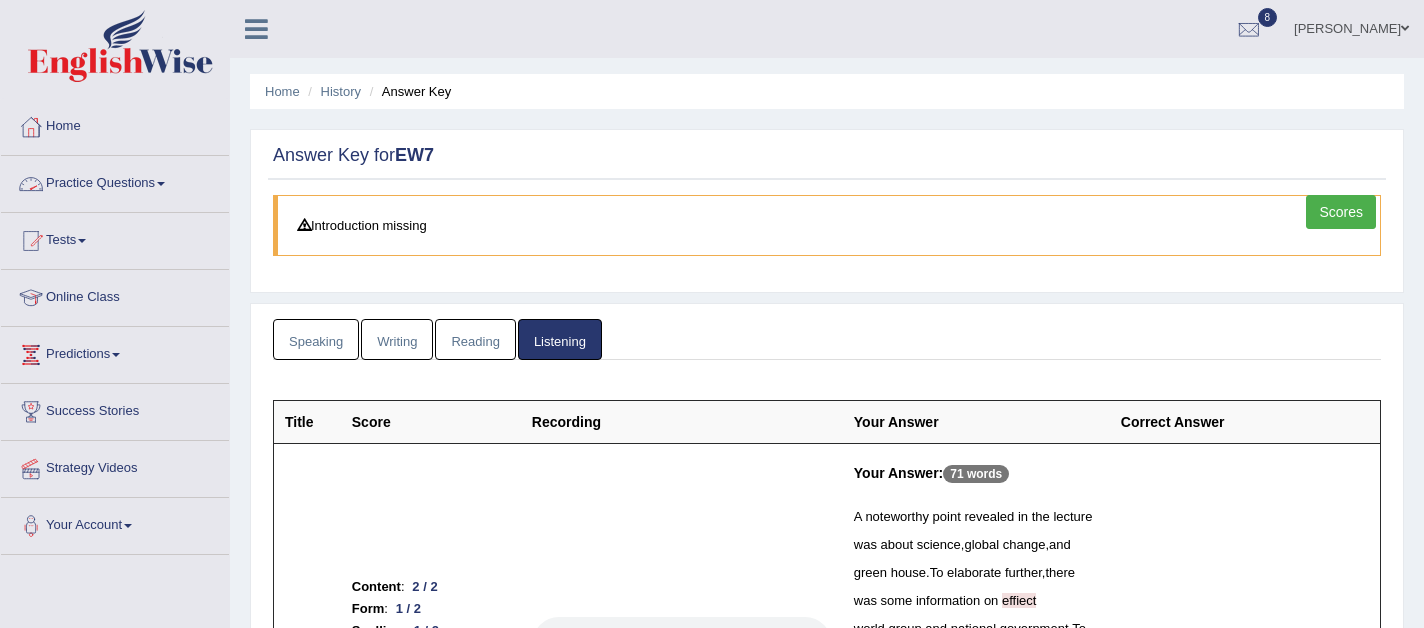 scroll, scrollTop: 0, scrollLeft: 0, axis: both 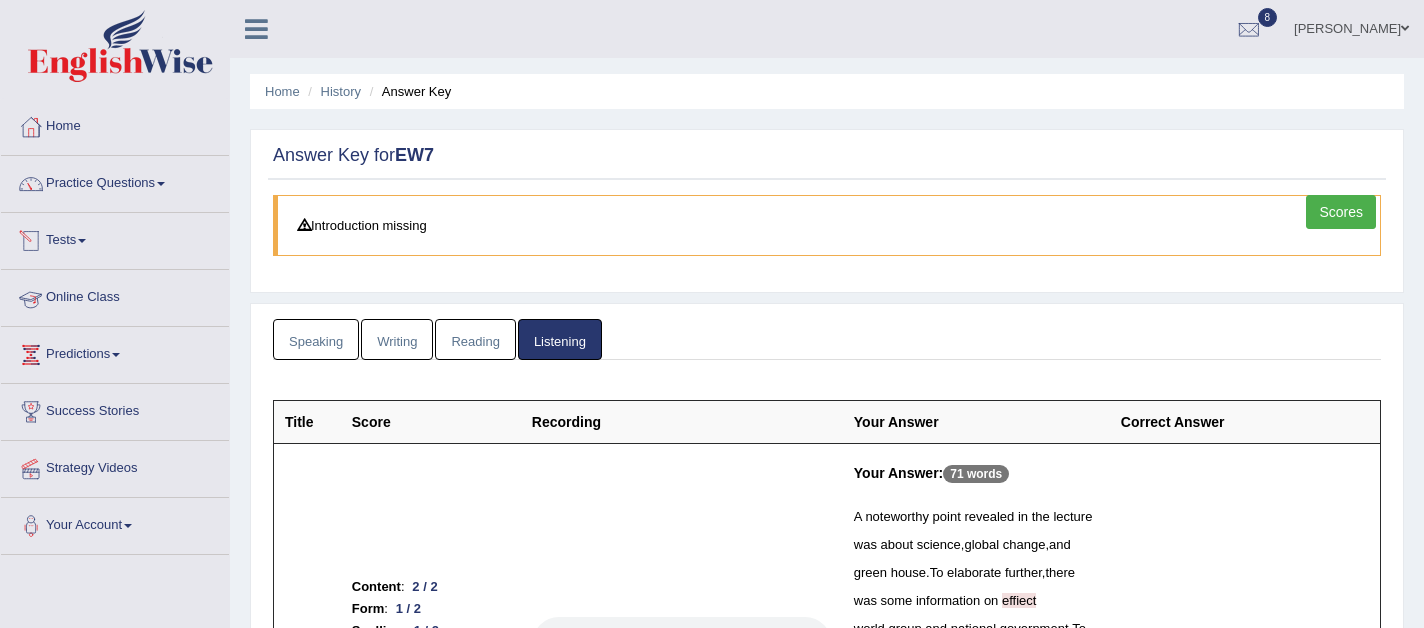 click at bounding box center [82, 241] 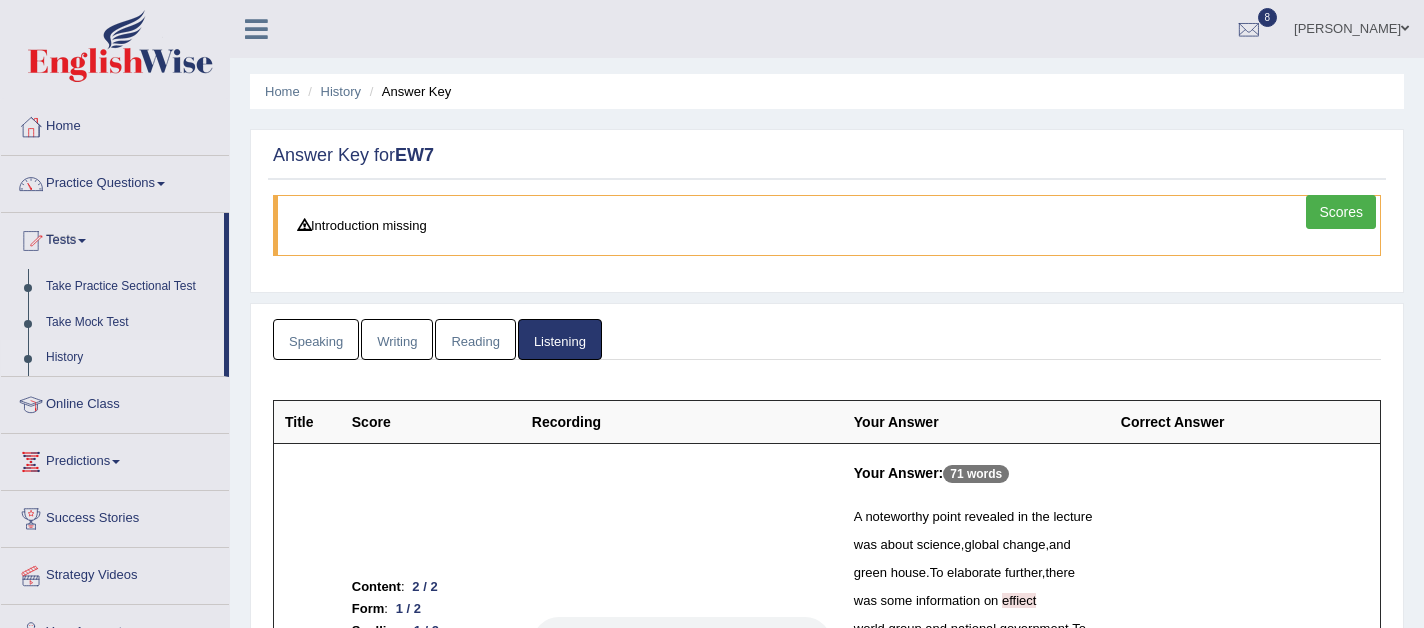 click on "History" at bounding box center (130, 358) 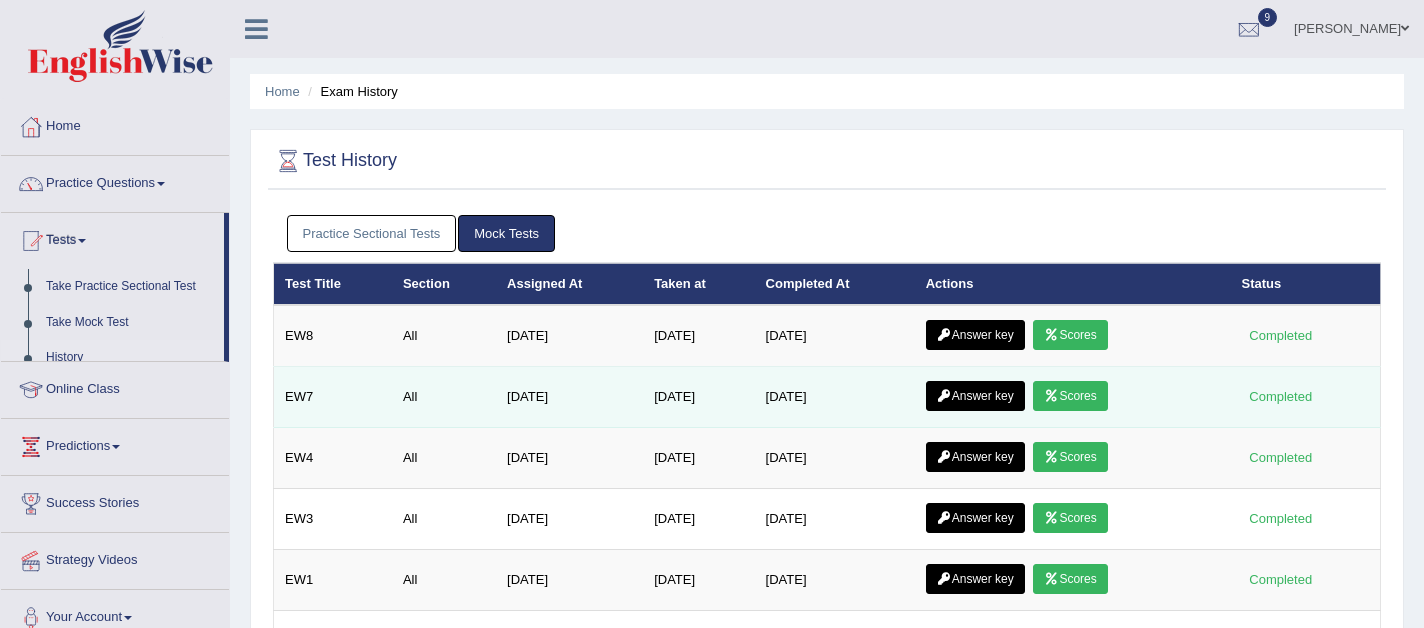 scroll, scrollTop: 0, scrollLeft: 0, axis: both 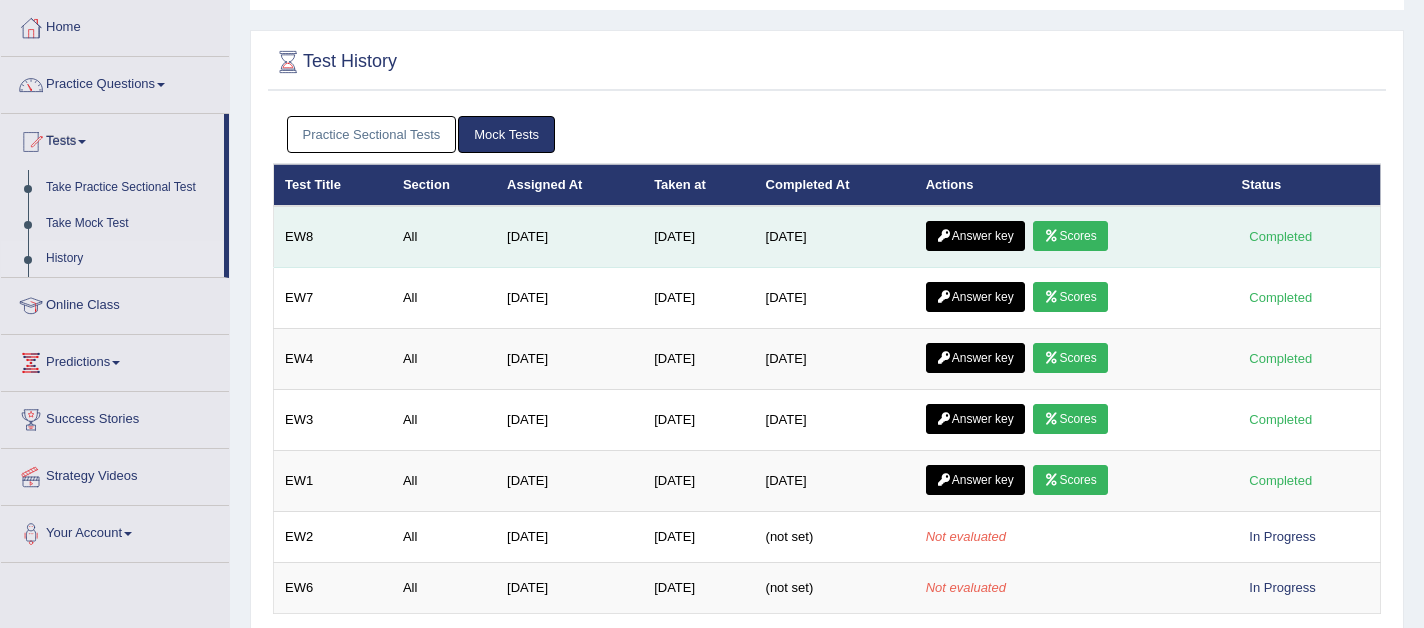click on "Scores" at bounding box center (1070, 236) 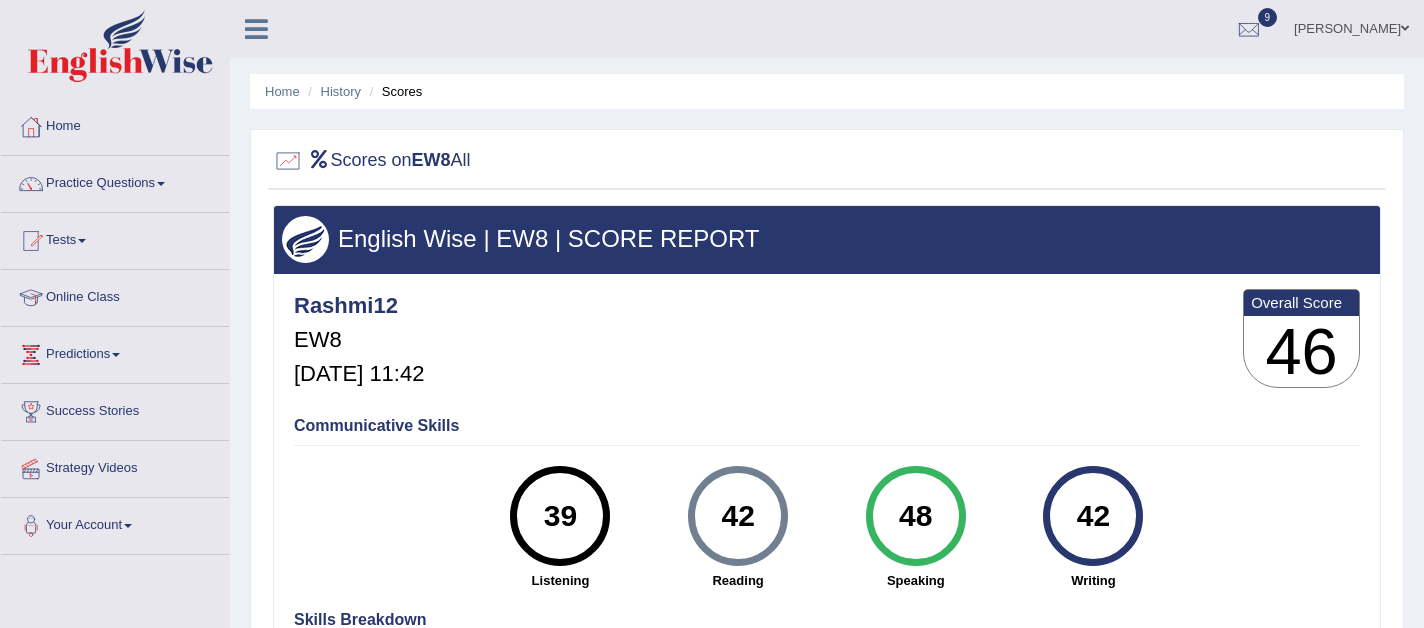 scroll, scrollTop: 0, scrollLeft: 0, axis: both 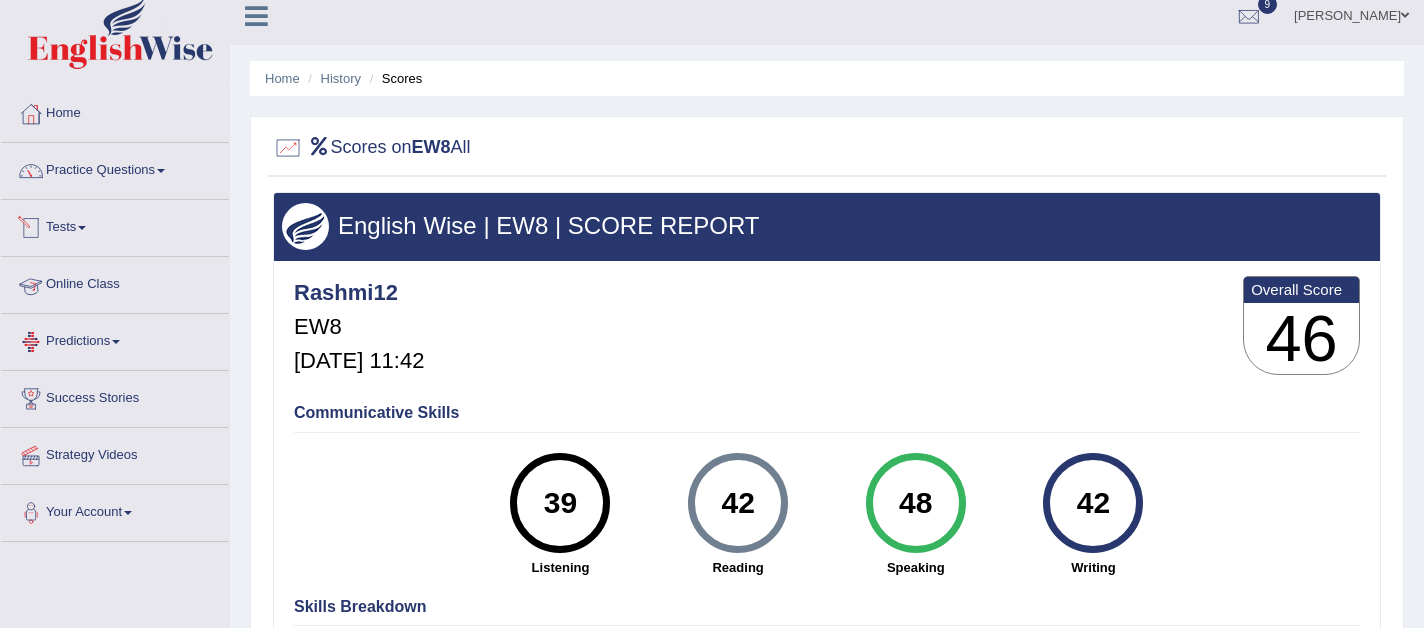 click on "Tests" at bounding box center (115, 225) 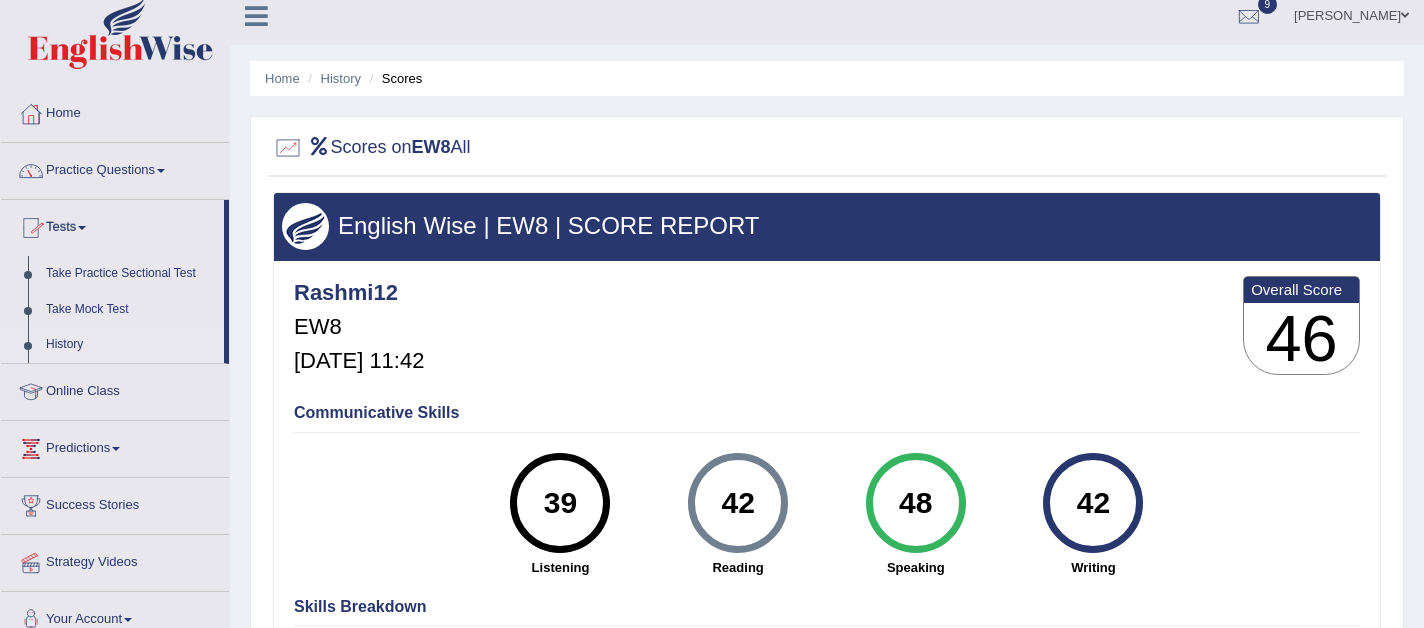 click on "History" at bounding box center (130, 345) 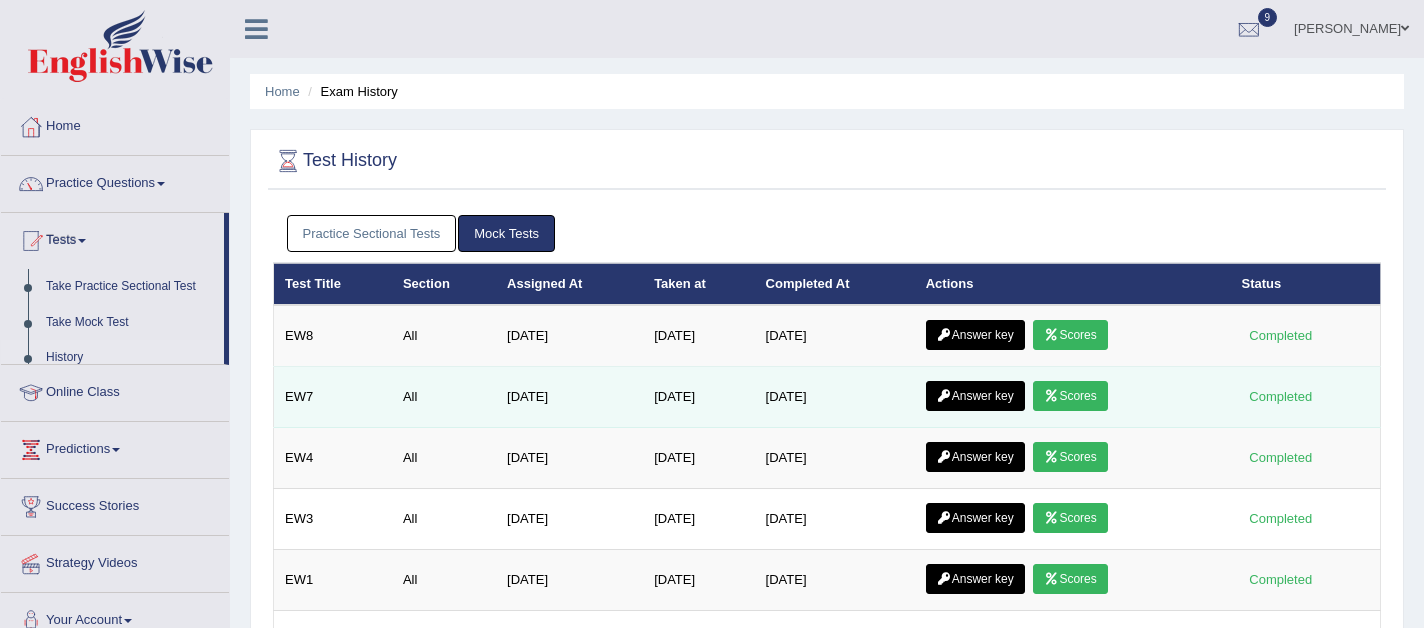 scroll, scrollTop: 0, scrollLeft: 0, axis: both 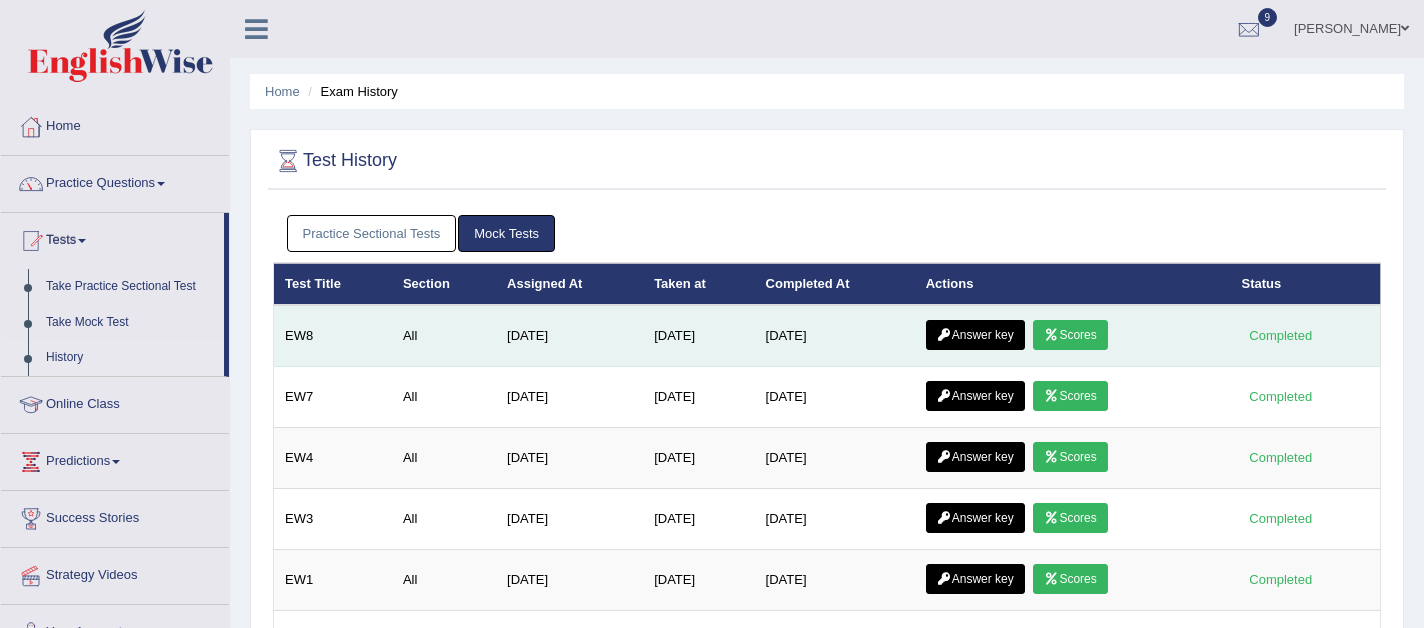 click on "Answer key" at bounding box center [975, 335] 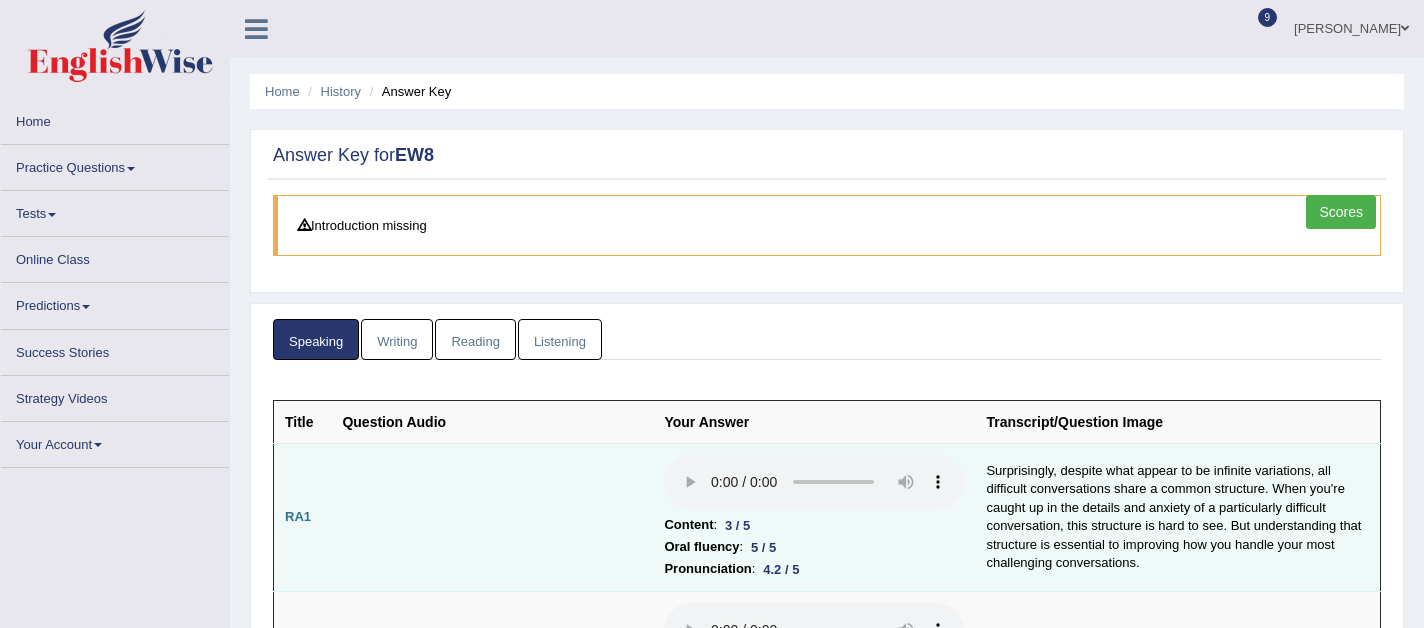 scroll, scrollTop: 0, scrollLeft: 0, axis: both 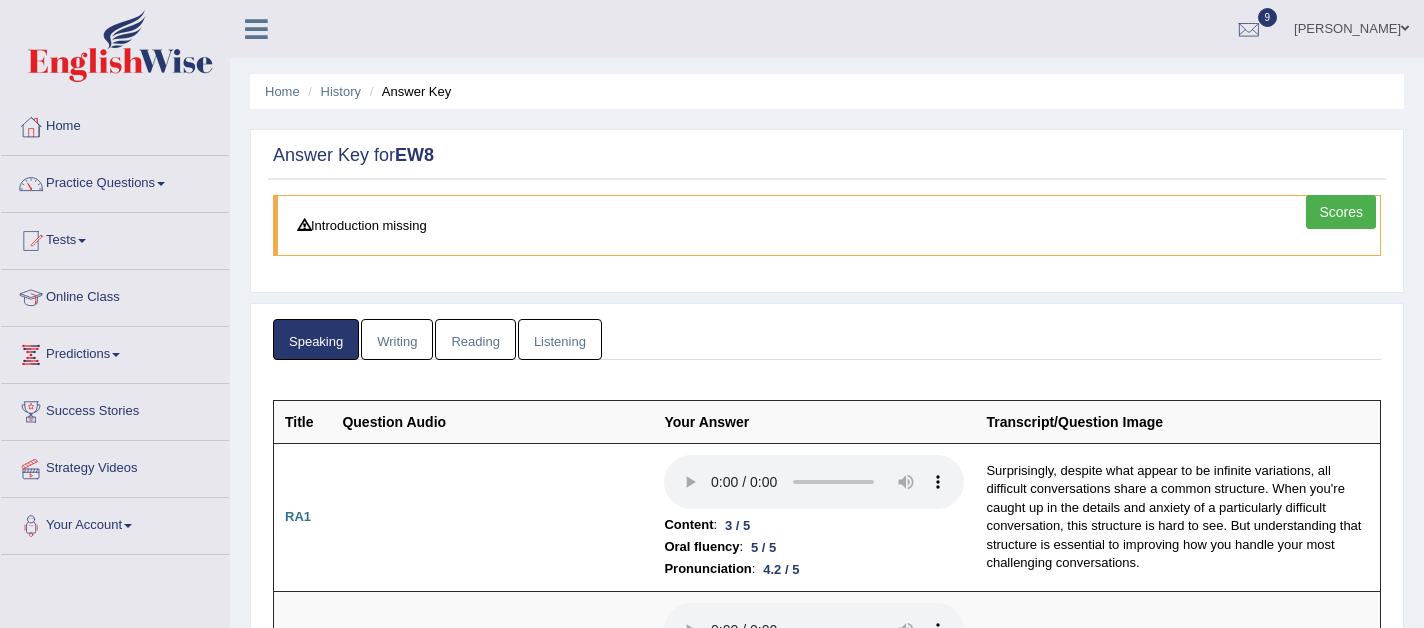 click on "Listening" at bounding box center [560, 339] 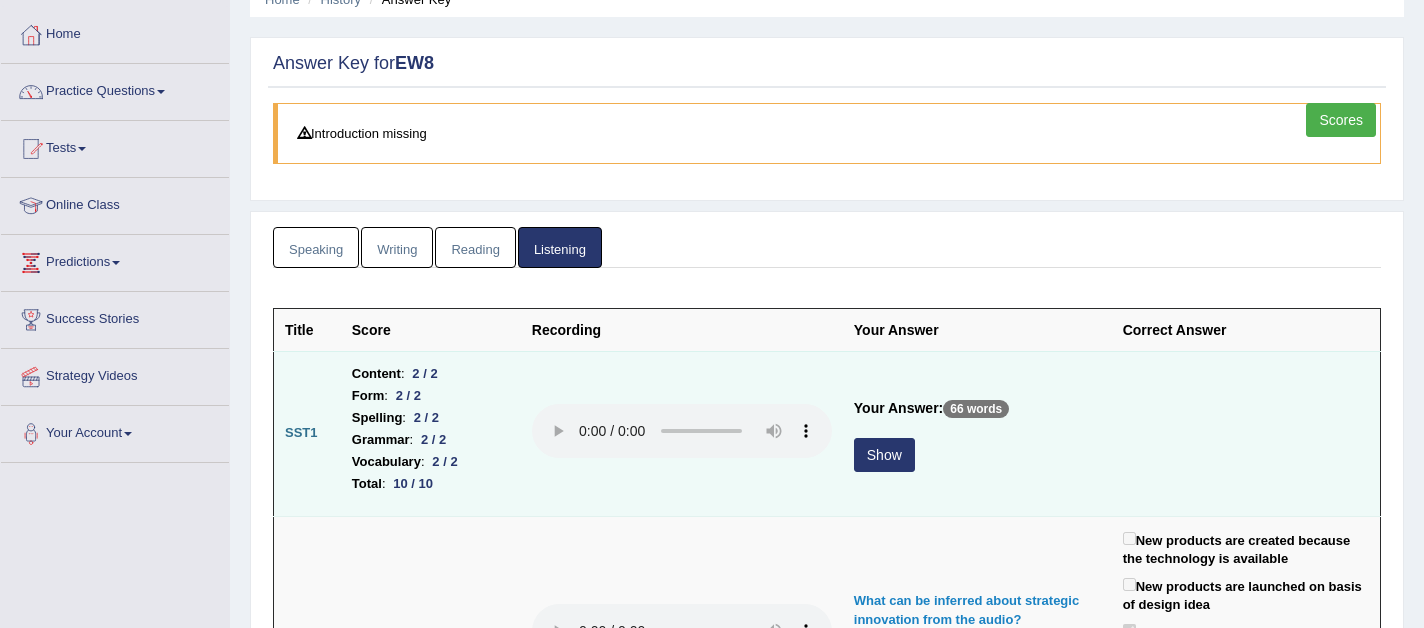 scroll, scrollTop: 95, scrollLeft: 0, axis: vertical 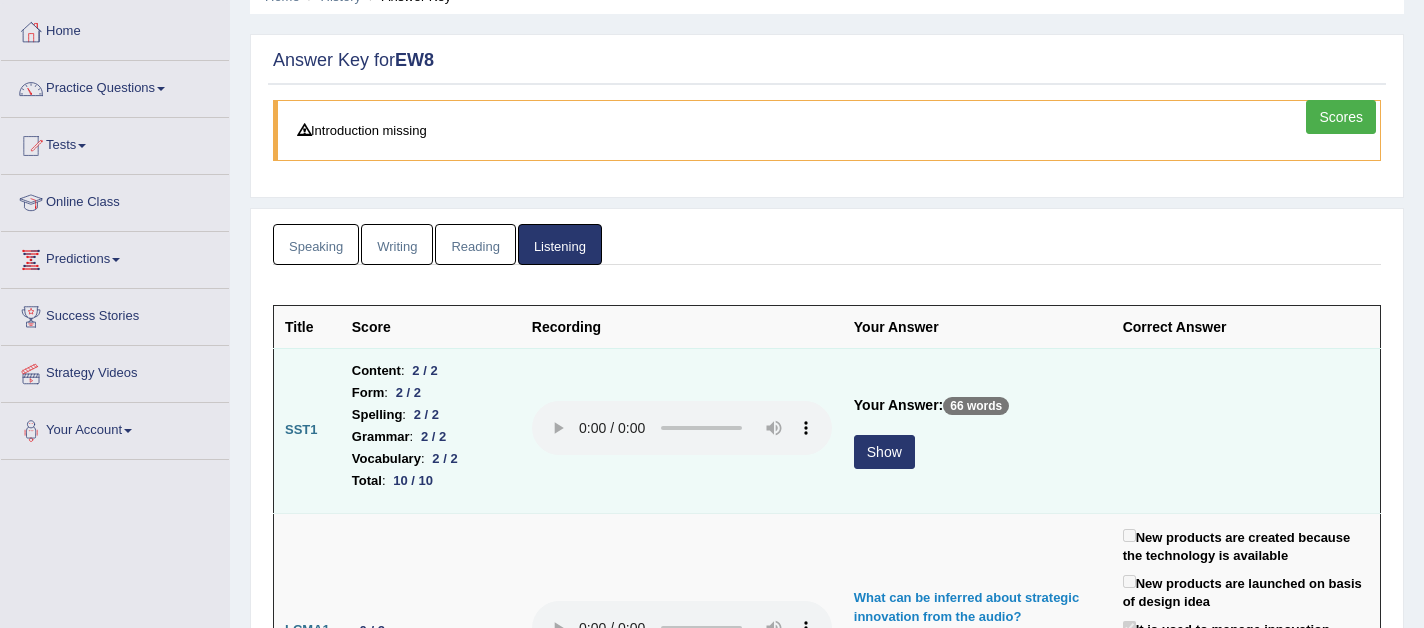 click on "Show" at bounding box center (884, 452) 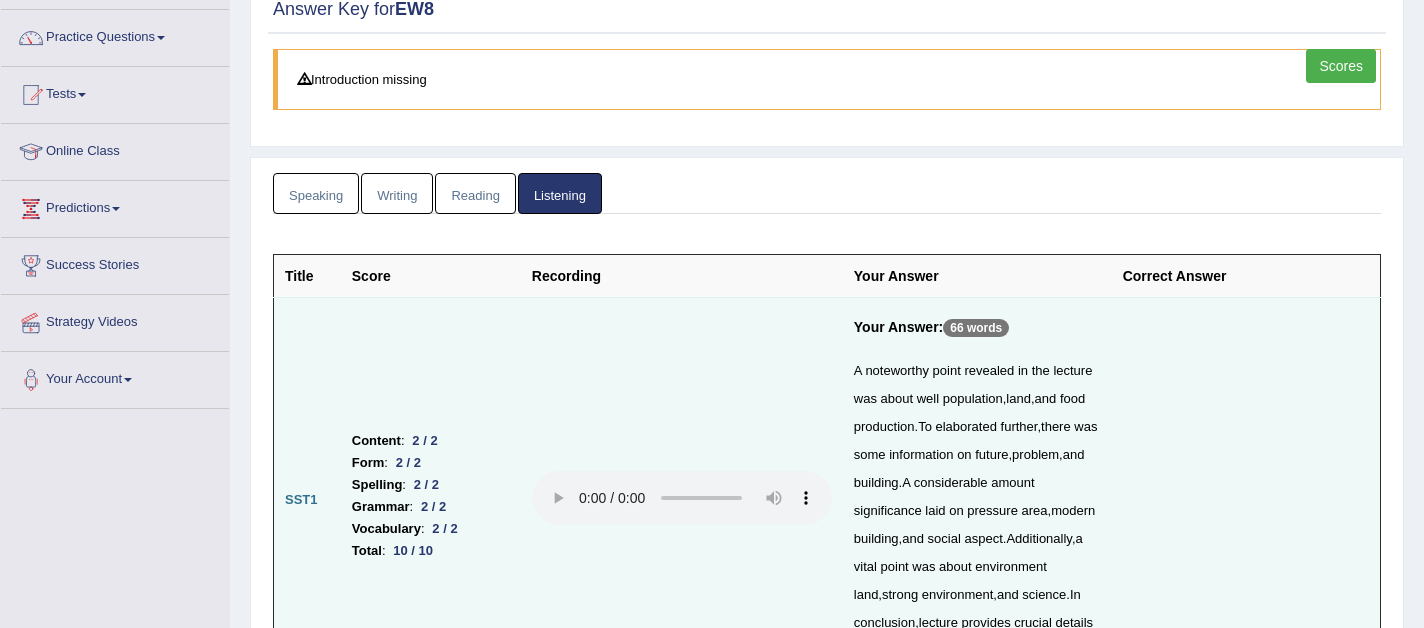 scroll, scrollTop: 0, scrollLeft: 0, axis: both 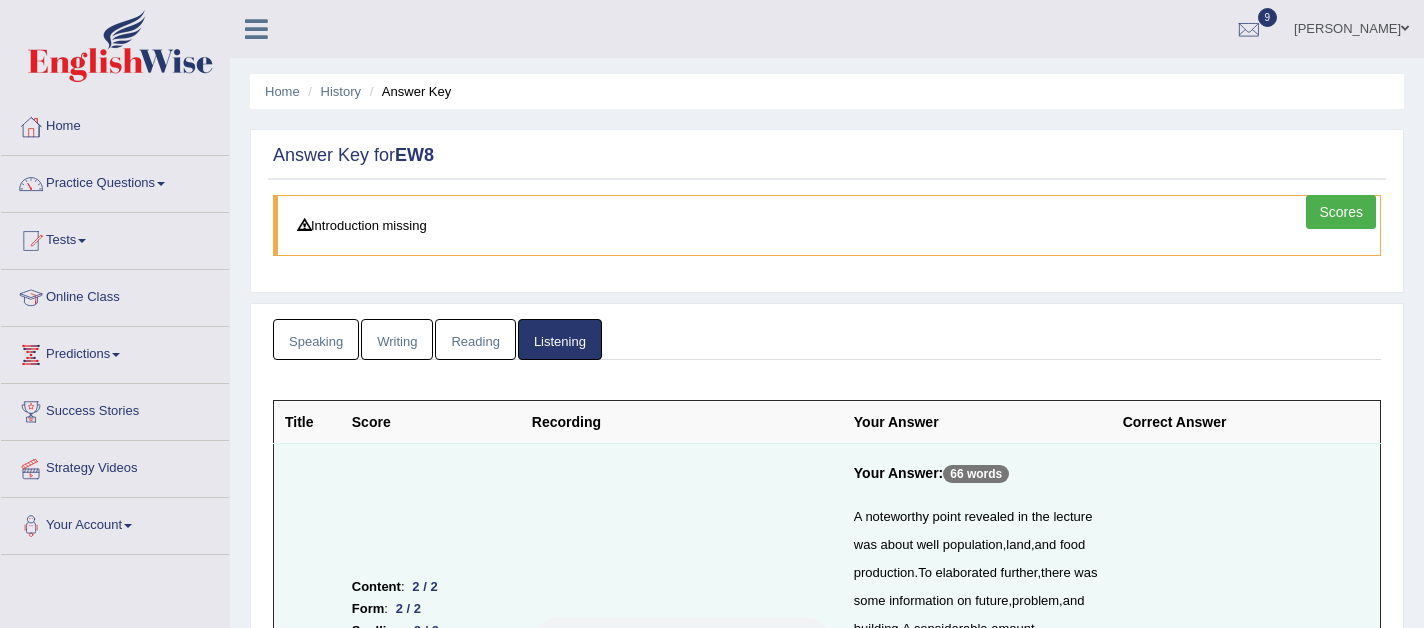 click on "Writing" at bounding box center [397, 339] 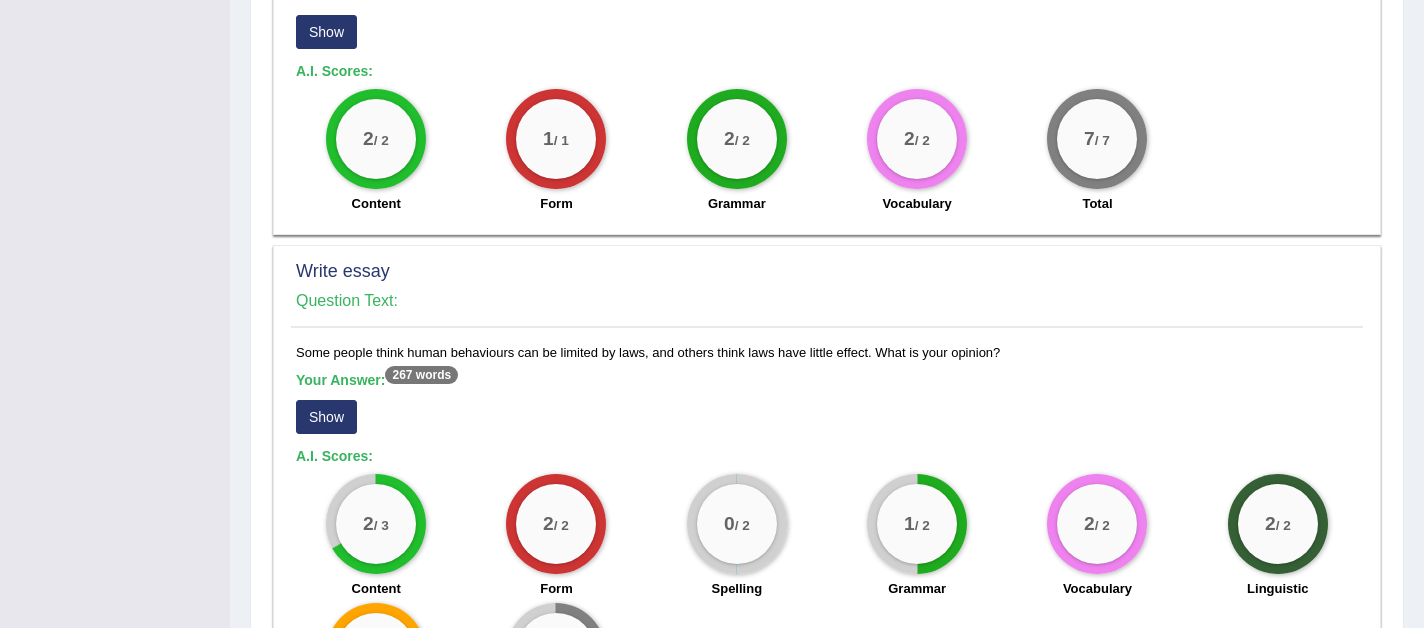 scroll, scrollTop: 1344, scrollLeft: 0, axis: vertical 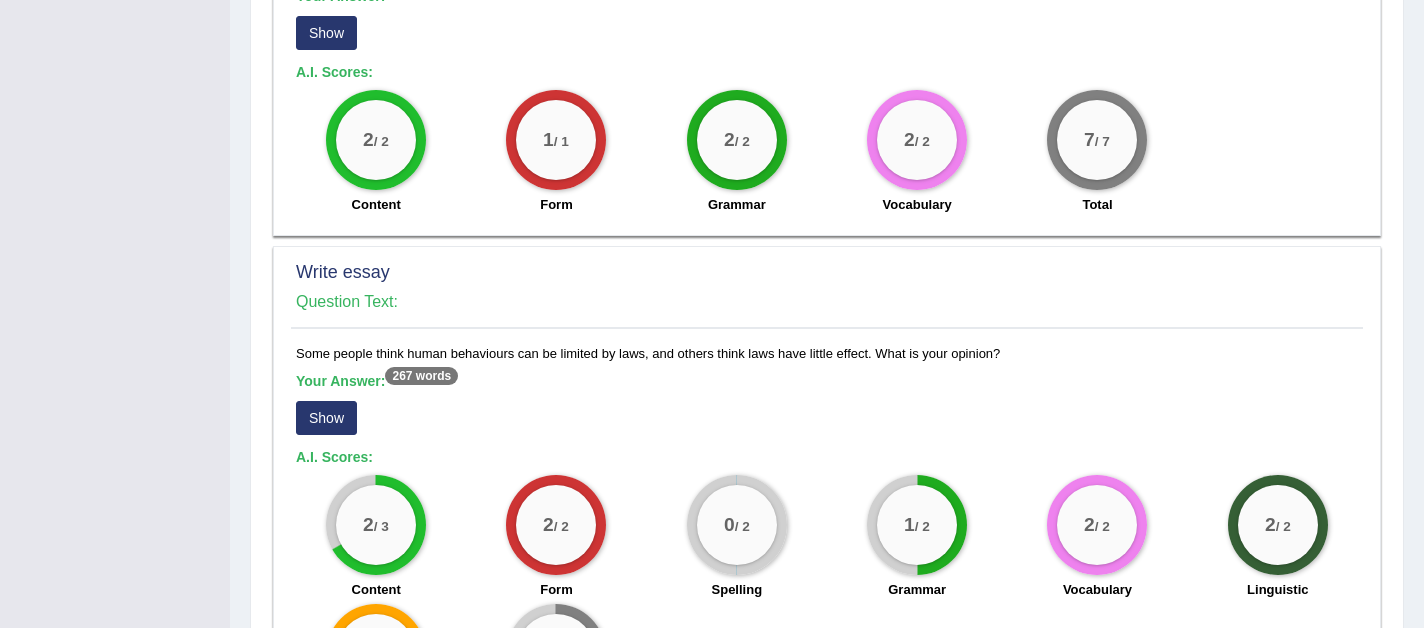 click on "Show" at bounding box center [326, 418] 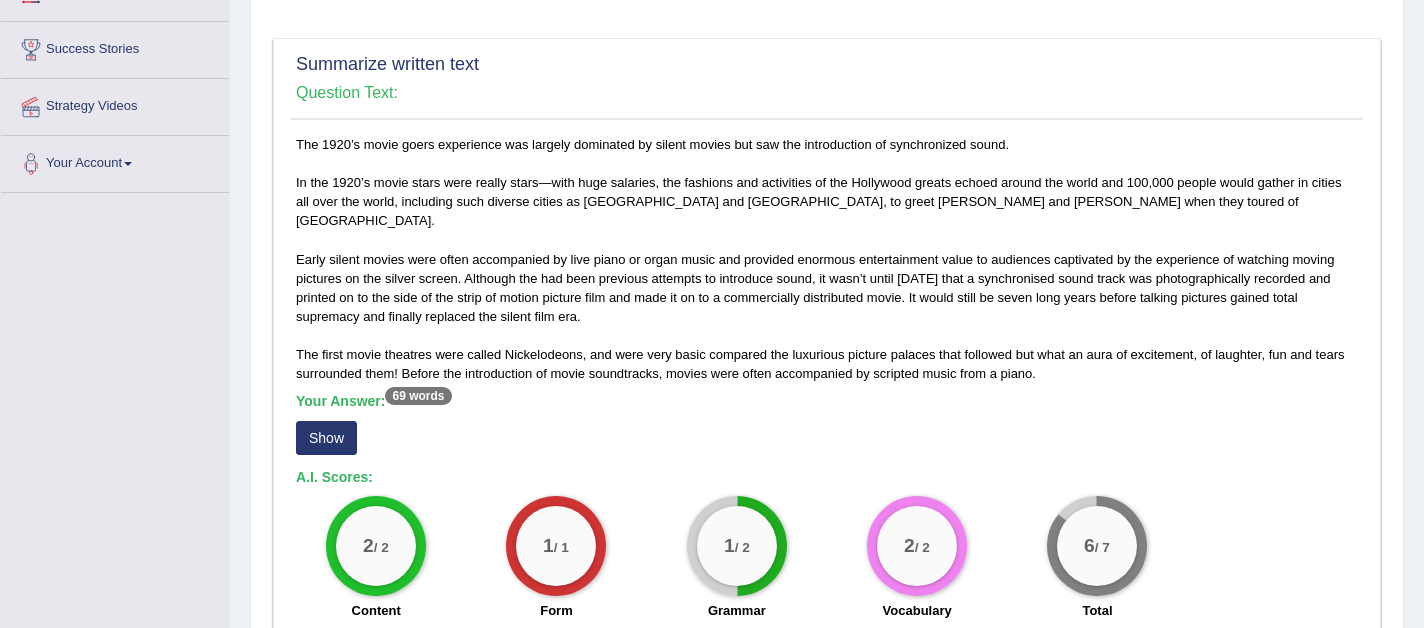 scroll, scrollTop: 0, scrollLeft: 0, axis: both 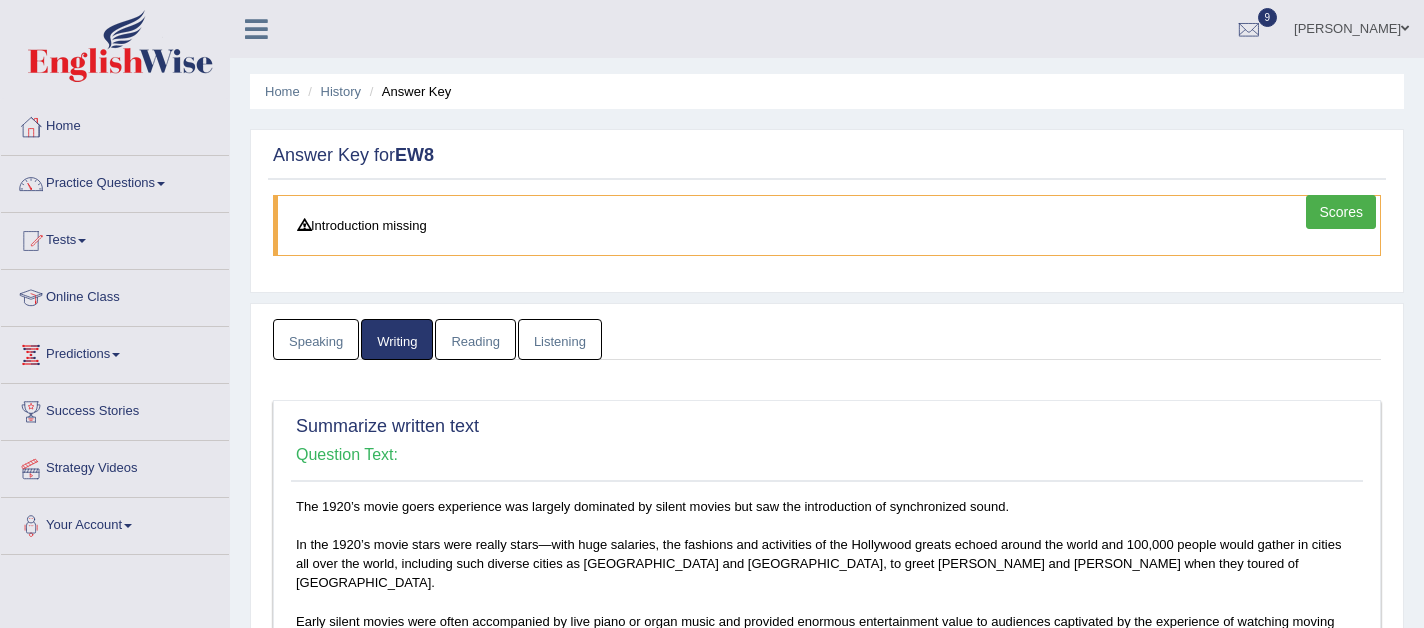 click on "Reading" at bounding box center (475, 339) 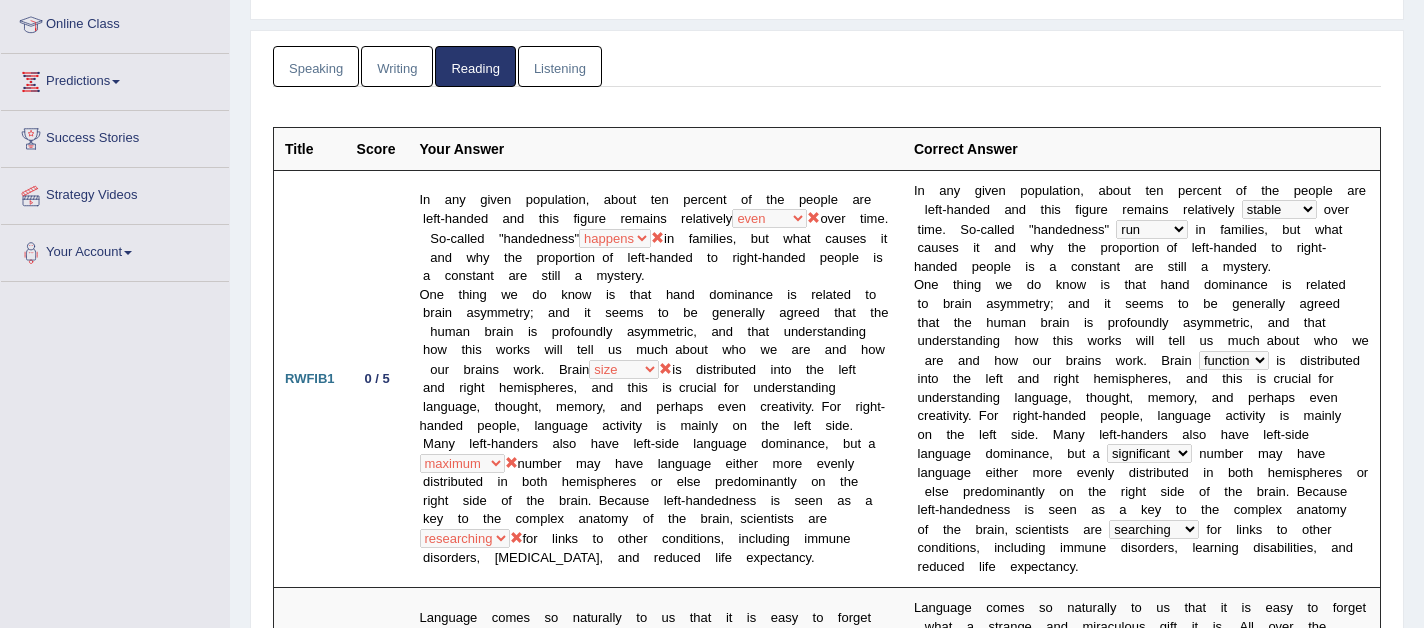 scroll, scrollTop: 0, scrollLeft: 0, axis: both 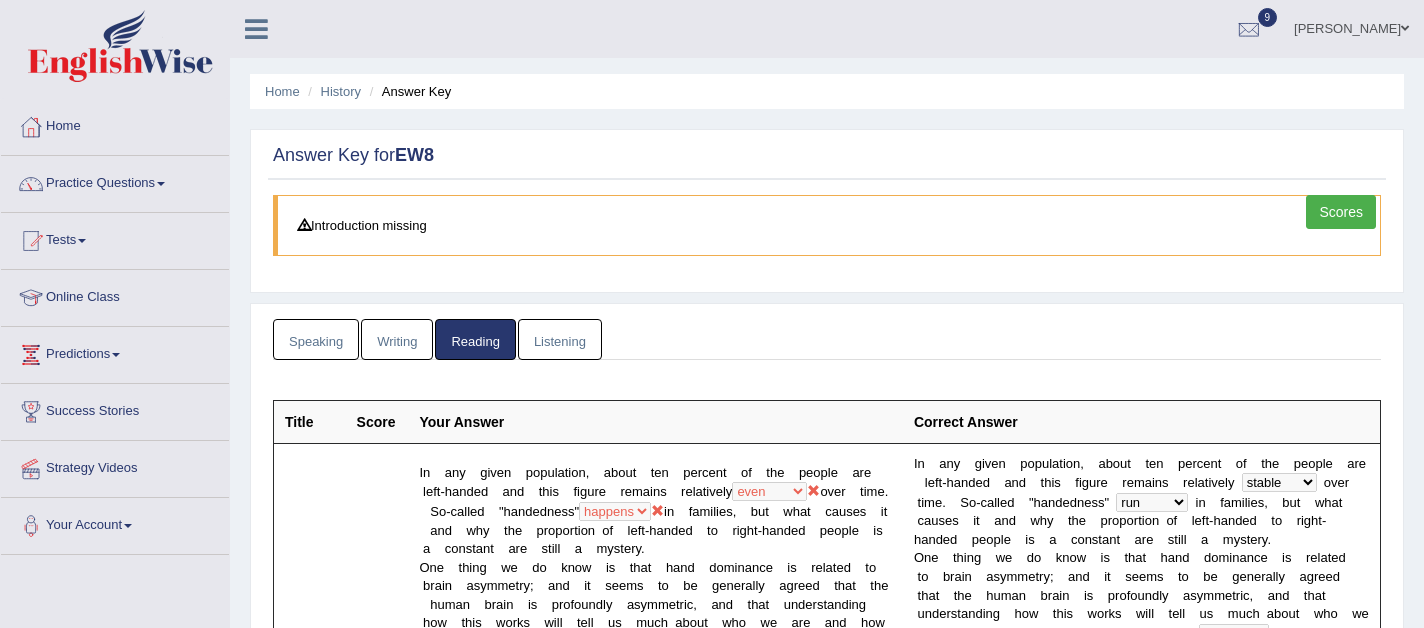 click on "Listening" at bounding box center (560, 339) 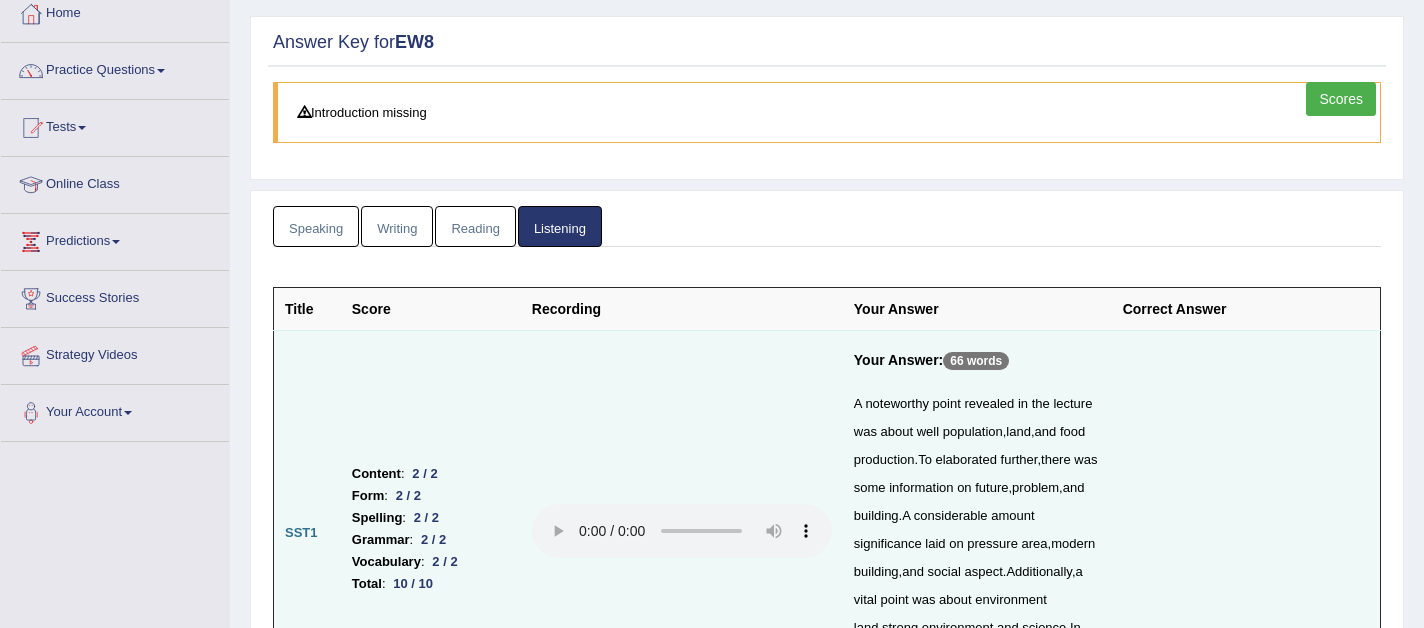 scroll, scrollTop: 0, scrollLeft: 0, axis: both 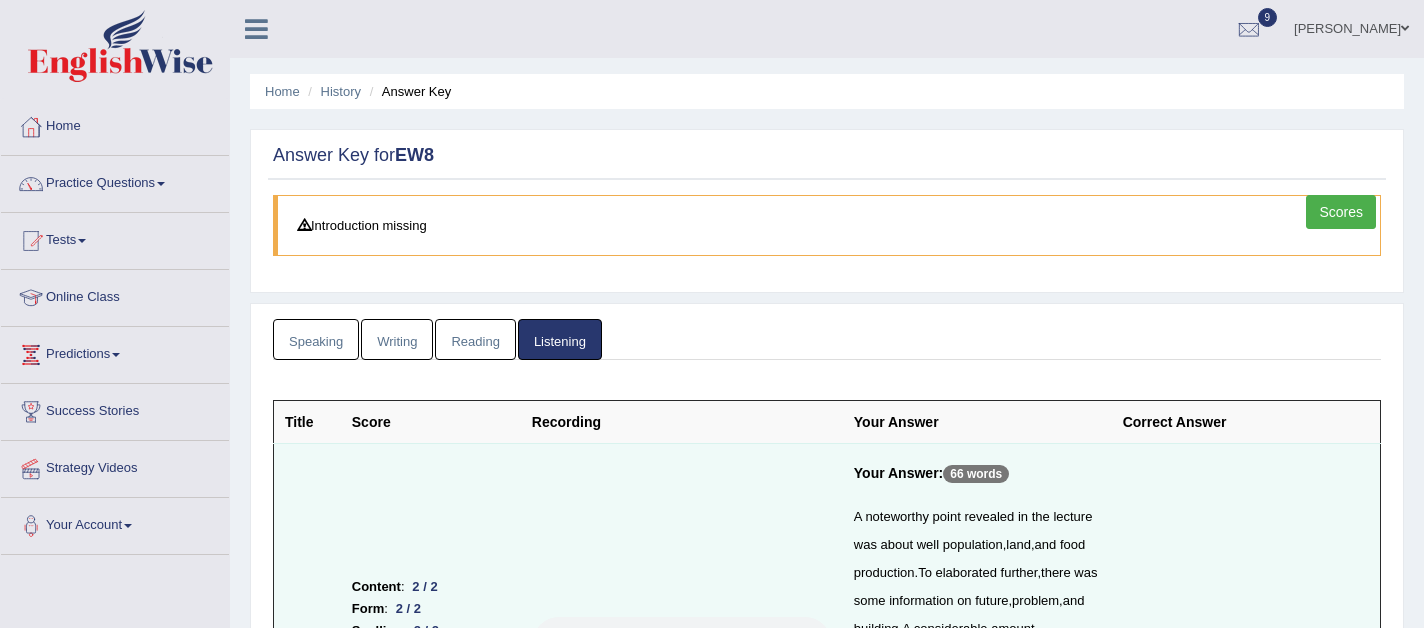 click on "Speaking" at bounding box center [316, 339] 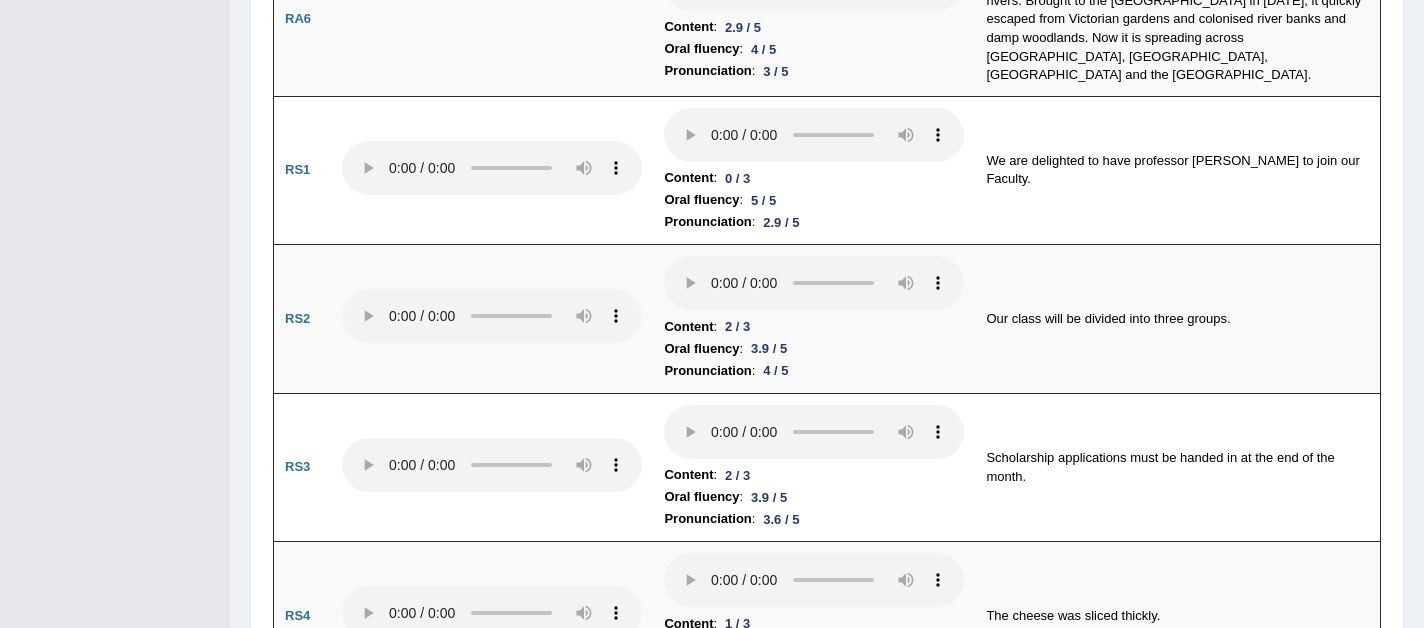 scroll, scrollTop: 1271, scrollLeft: 0, axis: vertical 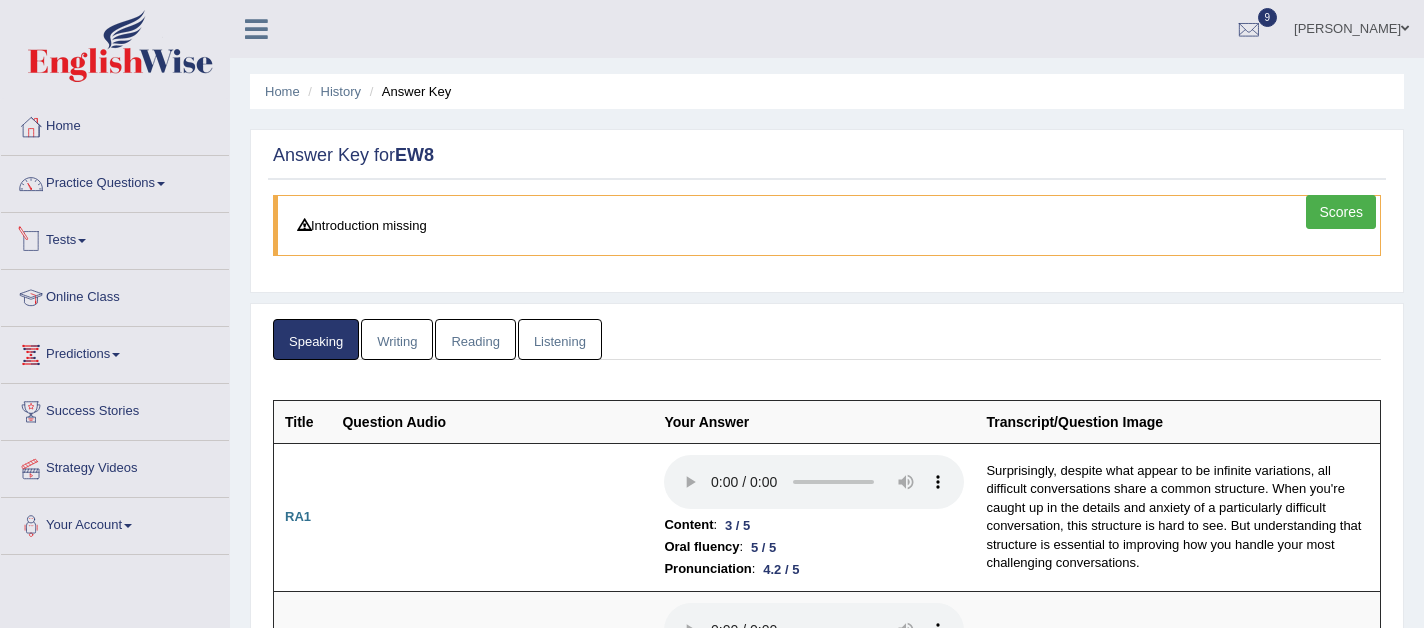 click on "Tests" at bounding box center (115, 238) 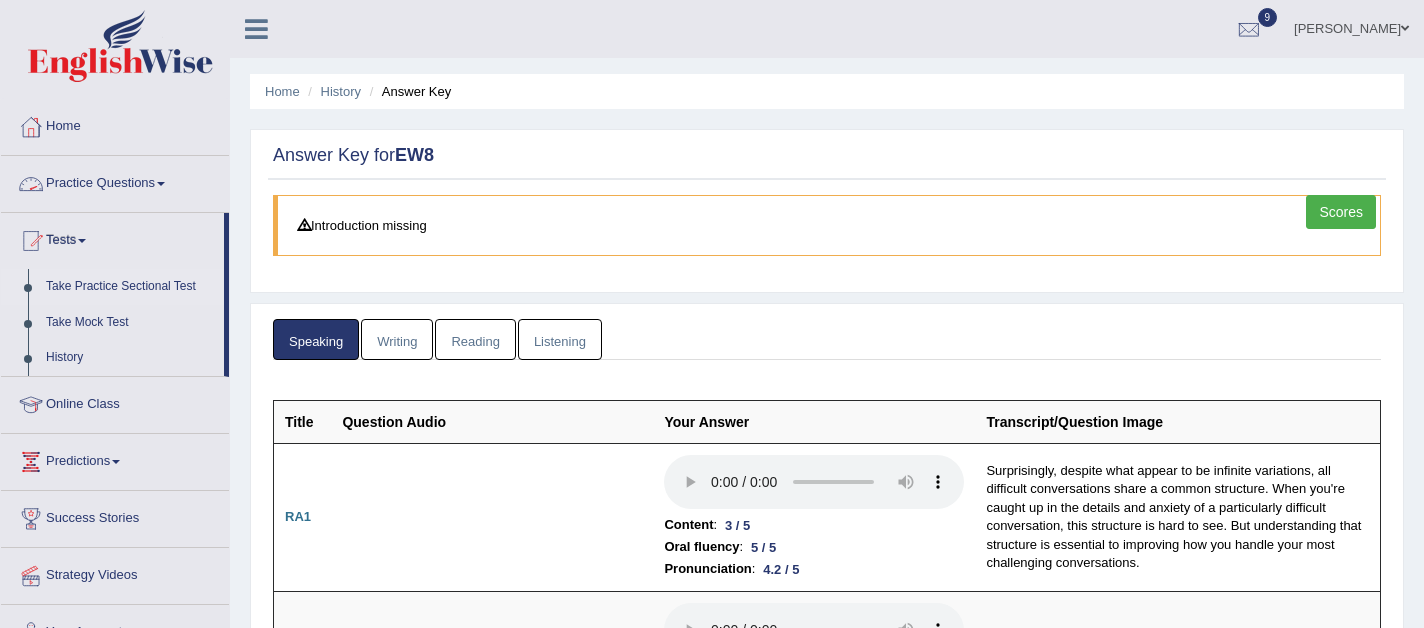 click on "Take Practice Sectional Test" at bounding box center (130, 287) 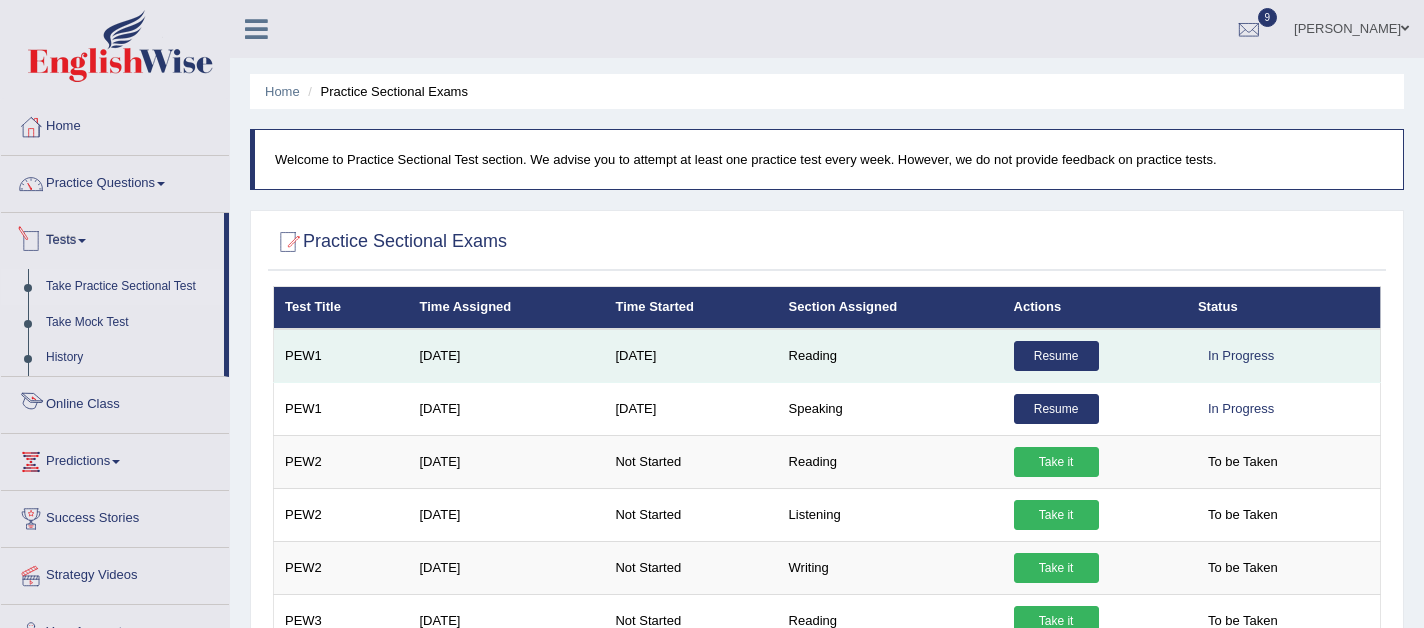 scroll, scrollTop: 0, scrollLeft: 0, axis: both 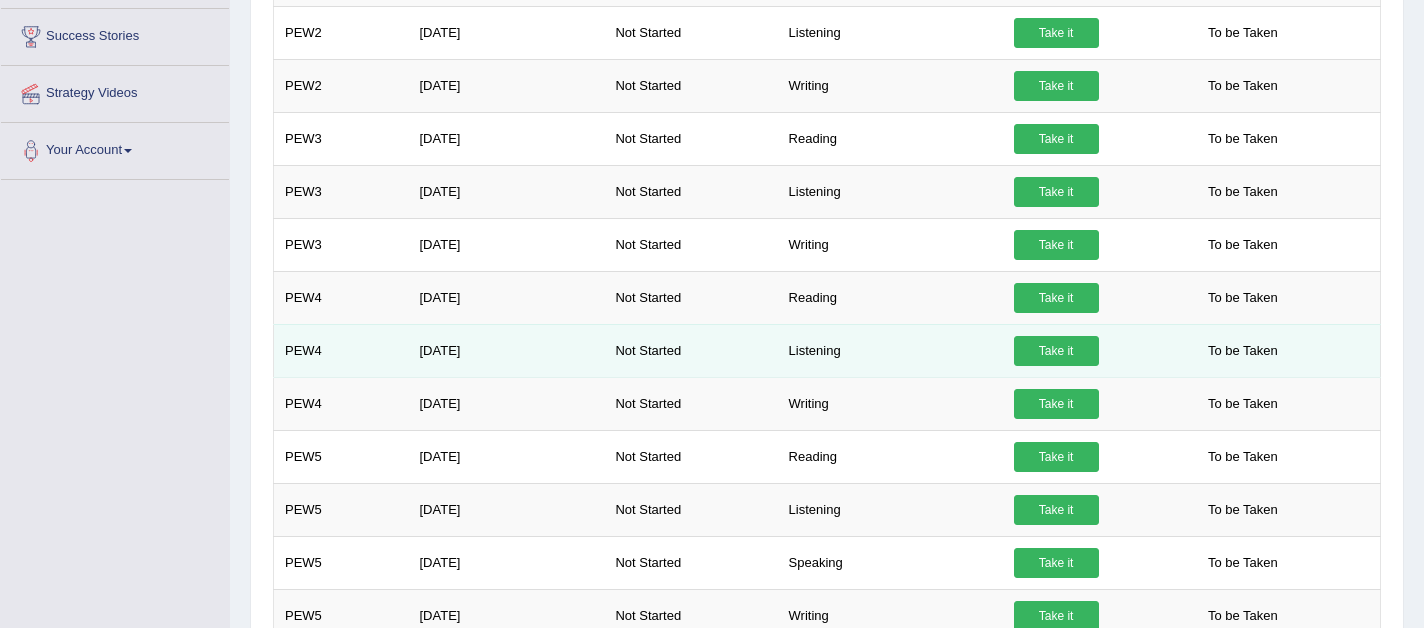 click on "Take it" at bounding box center [1056, 351] 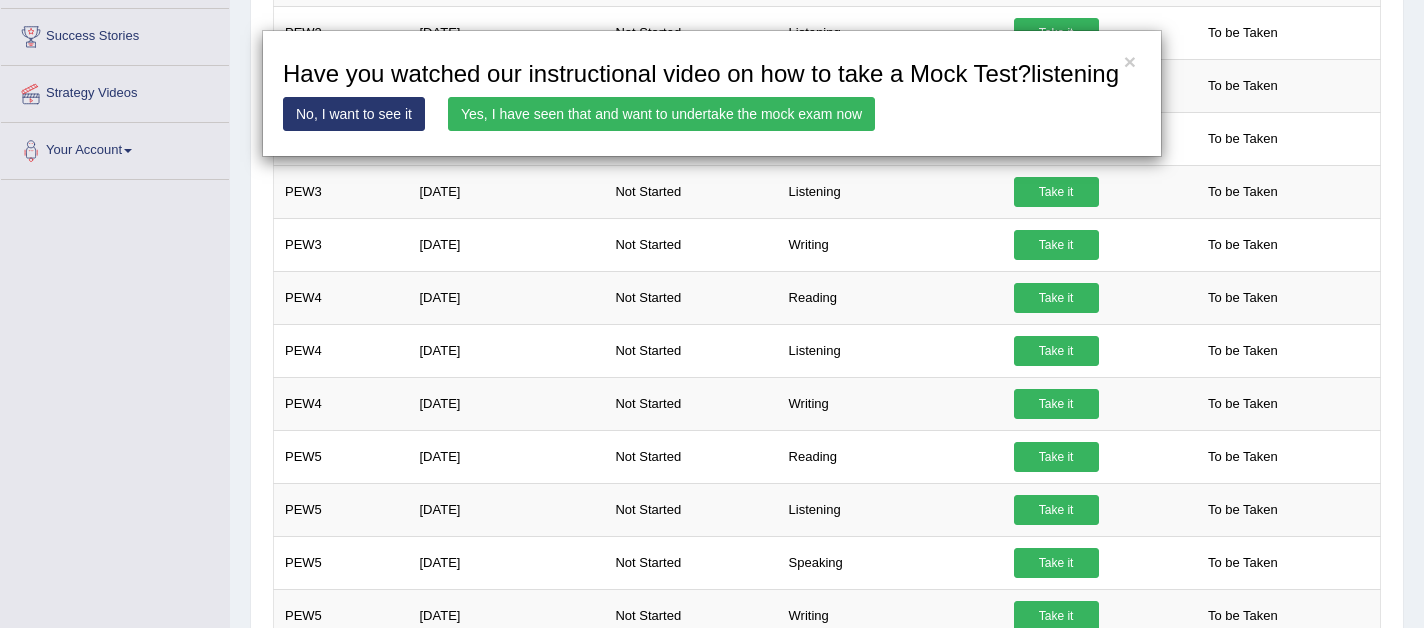 click on "Yes, I have seen that and want to undertake the mock exam now" at bounding box center (661, 114) 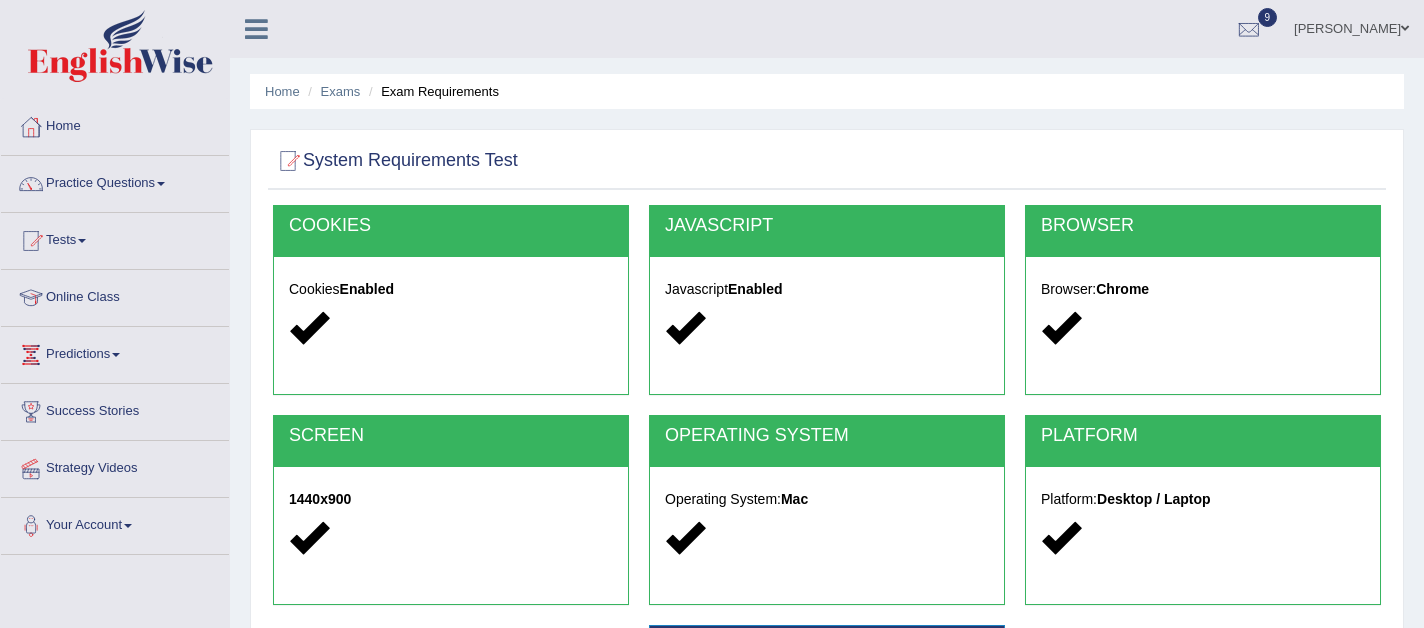 scroll, scrollTop: 0, scrollLeft: 0, axis: both 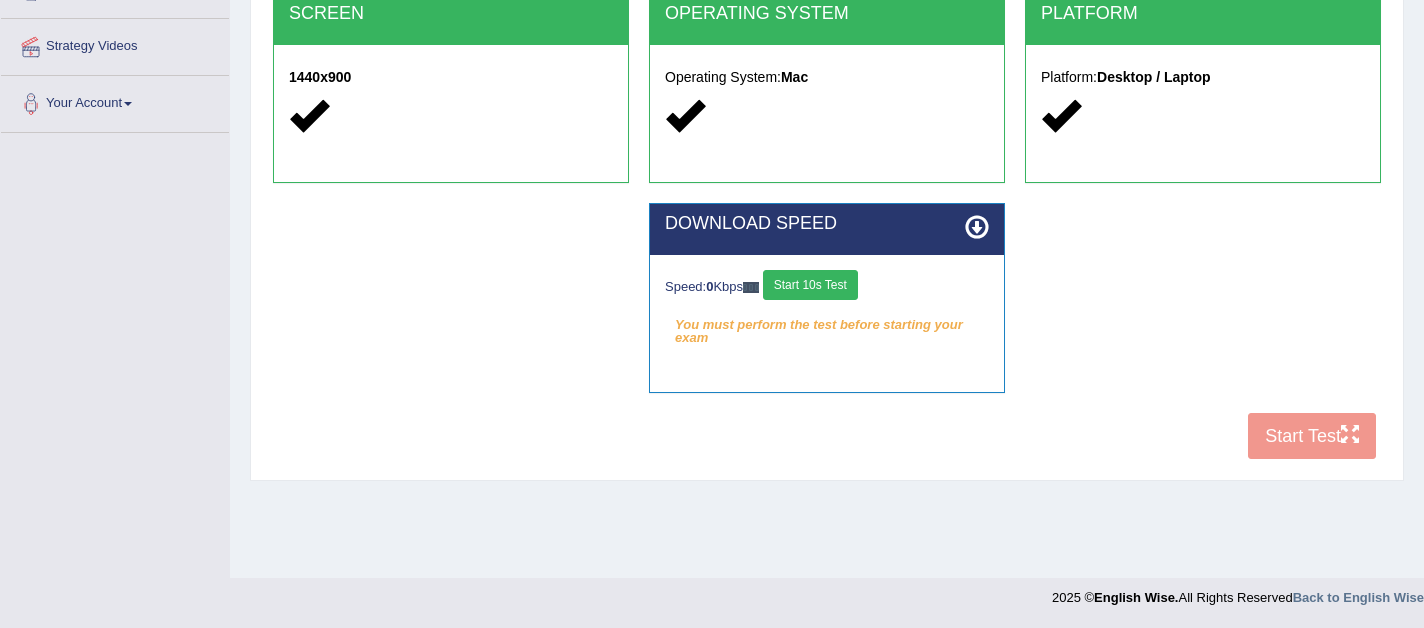 click on "Start 10s Test" at bounding box center (810, 285) 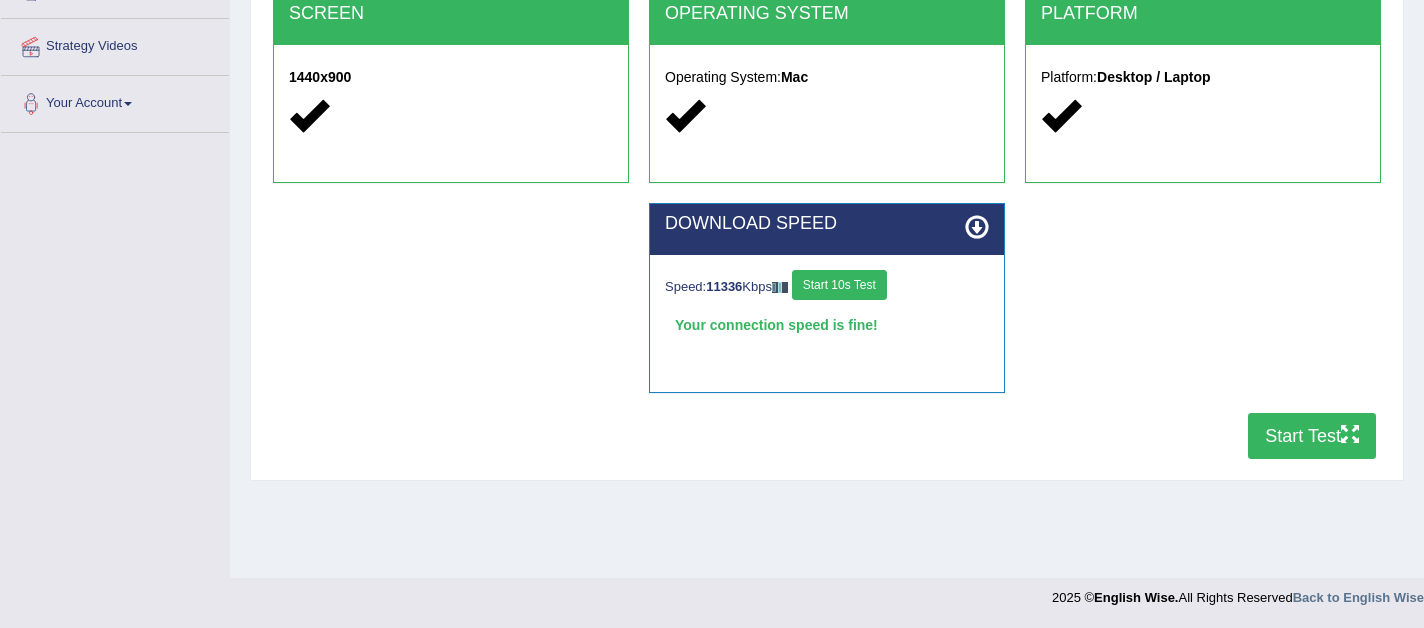 click on "Start 10s Test" at bounding box center [839, 285] 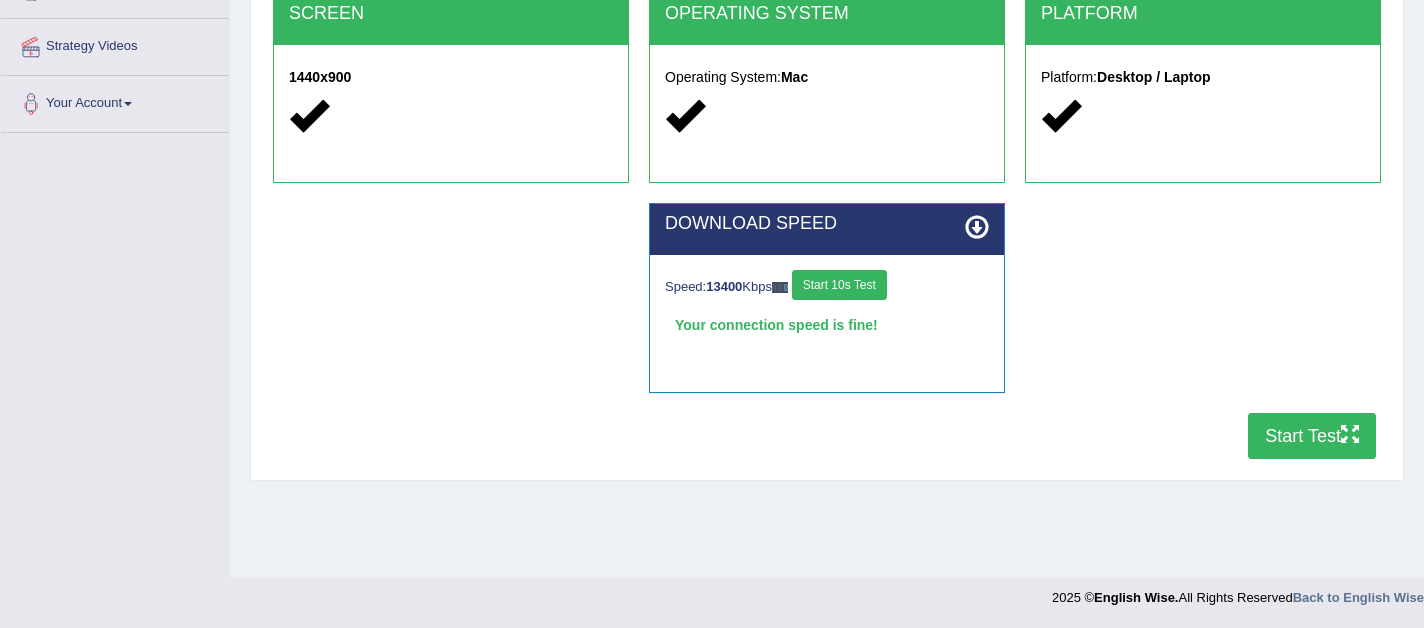 click on "Start 10s Test" at bounding box center (839, 285) 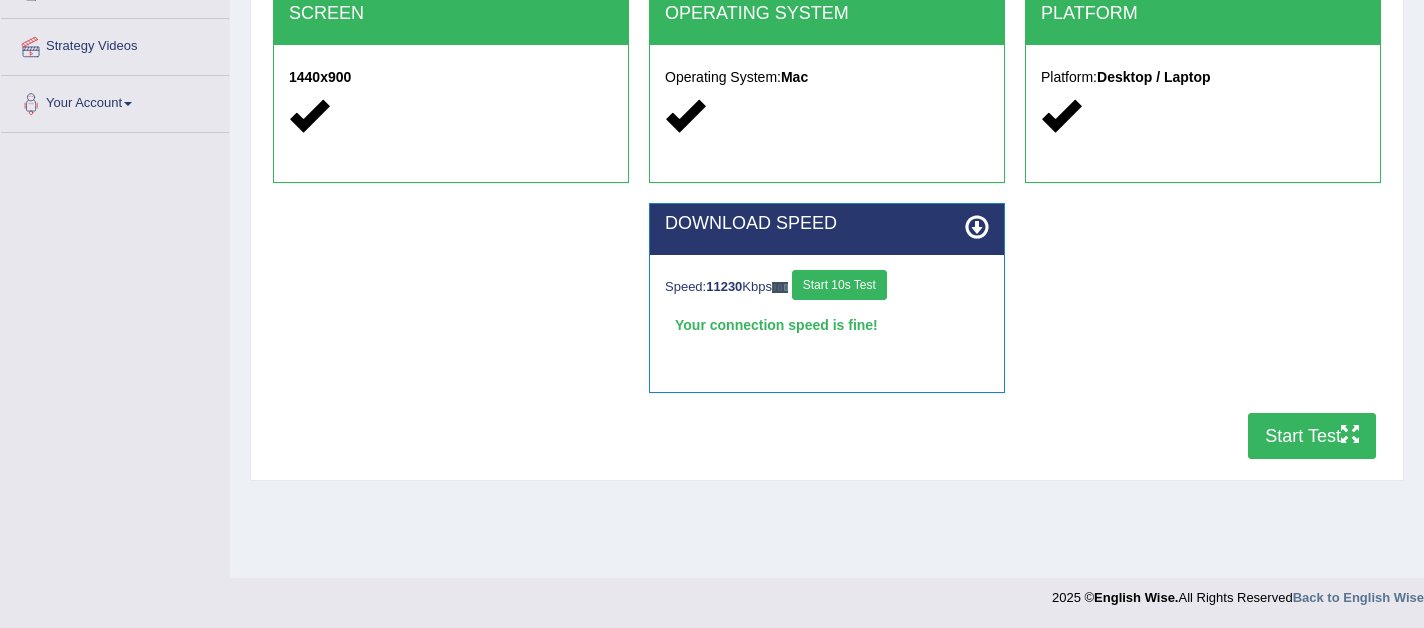 click on "Start Test" at bounding box center [1312, 436] 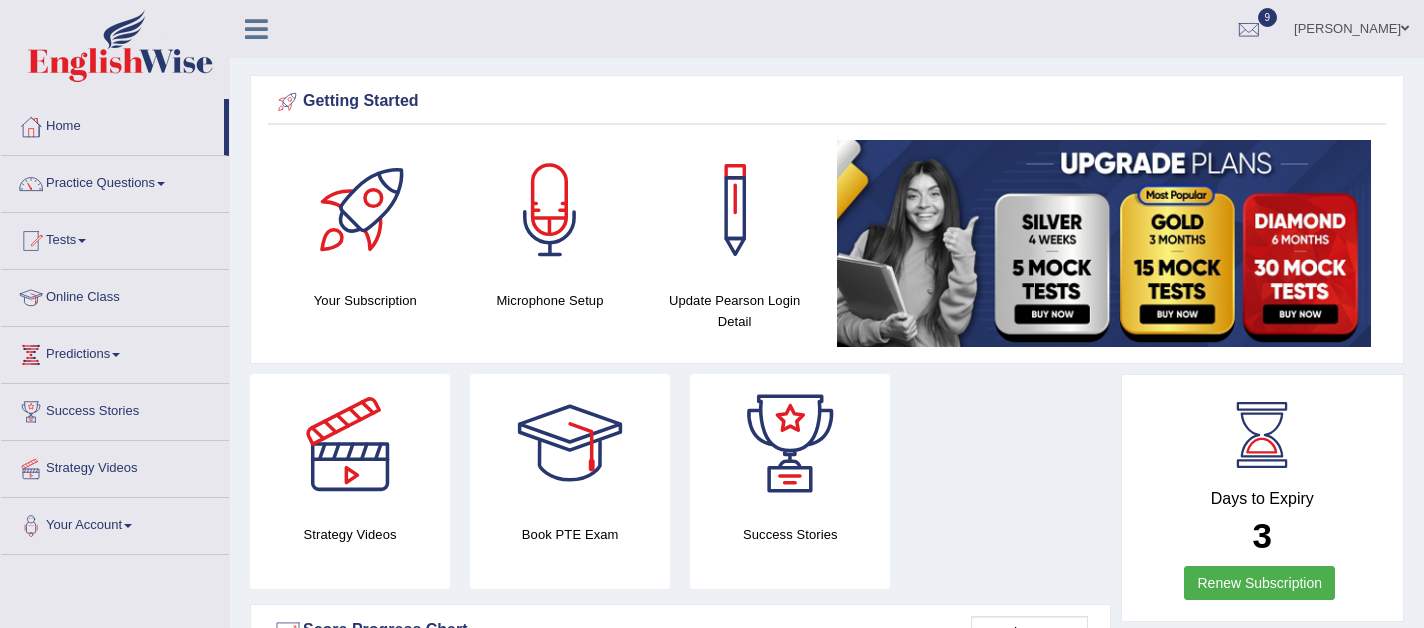 scroll, scrollTop: 0, scrollLeft: 0, axis: both 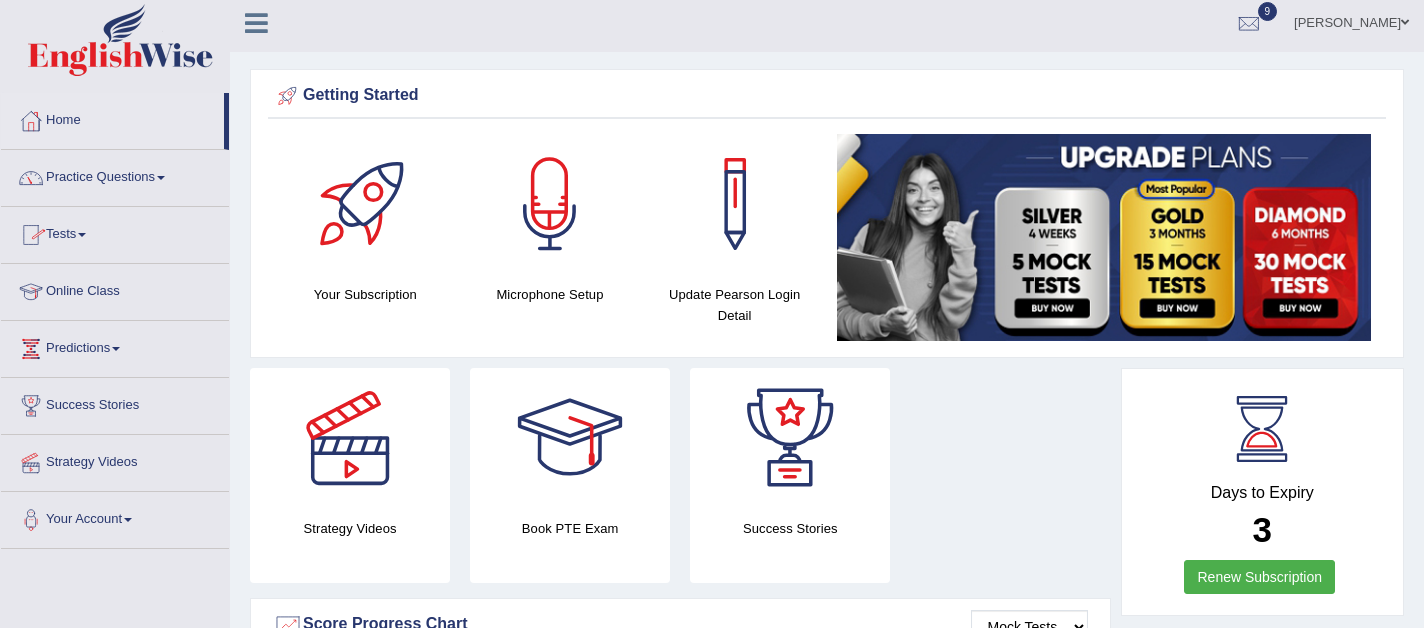 click on "Tests" at bounding box center [115, 232] 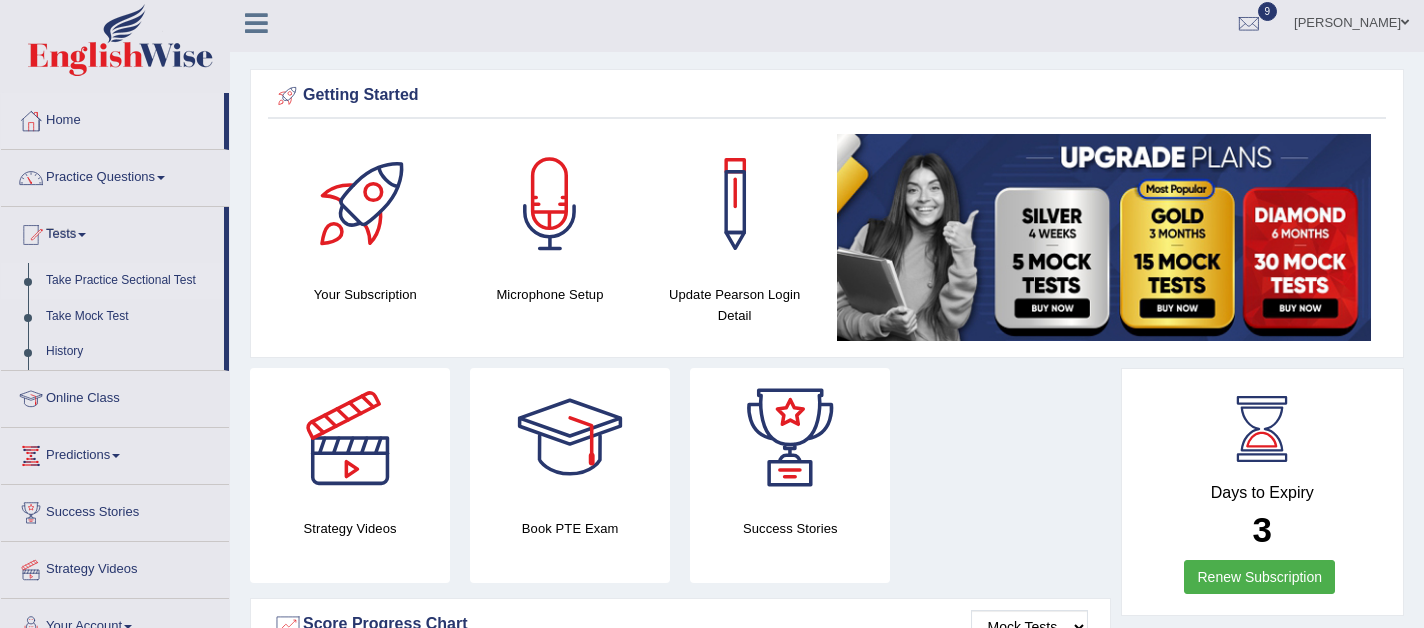 click on "Take Practice Sectional Test" at bounding box center (130, 281) 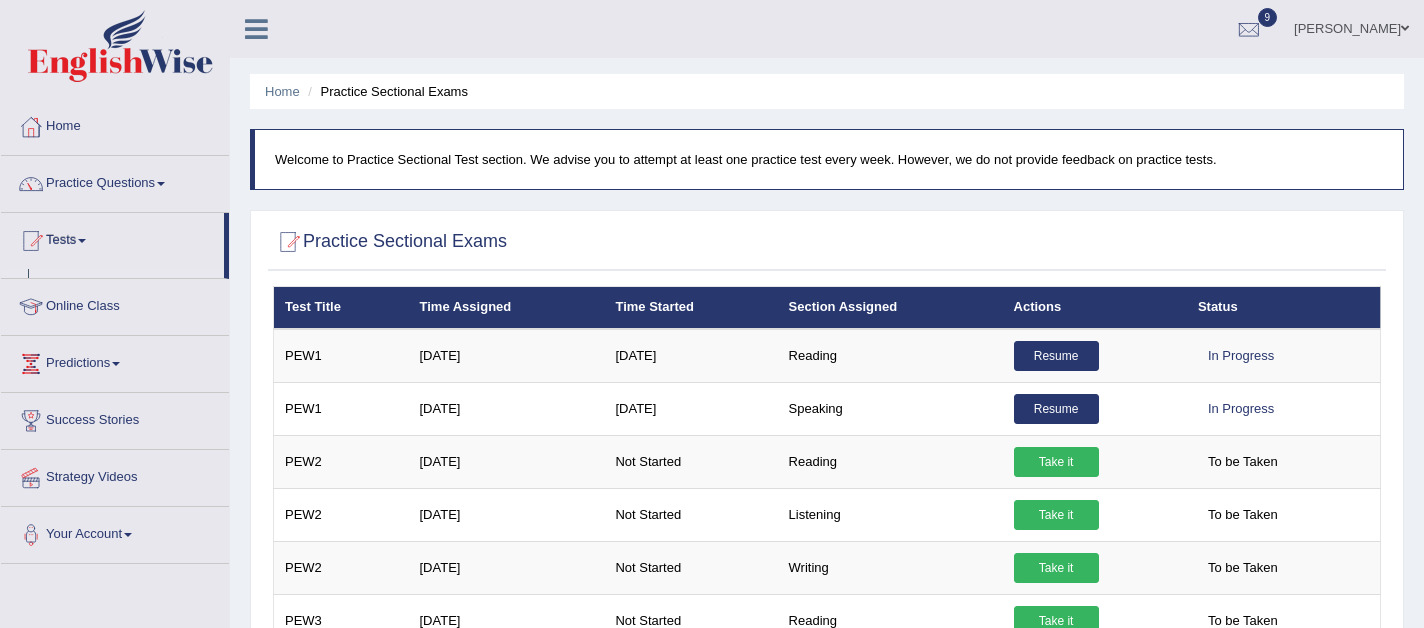 scroll, scrollTop: 0, scrollLeft: 0, axis: both 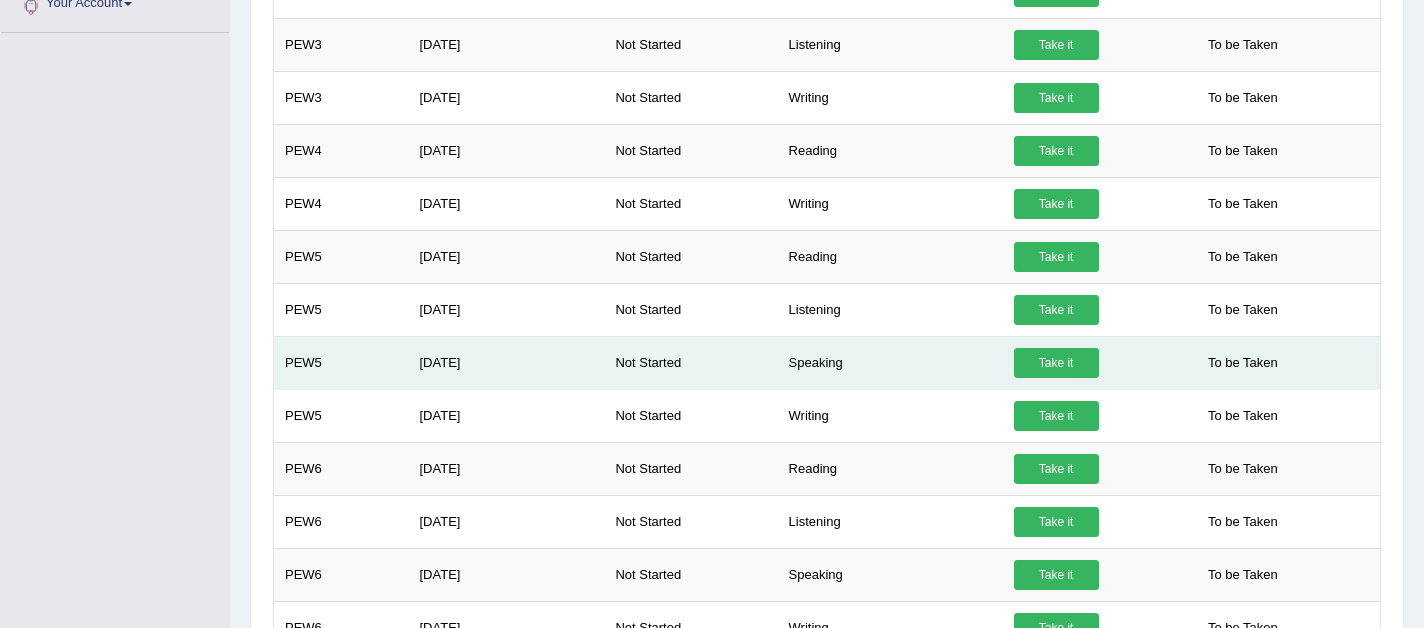 click on "Take it" at bounding box center [1056, 363] 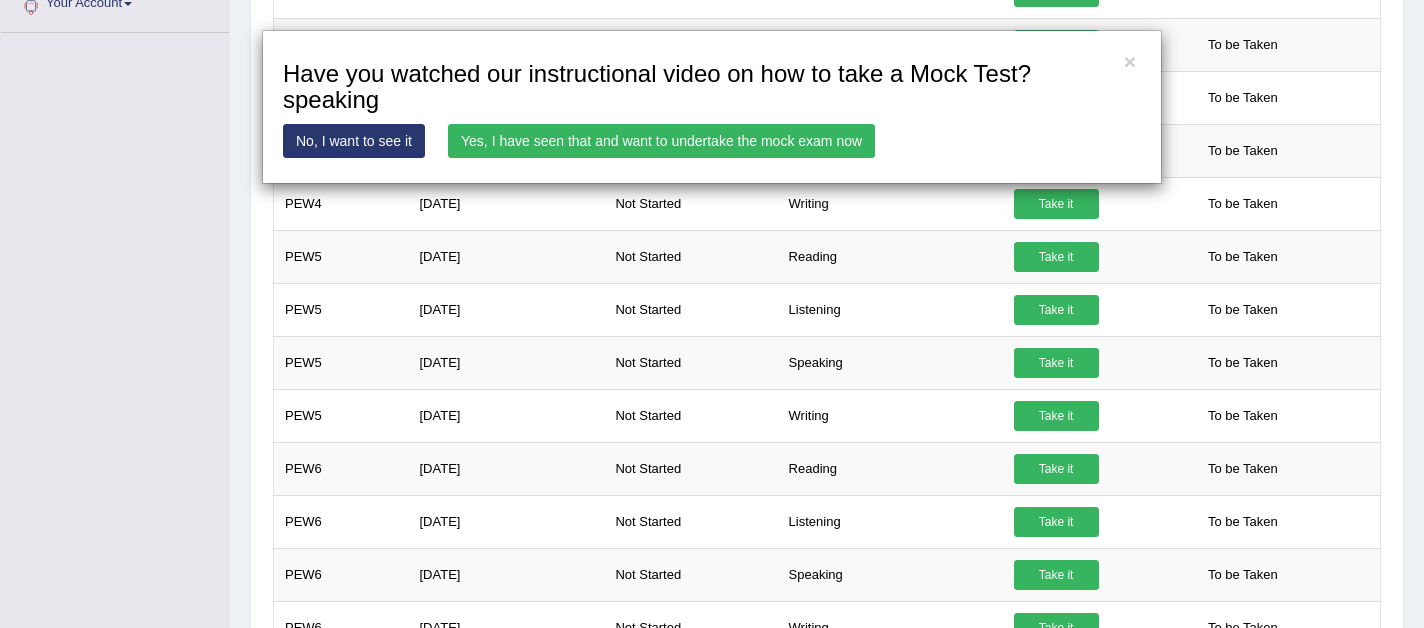 click on "Yes, I have seen that and want to undertake the mock exam now" at bounding box center (661, 141) 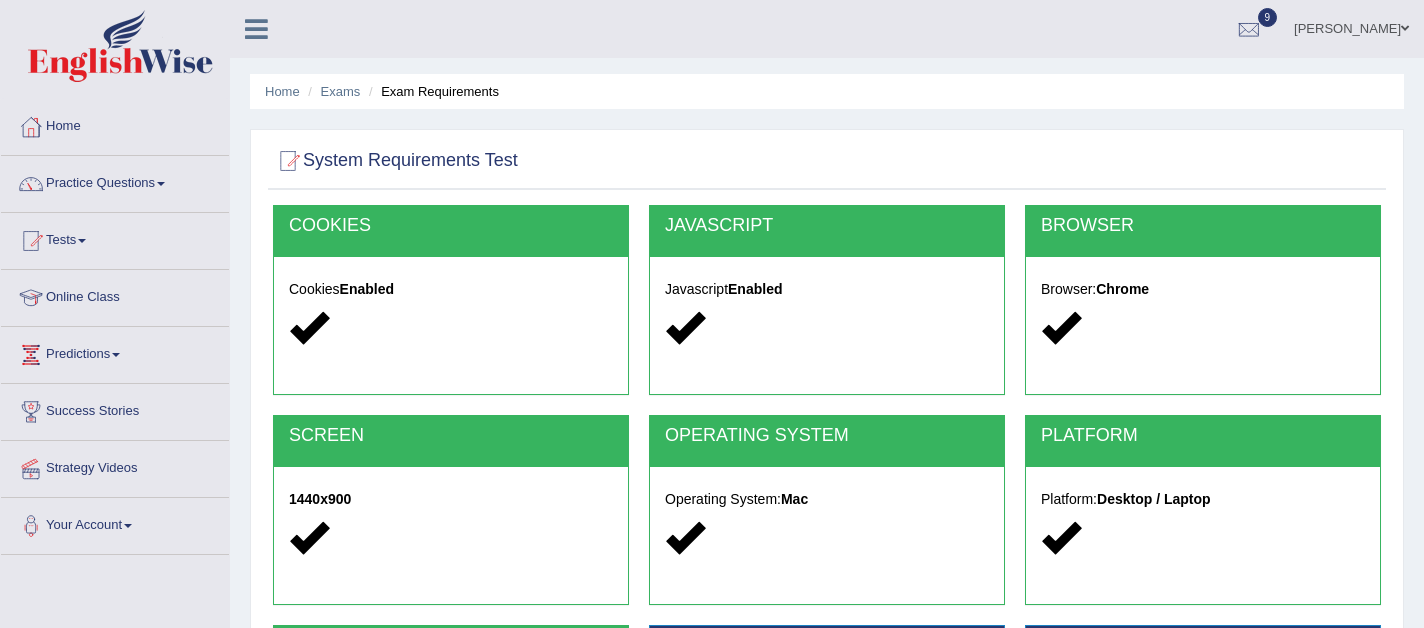 scroll, scrollTop: 0, scrollLeft: 0, axis: both 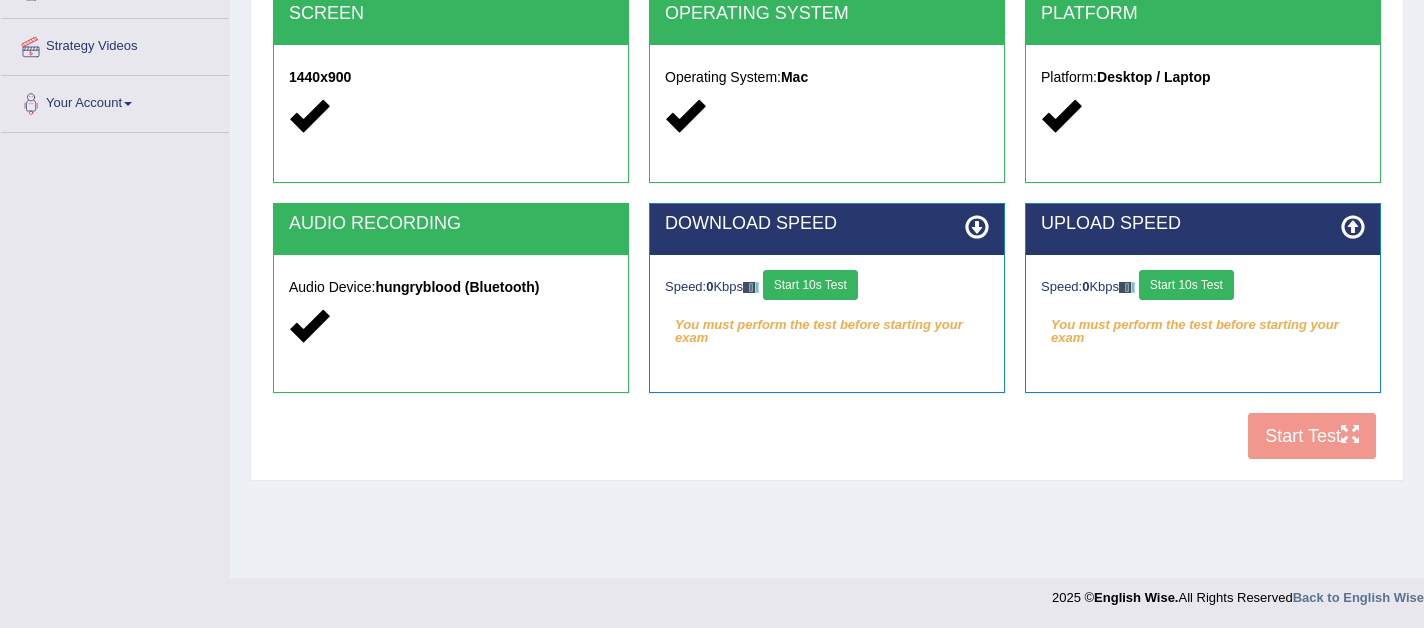 click on "Start 10s Test" at bounding box center (810, 285) 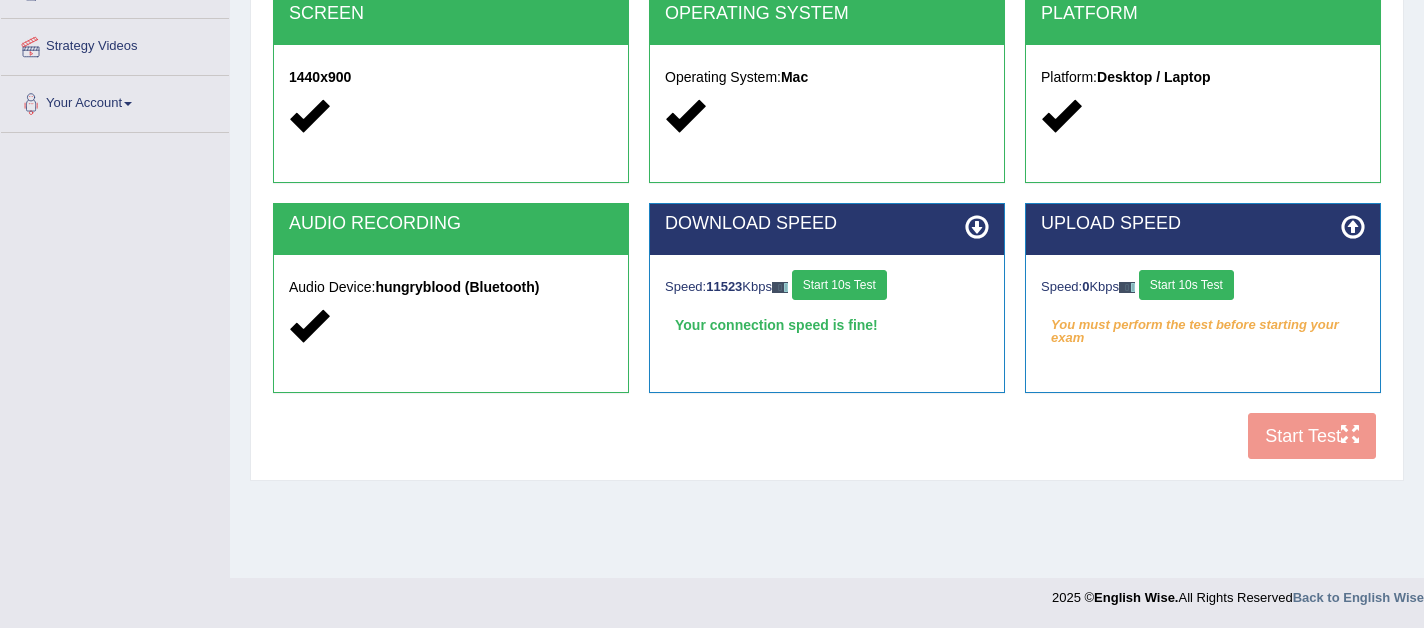 click on "Start 10s Test" at bounding box center (1186, 285) 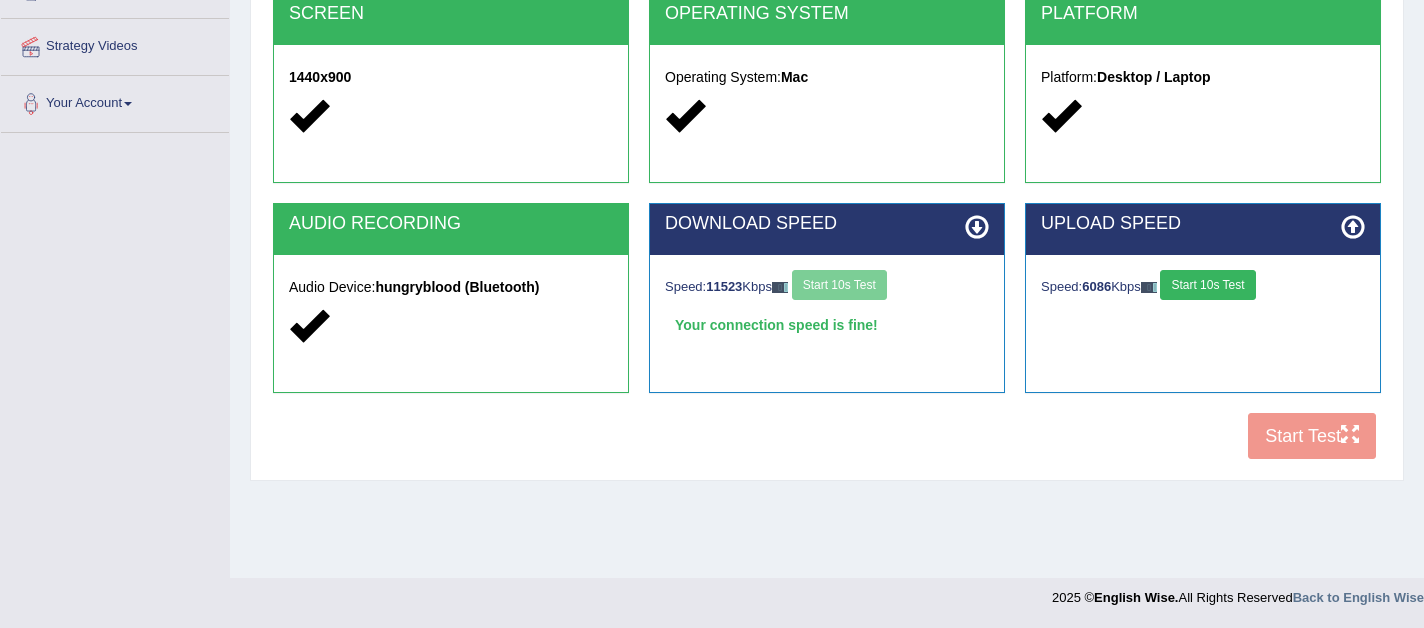 click on "Start 10s Test" at bounding box center (1207, 285) 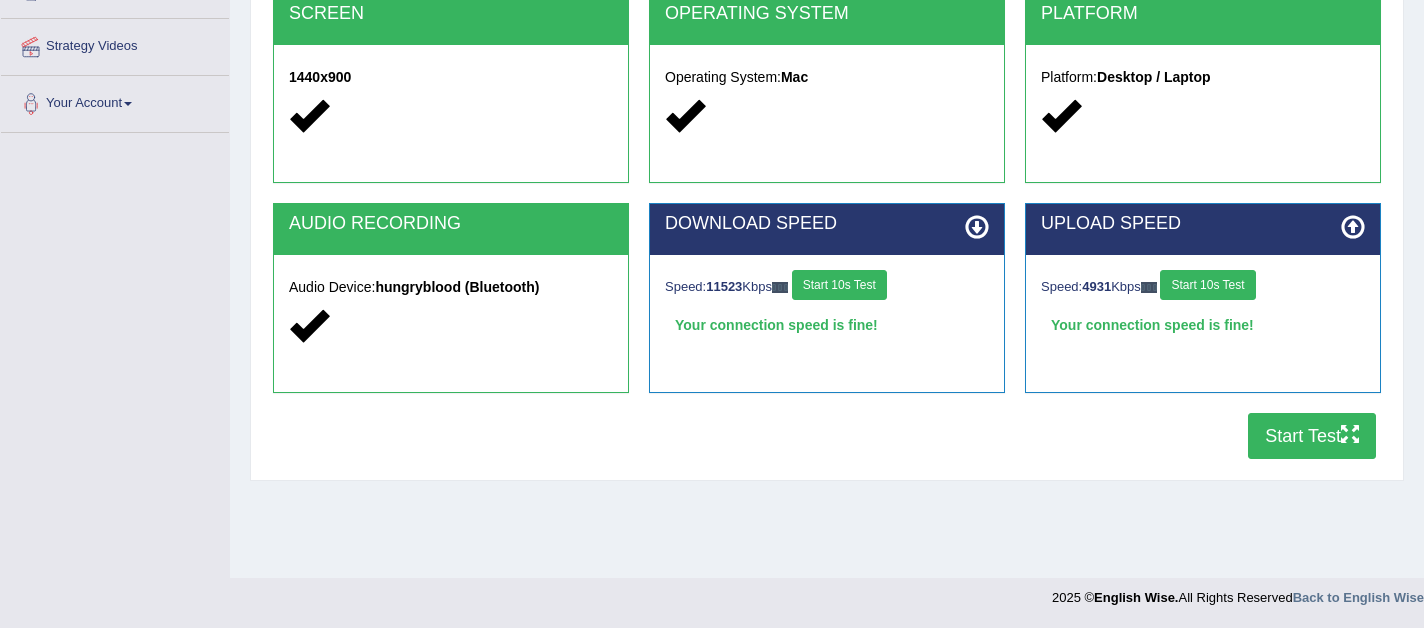 click on "Start Test" at bounding box center (1312, 436) 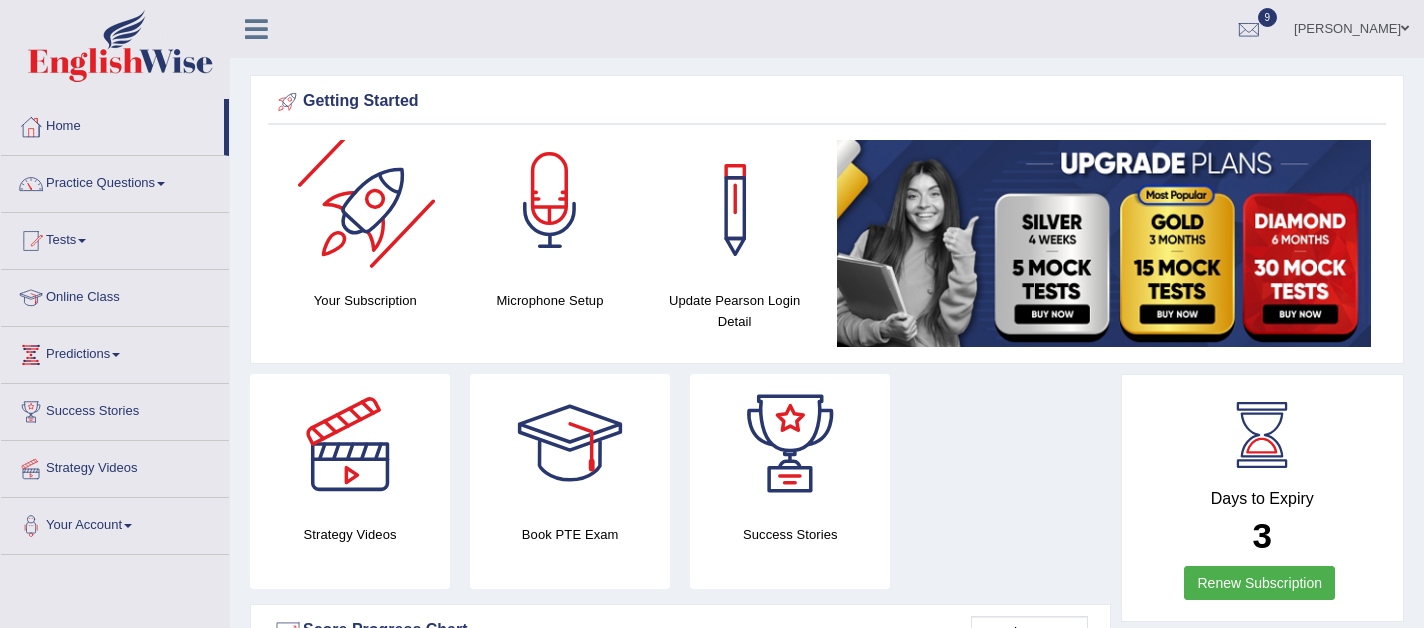 scroll, scrollTop: 0, scrollLeft: 0, axis: both 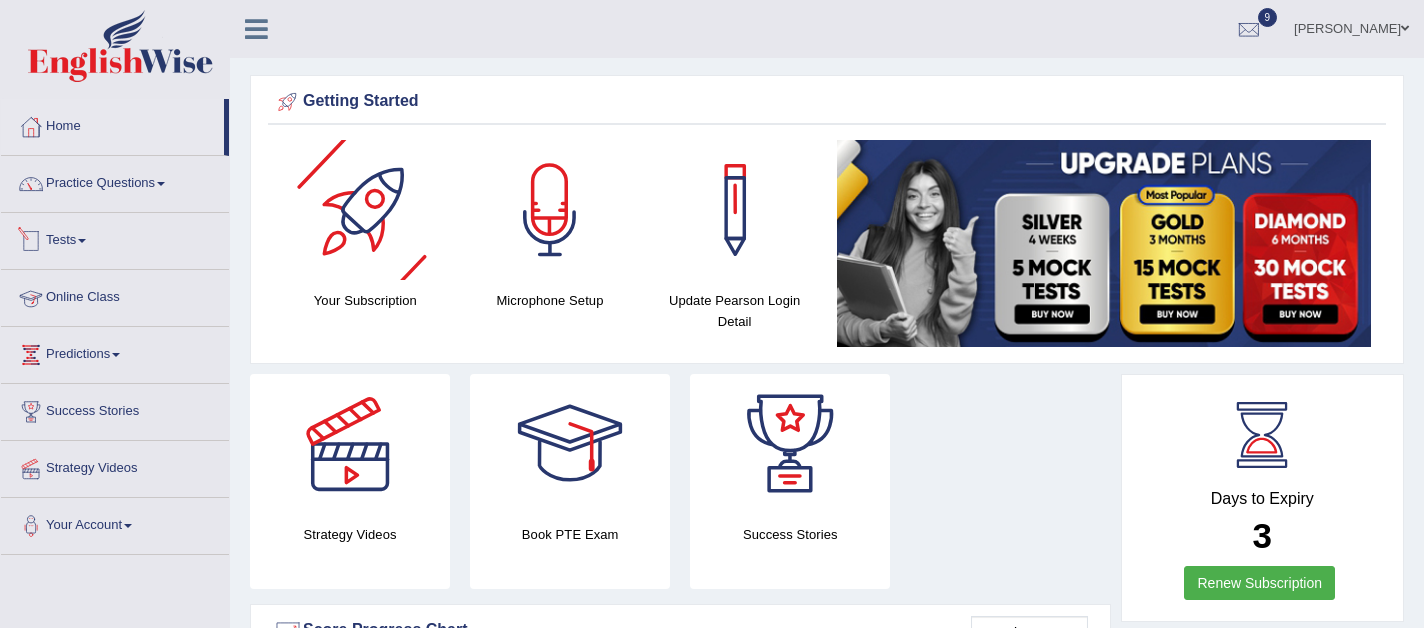 click on "Tests" at bounding box center [115, 238] 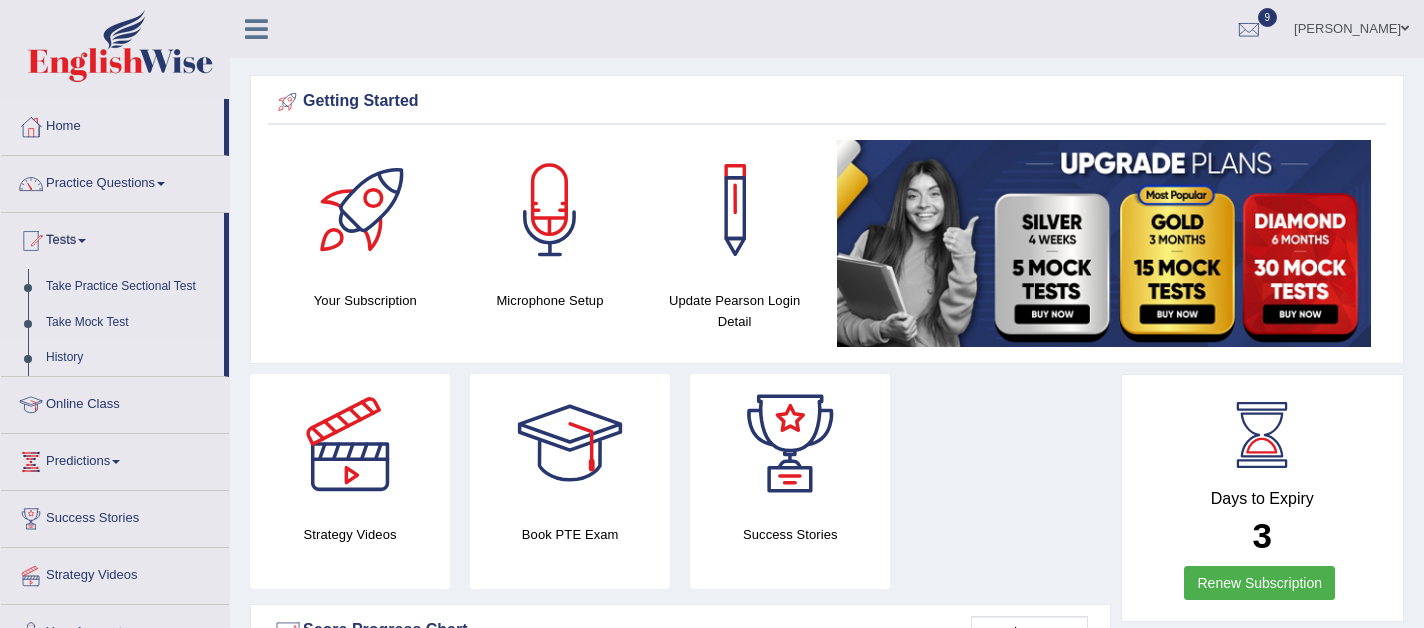 click on "History" at bounding box center [130, 358] 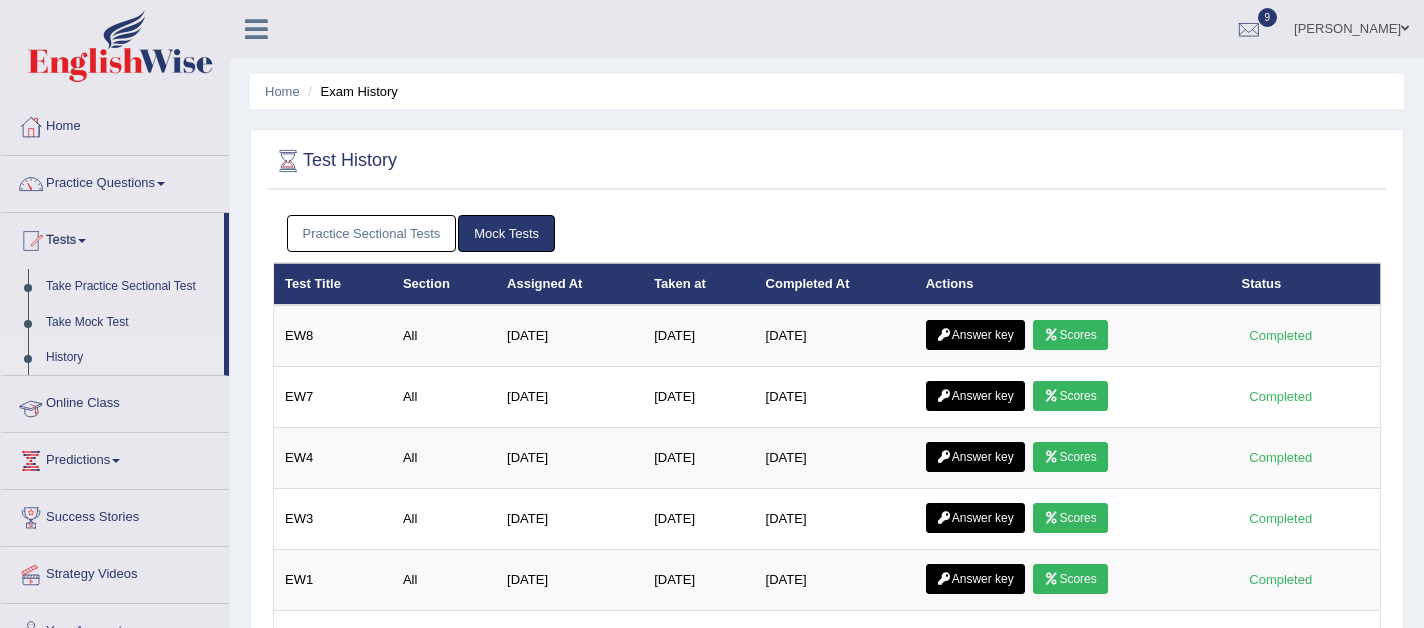 scroll, scrollTop: 0, scrollLeft: 0, axis: both 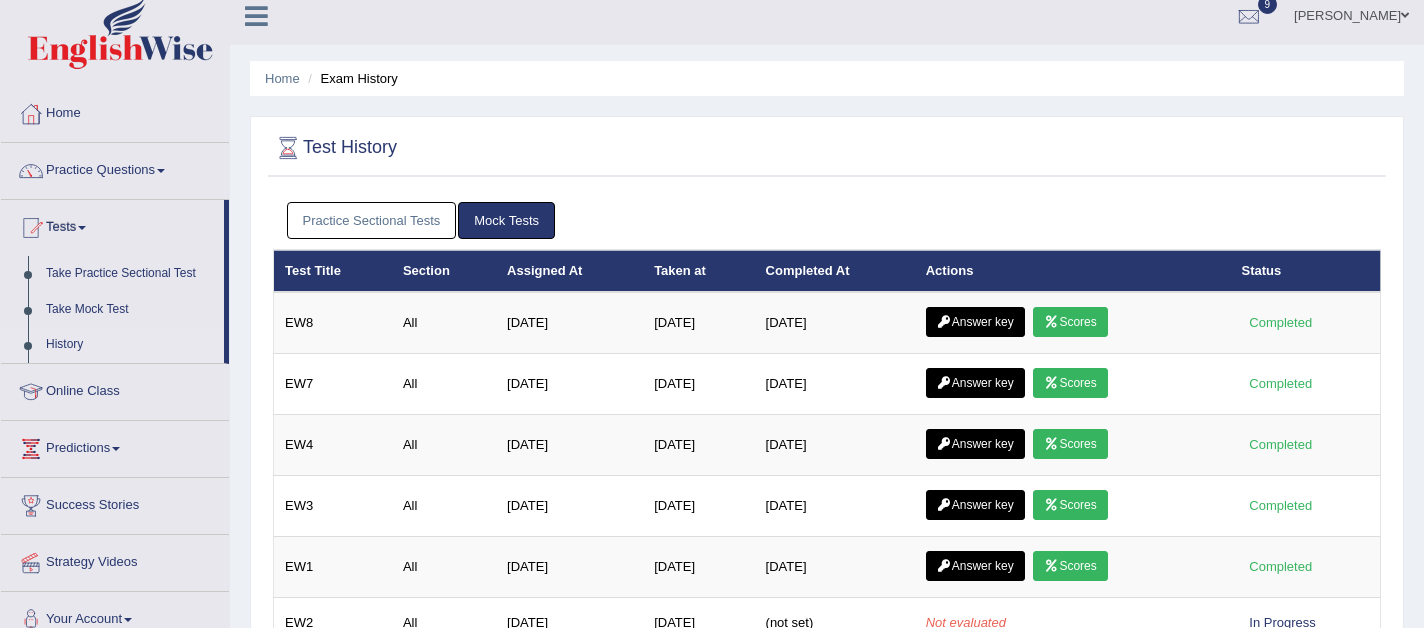 click on "Practice Sectional Tests" at bounding box center (372, 220) 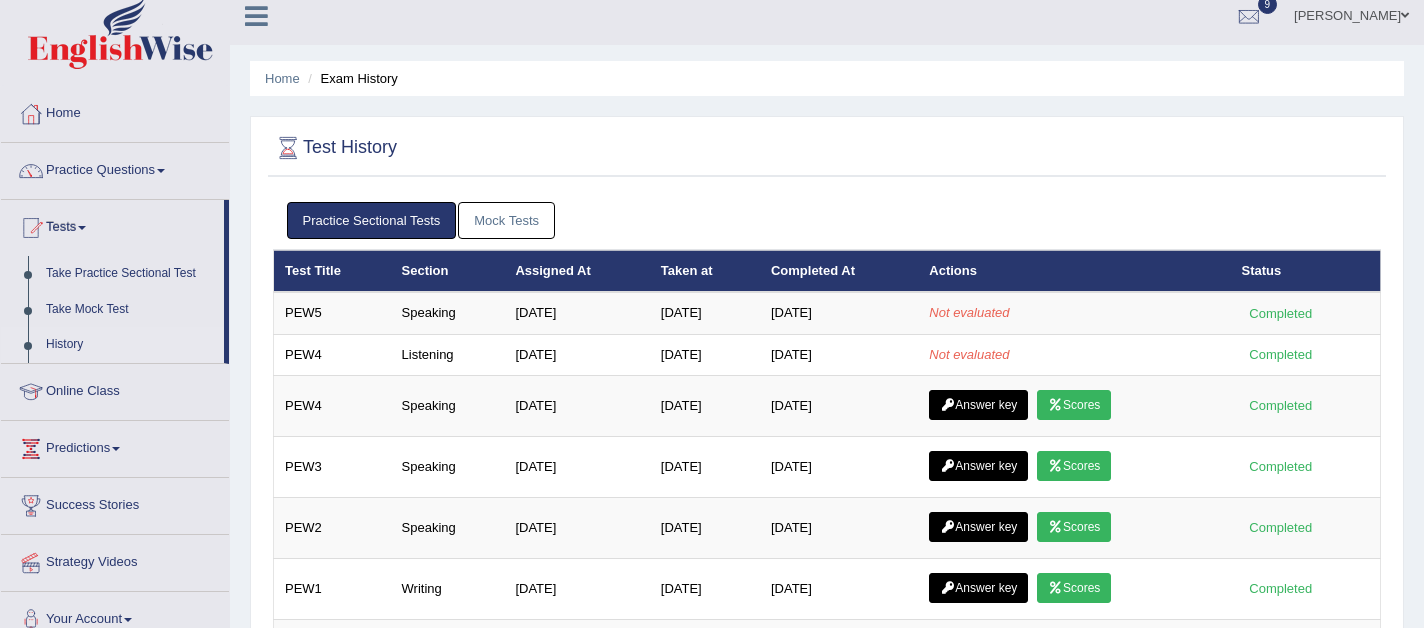 click on "Mock Tests" at bounding box center [506, 220] 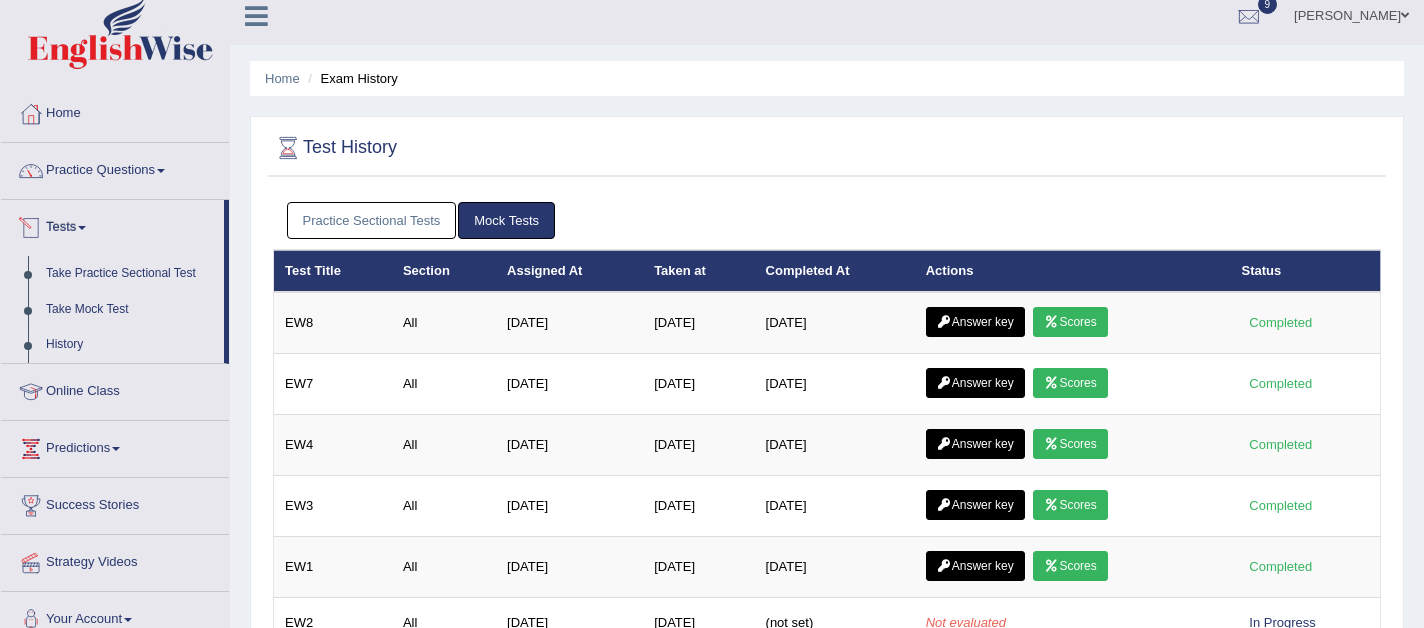 click on "Practice Sectional Tests" at bounding box center [372, 220] 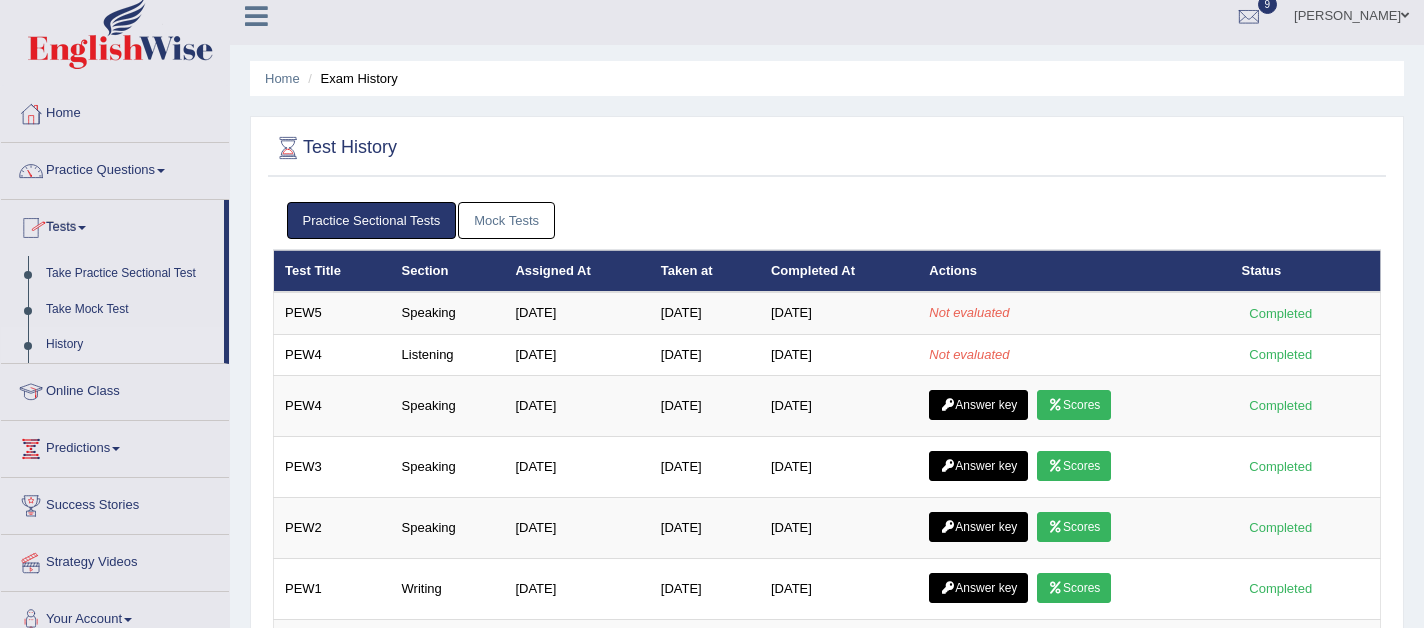 click on "Practice Sectional Tests" at bounding box center (372, 220) 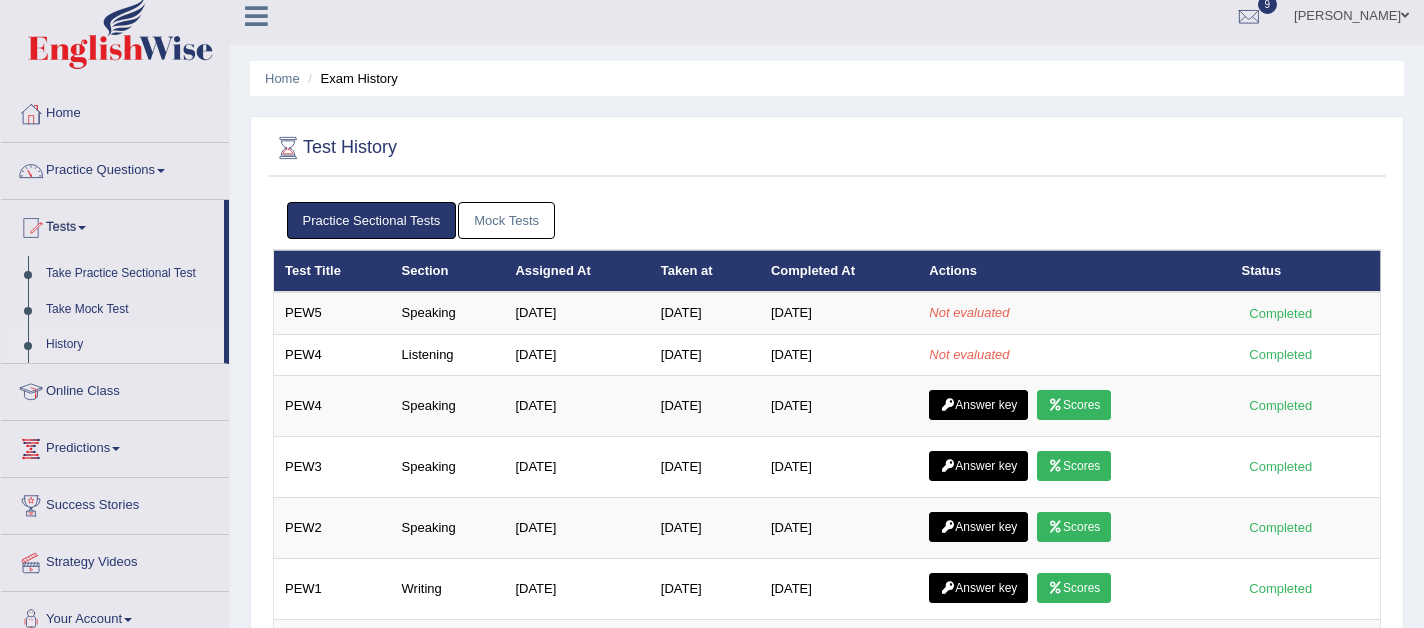 click on "Practice Sectional Tests" at bounding box center (372, 220) 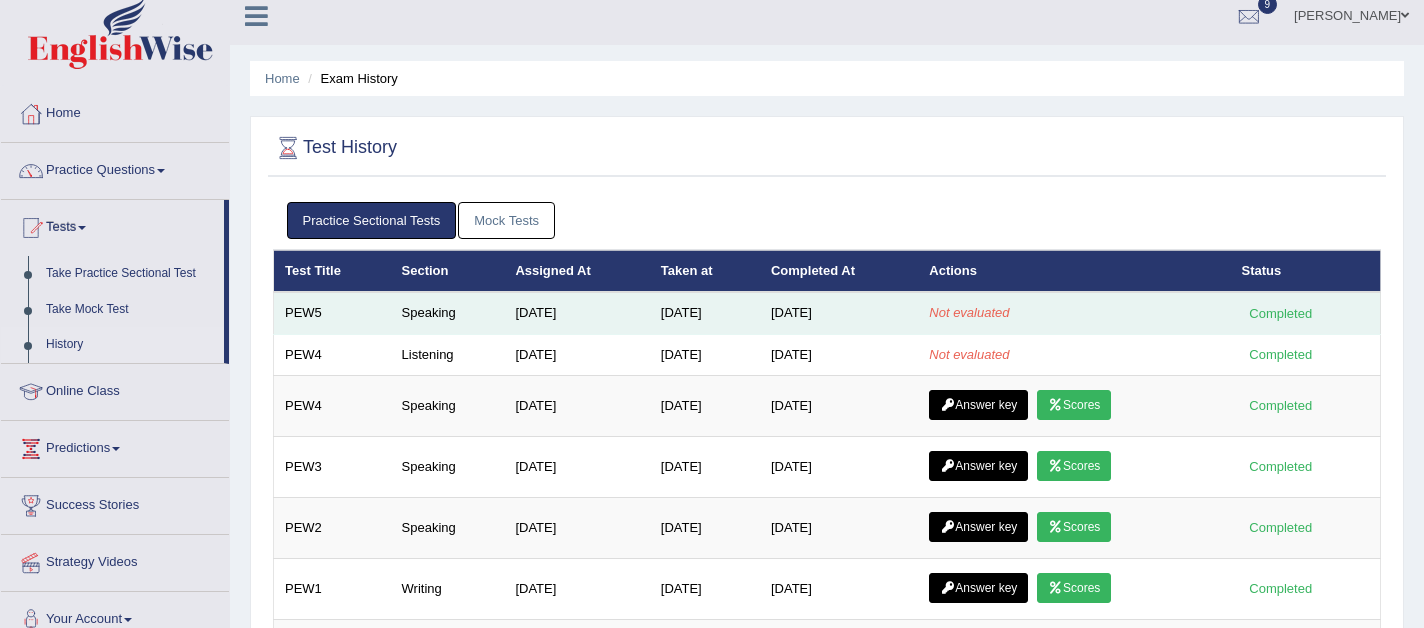 click on "Not evaluated" at bounding box center [1074, 313] 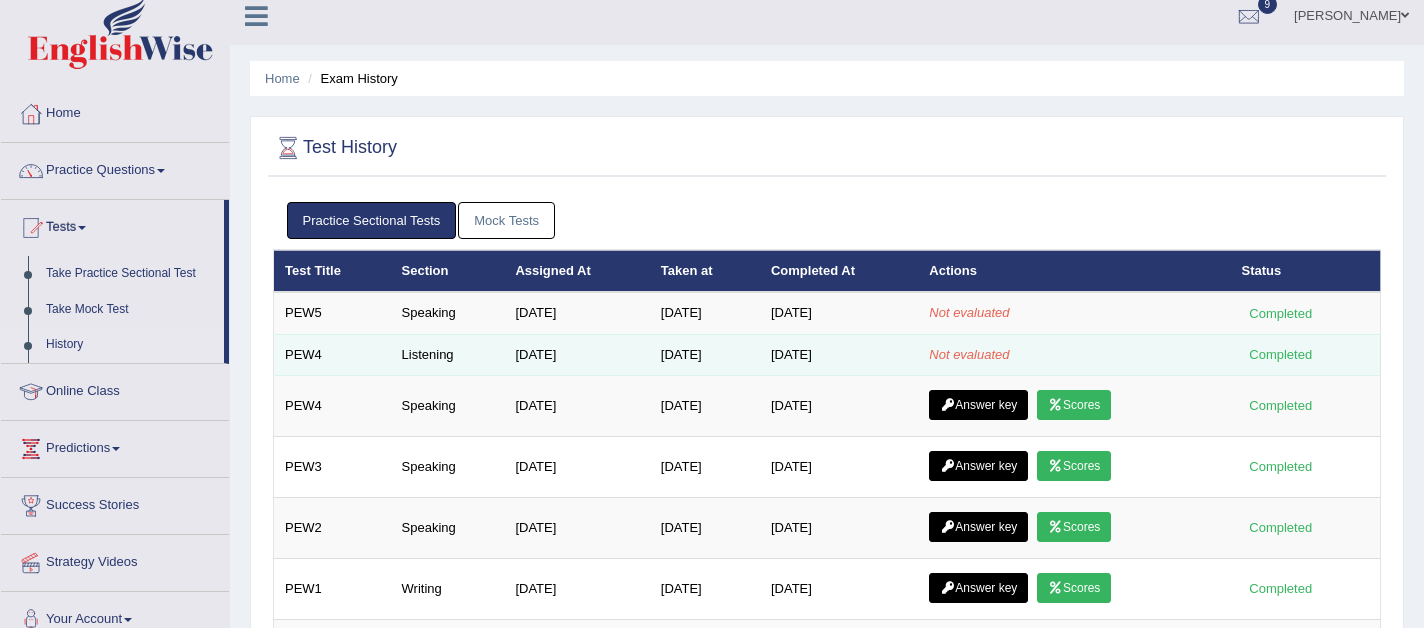 click on "Not evaluated" at bounding box center (969, 354) 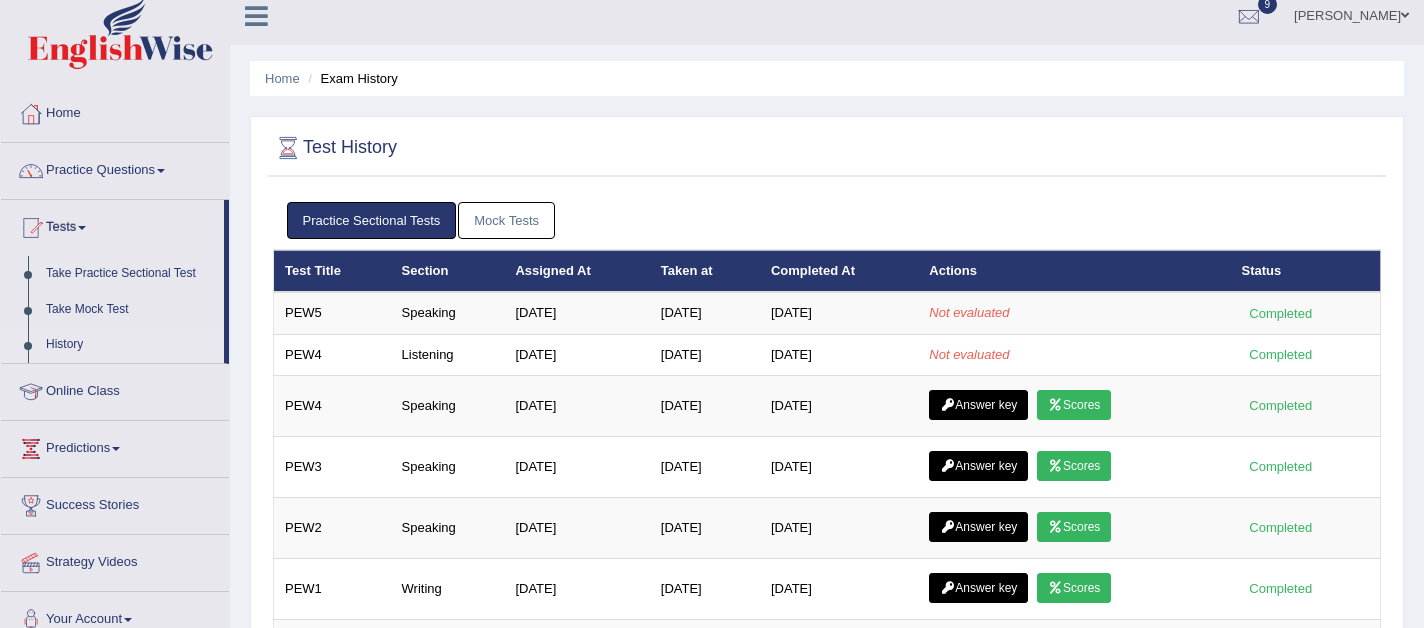 click on "History" at bounding box center (130, 345) 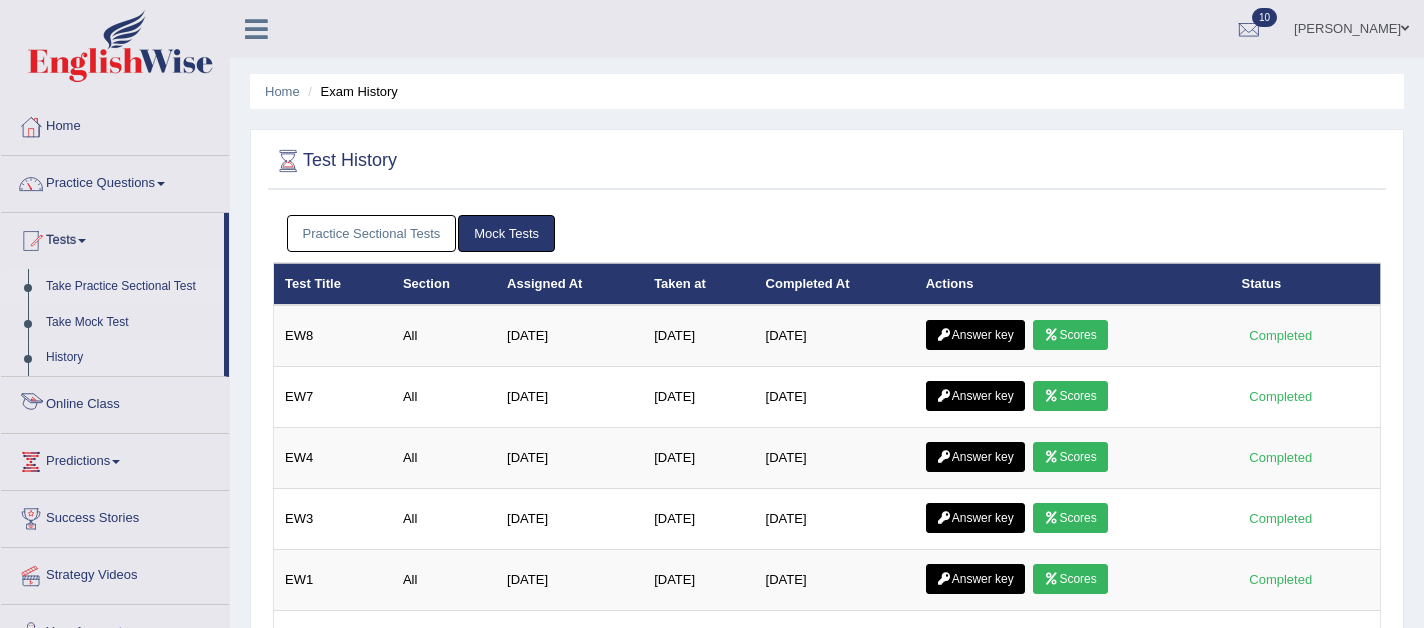 scroll, scrollTop: 0, scrollLeft: 0, axis: both 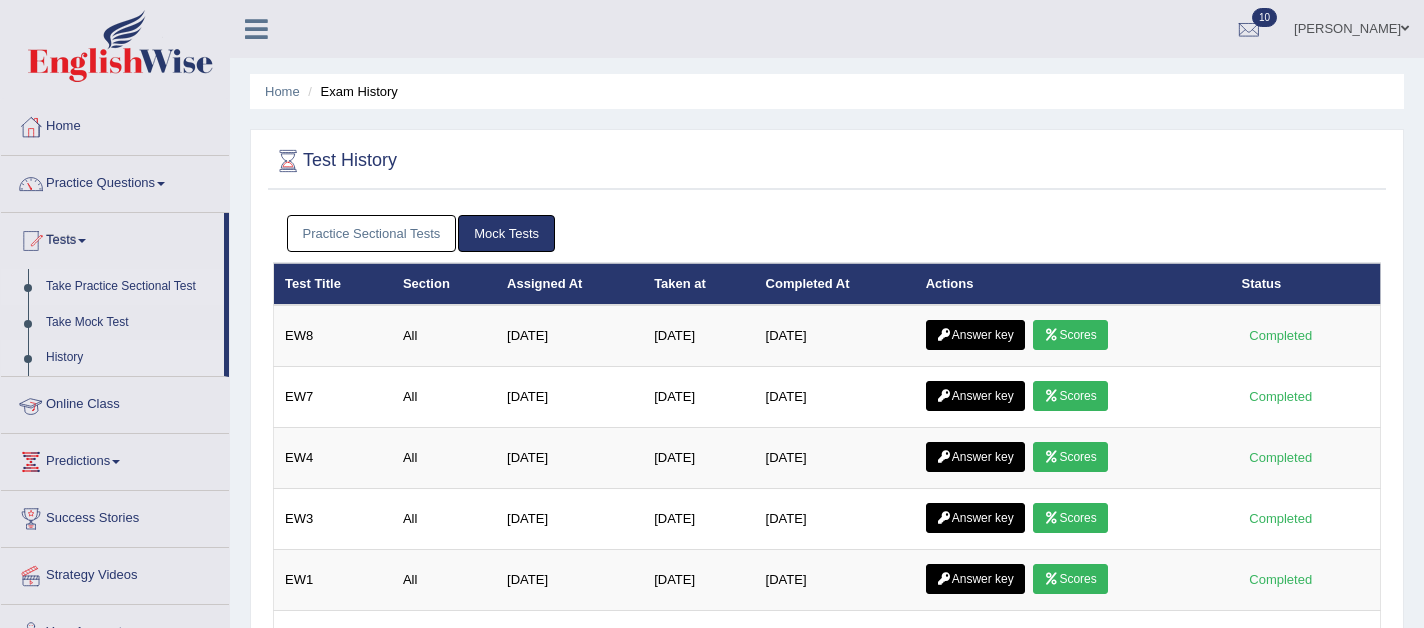 click on "Take Practice Sectional Test" at bounding box center [130, 287] 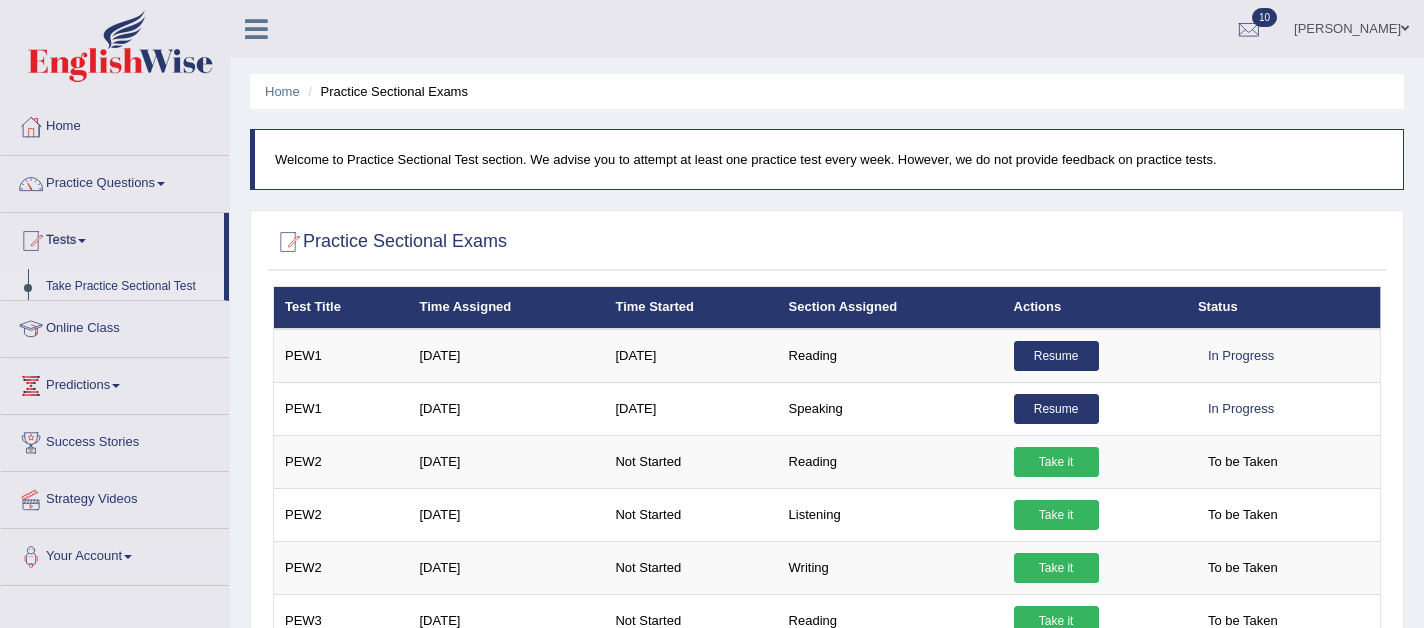scroll, scrollTop: 0, scrollLeft: 0, axis: both 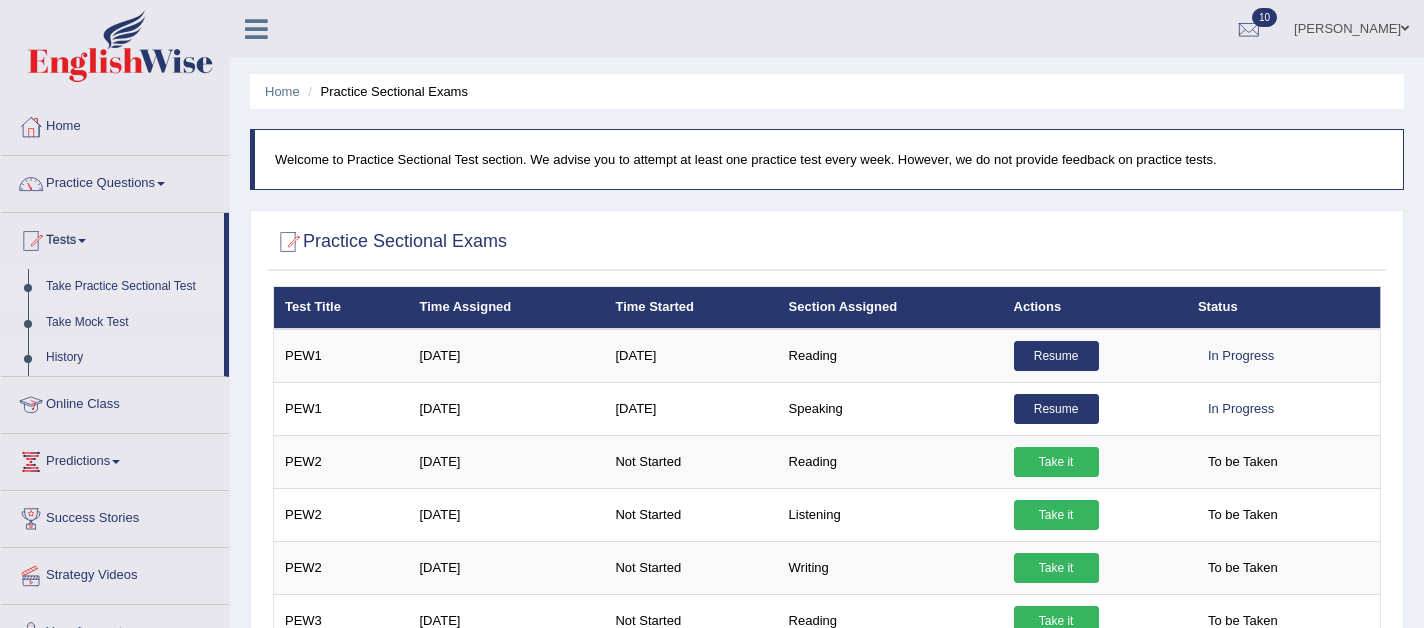 click on "History" at bounding box center [130, 358] 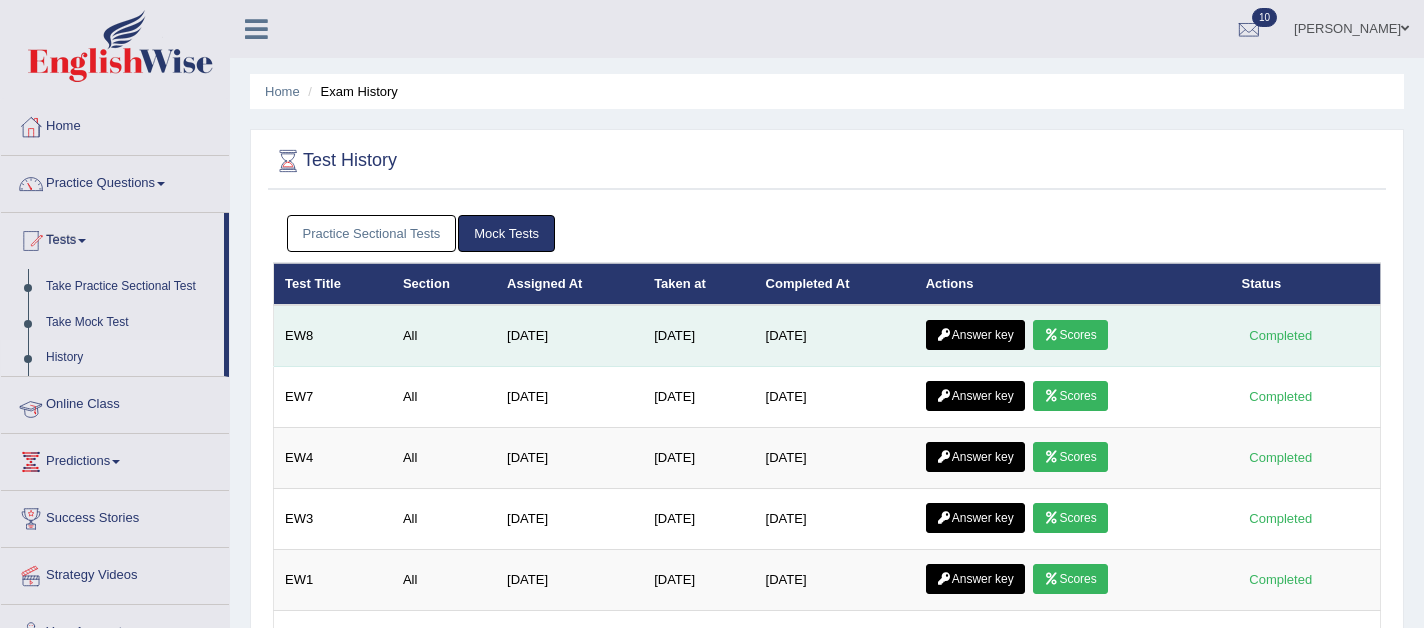 scroll, scrollTop: 0, scrollLeft: 0, axis: both 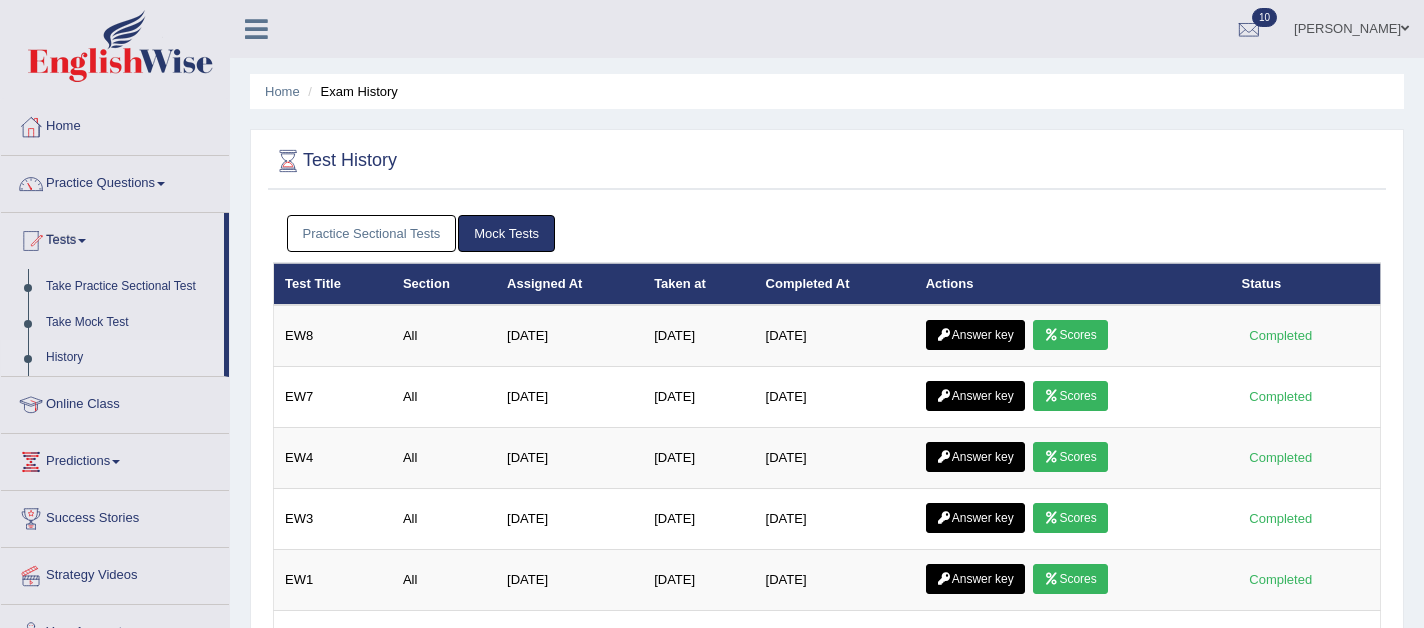 click on "Practice Sectional Tests" at bounding box center (372, 233) 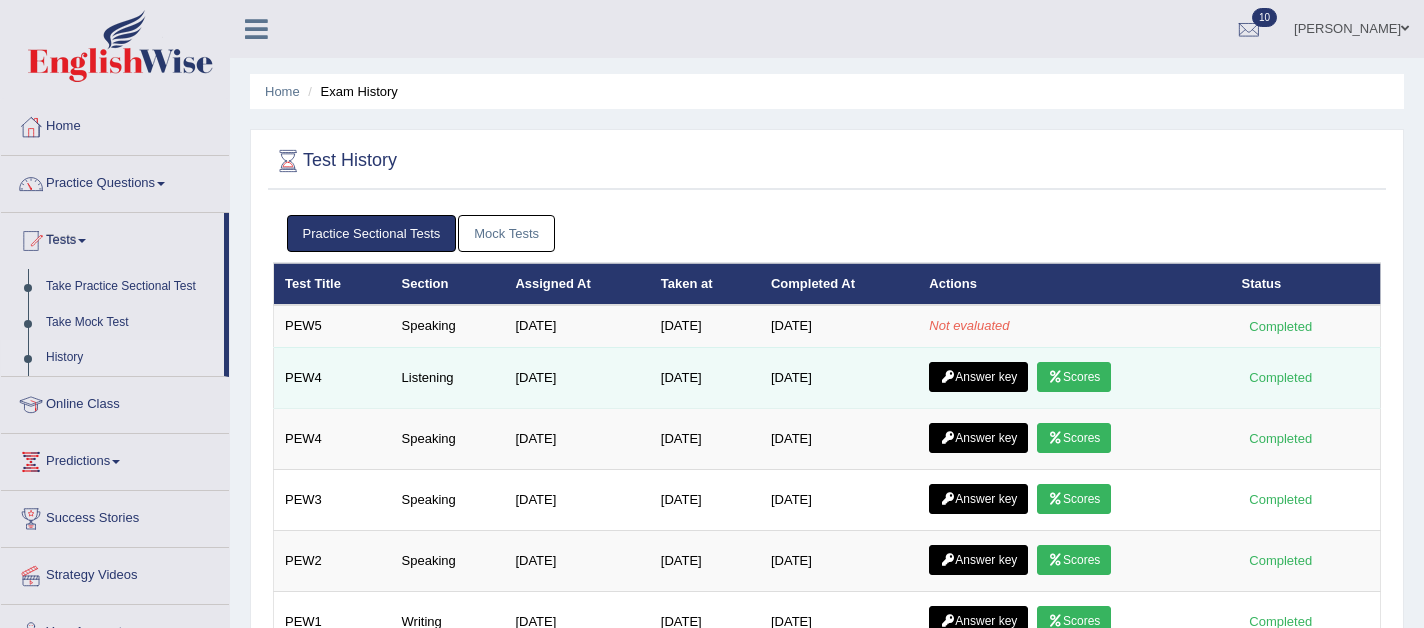 click on "Scores" at bounding box center [1074, 377] 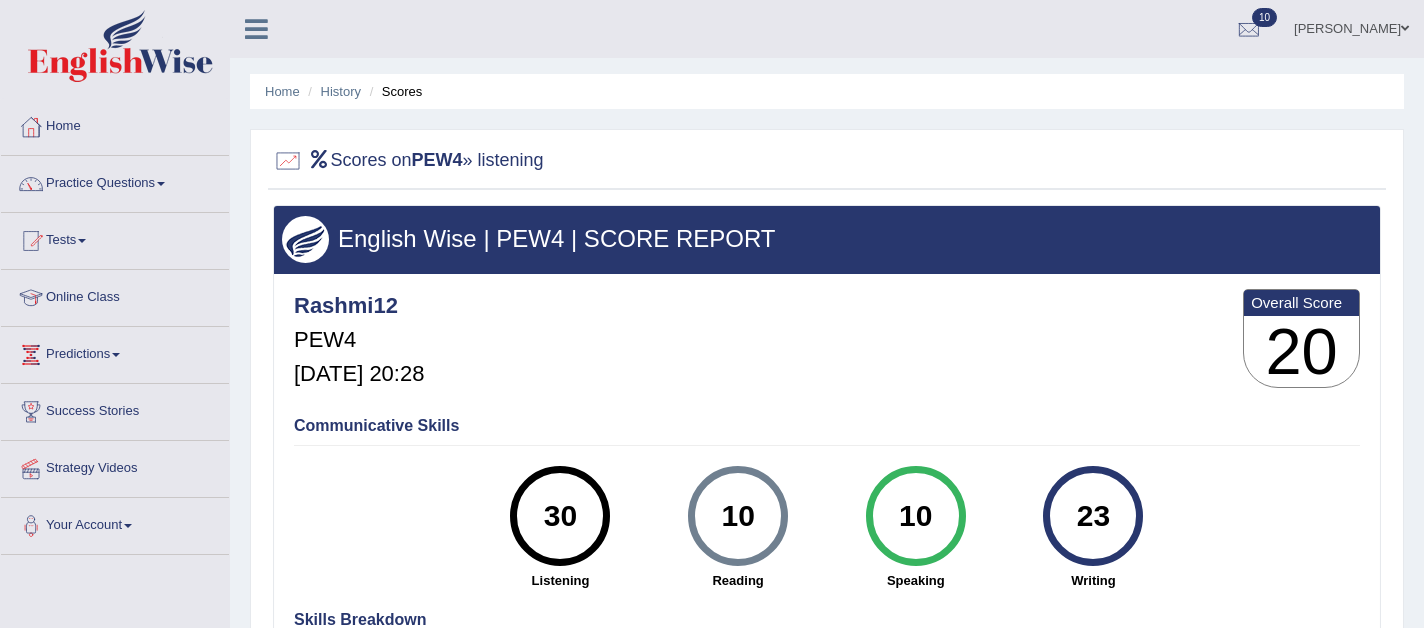 scroll, scrollTop: 0, scrollLeft: 0, axis: both 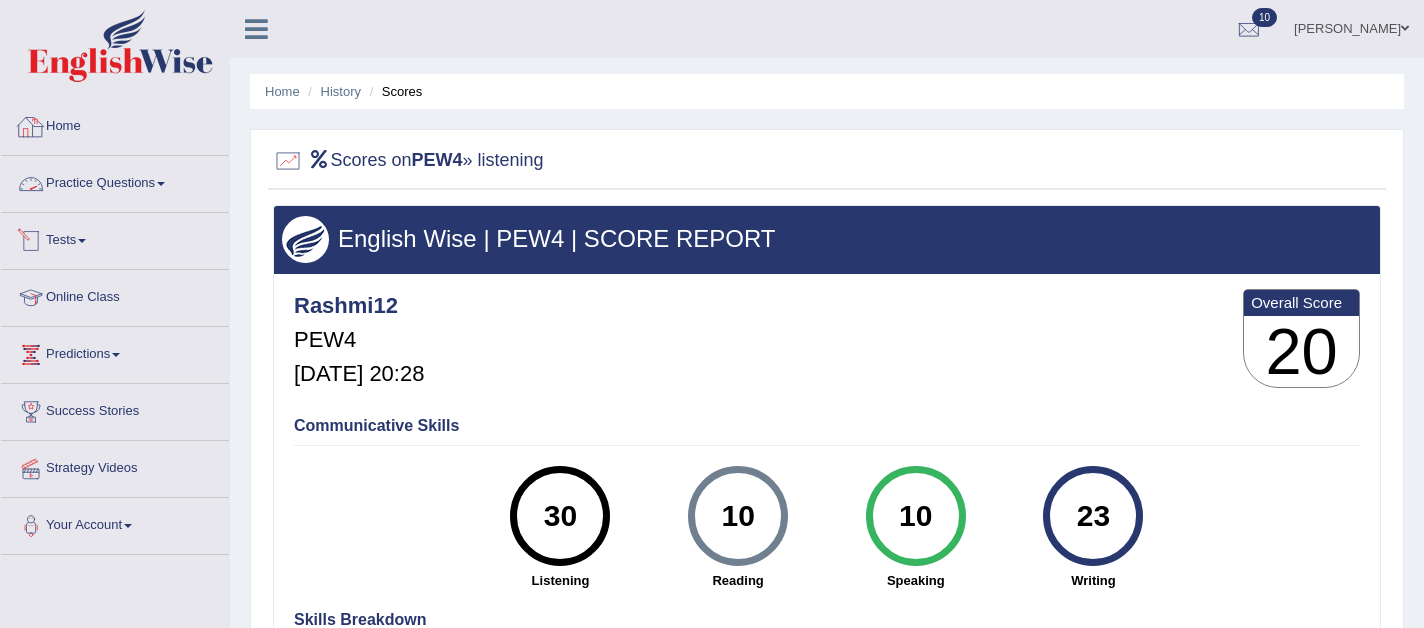 click on "Tests" at bounding box center (115, 238) 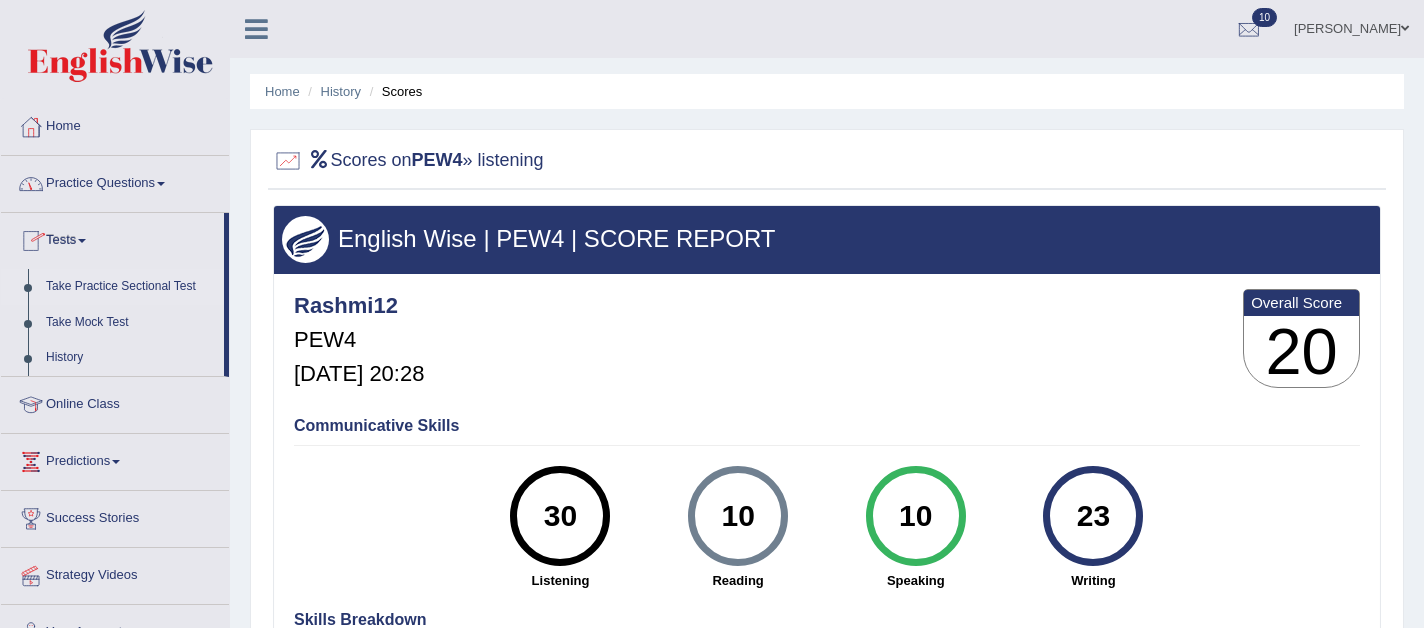 click on "Take Practice Sectional Test" at bounding box center (130, 287) 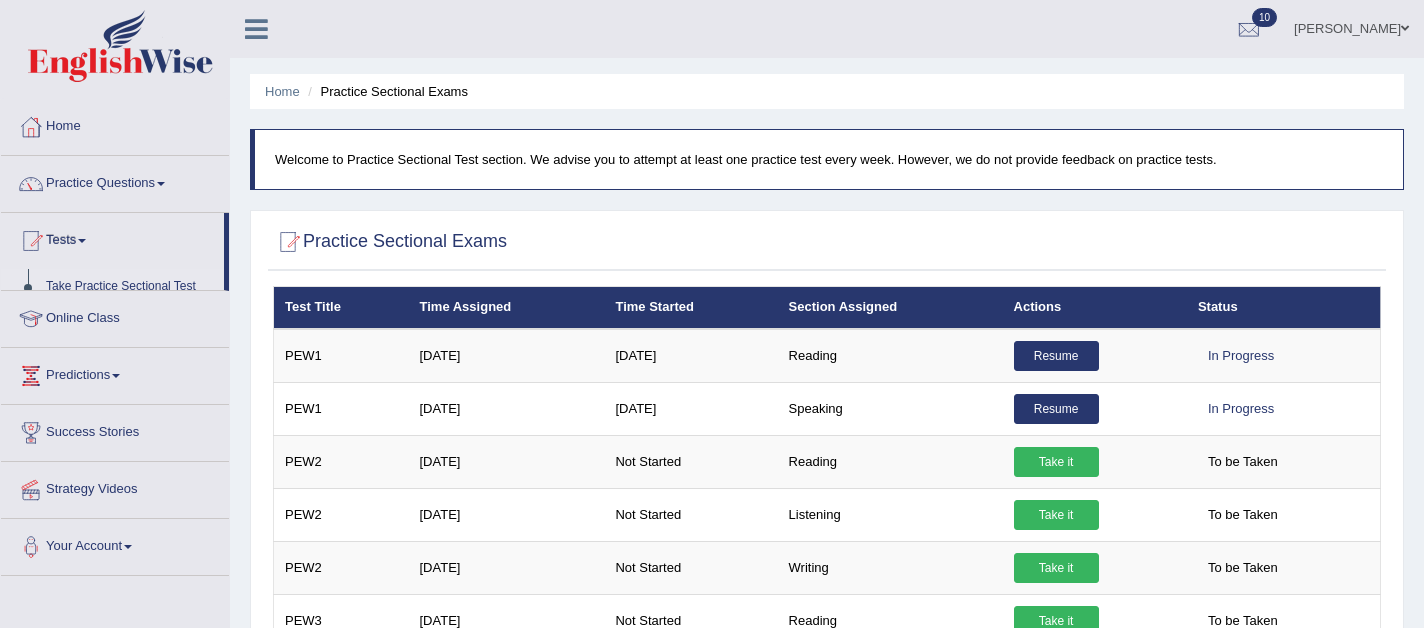 scroll, scrollTop: 0, scrollLeft: 0, axis: both 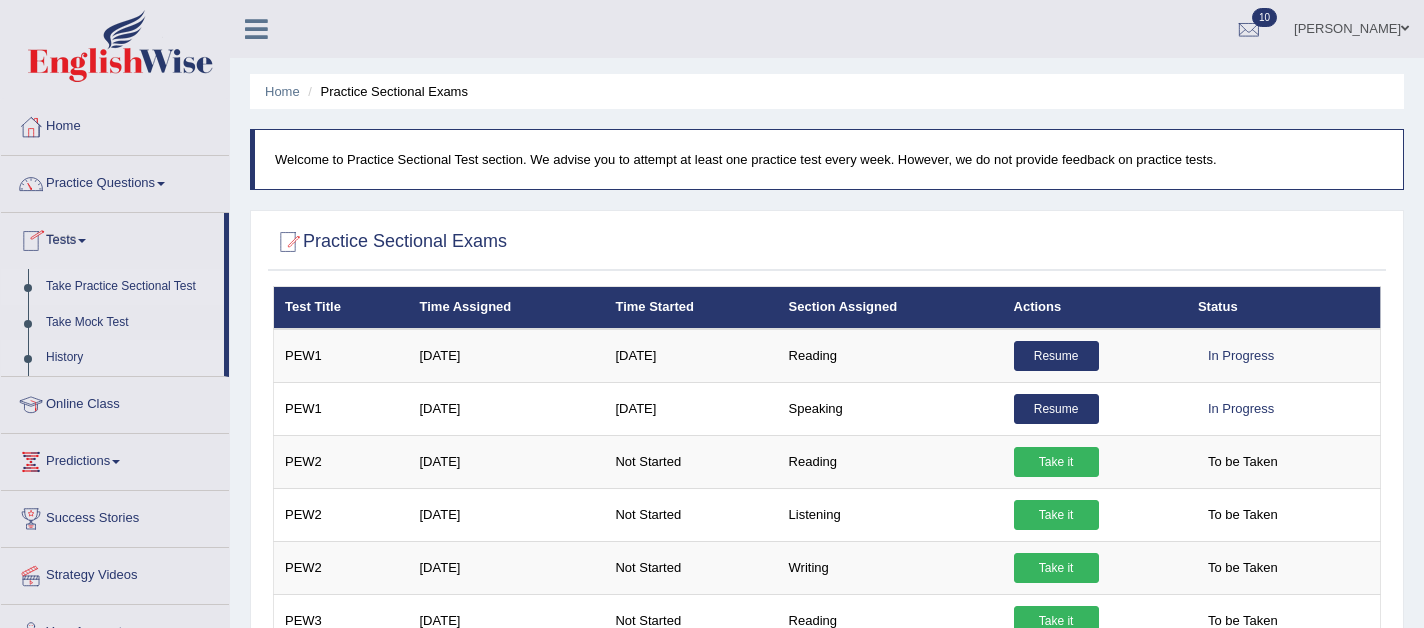 click on "History" at bounding box center [130, 358] 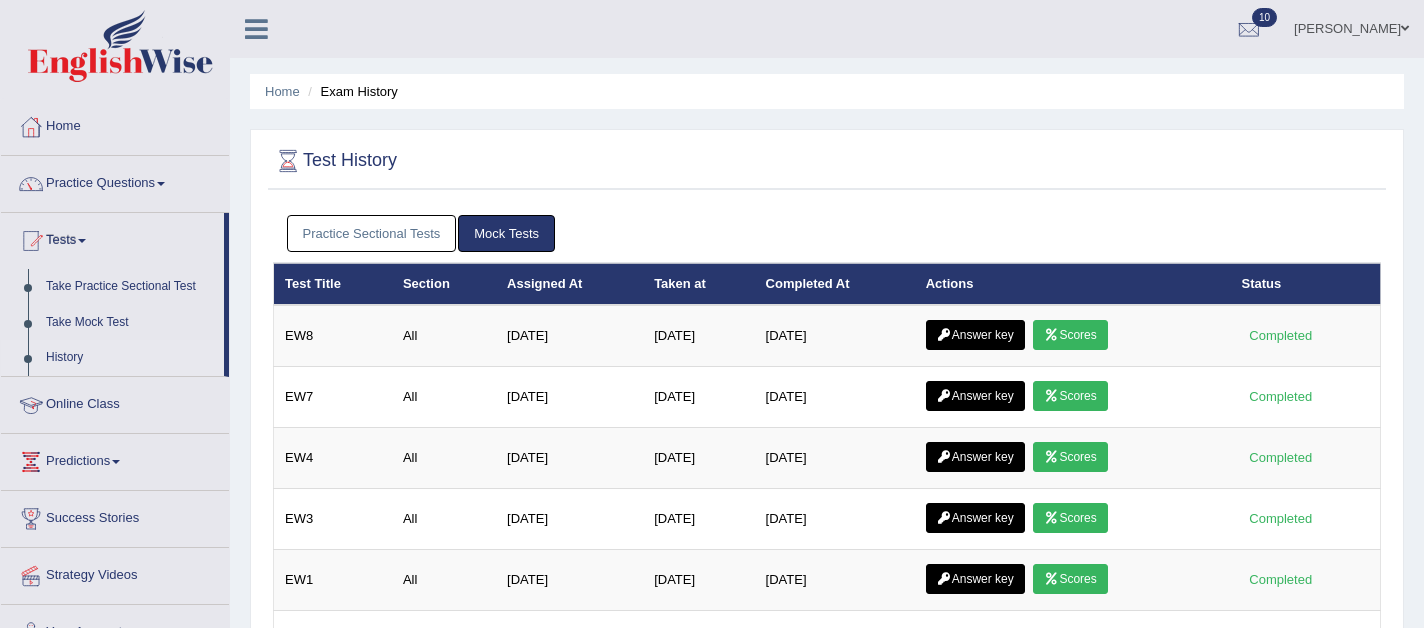 scroll, scrollTop: 0, scrollLeft: 0, axis: both 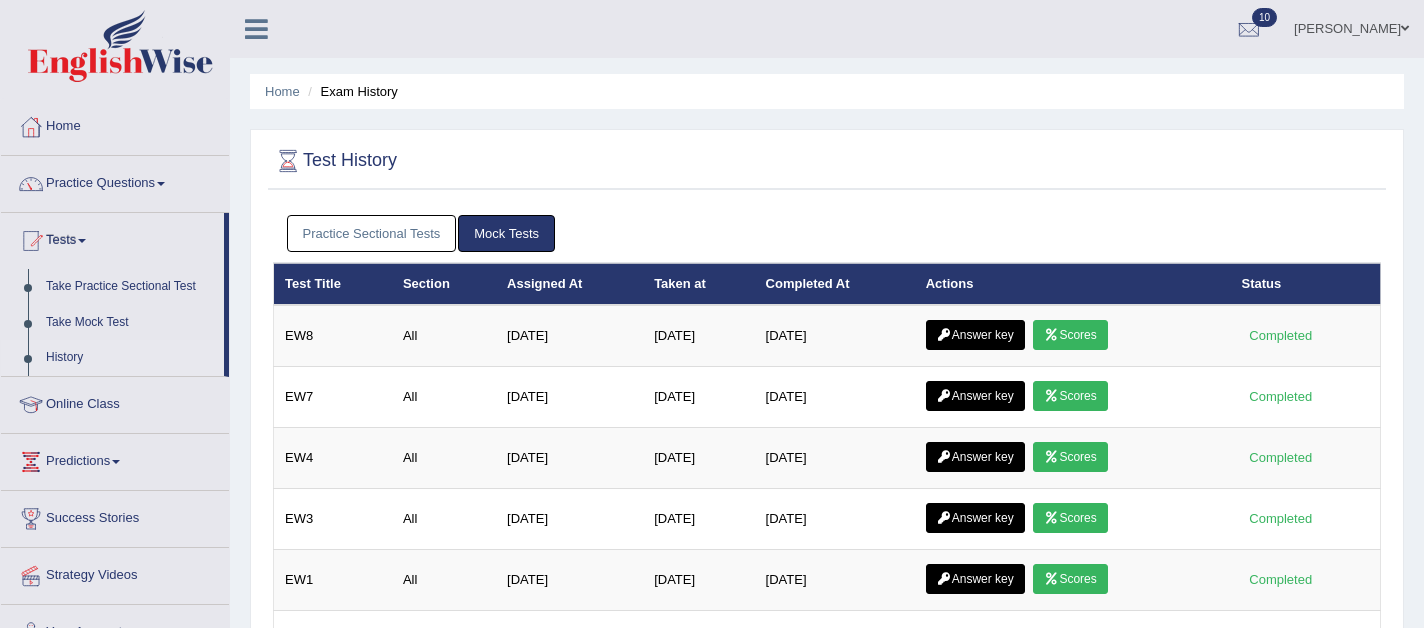 click on "Practice Sectional Tests" at bounding box center [372, 233] 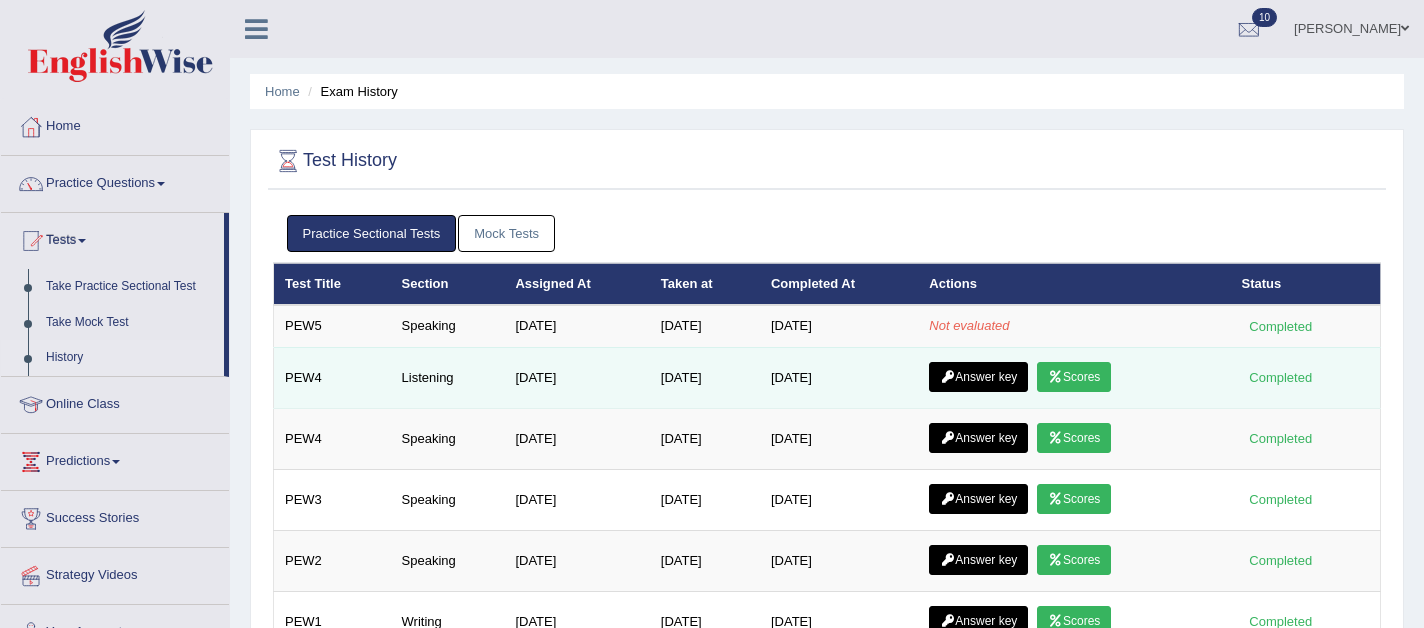 click on "Answer key" at bounding box center (978, 377) 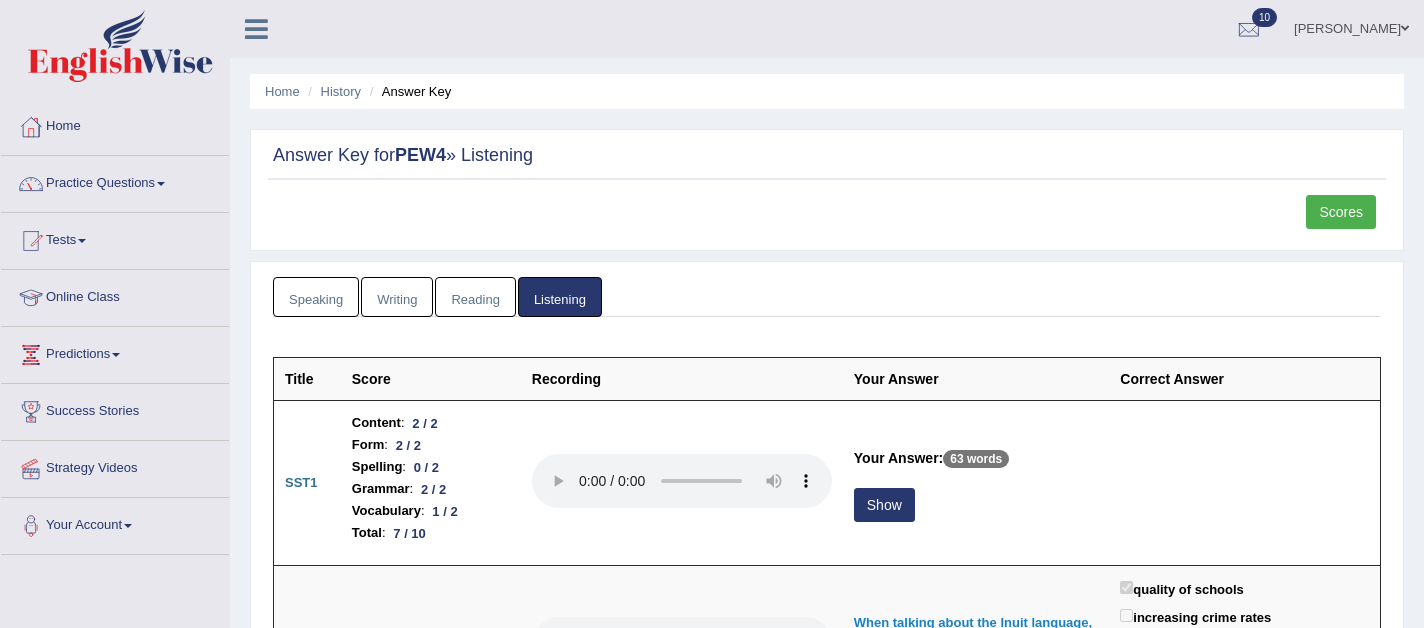 scroll, scrollTop: 0, scrollLeft: 0, axis: both 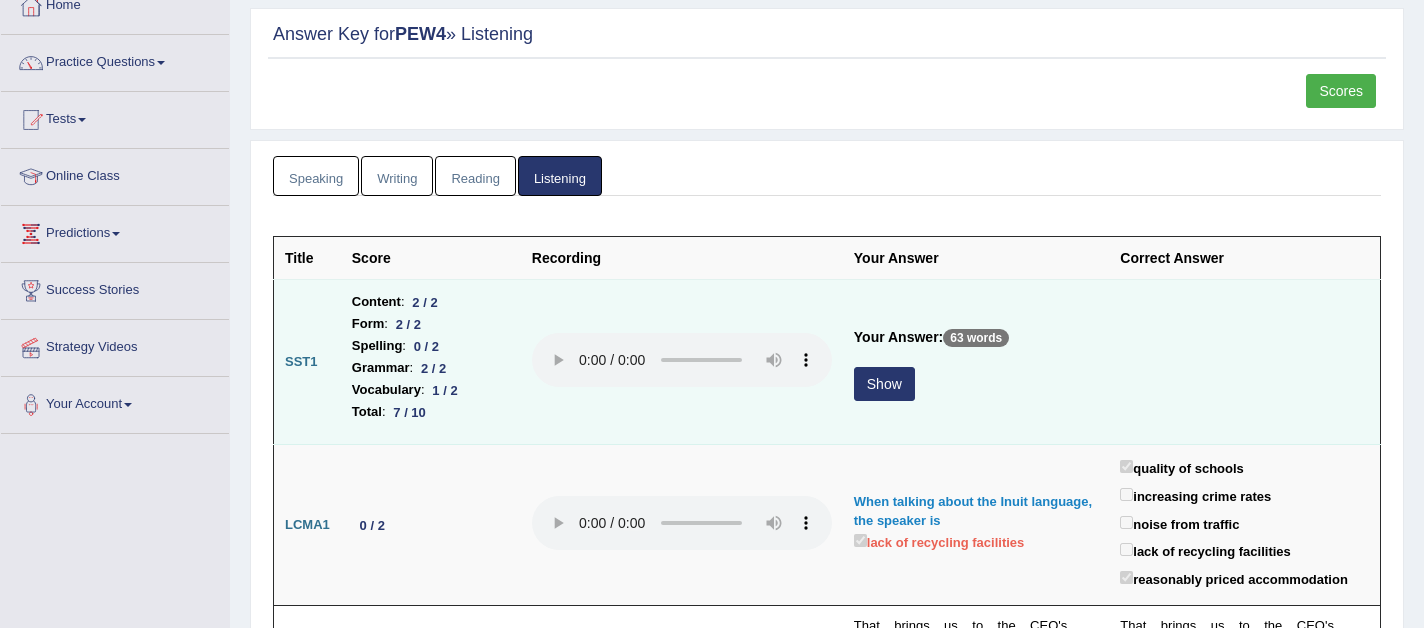 click on "Show" at bounding box center [884, 384] 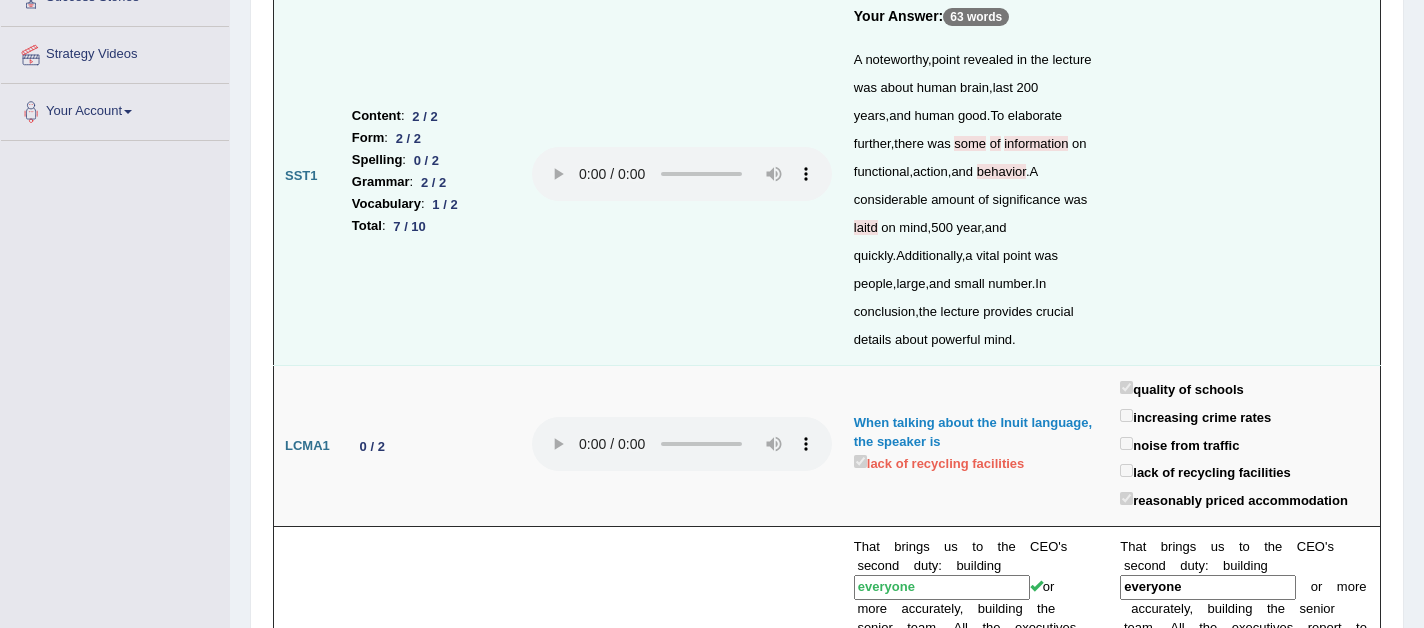scroll, scrollTop: 0, scrollLeft: 0, axis: both 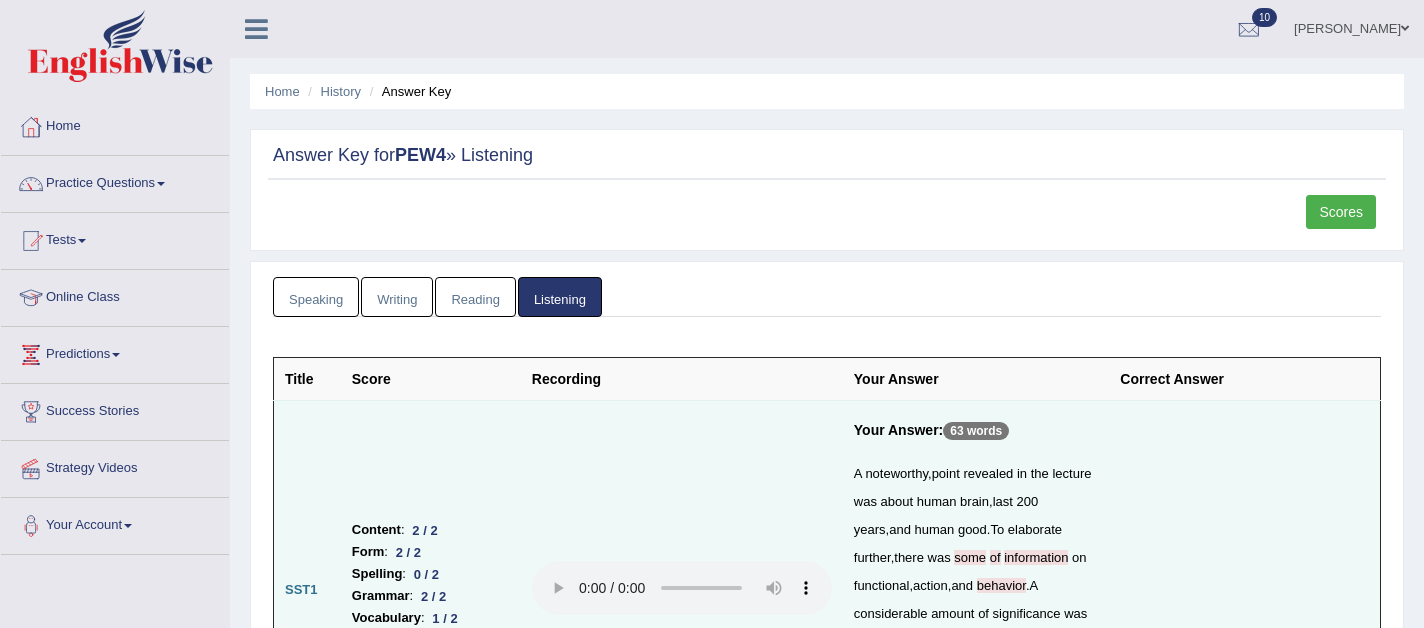 click on "Reading" at bounding box center [475, 297] 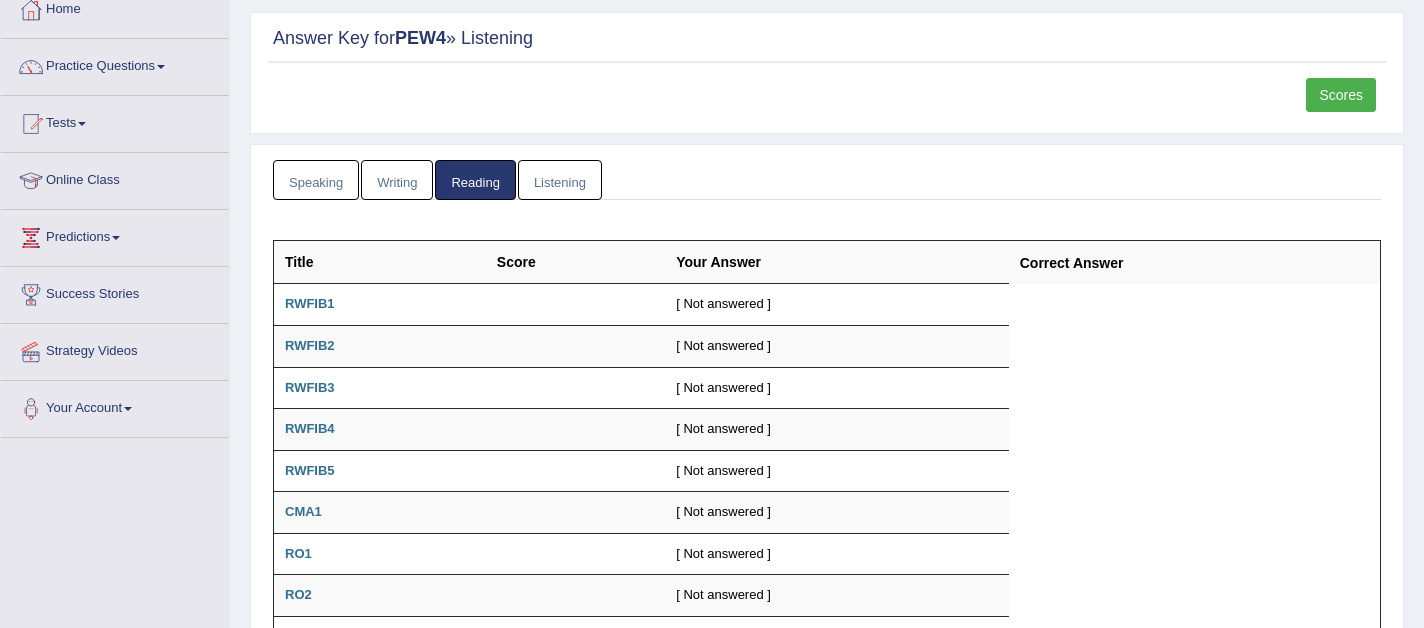 scroll, scrollTop: 0, scrollLeft: 0, axis: both 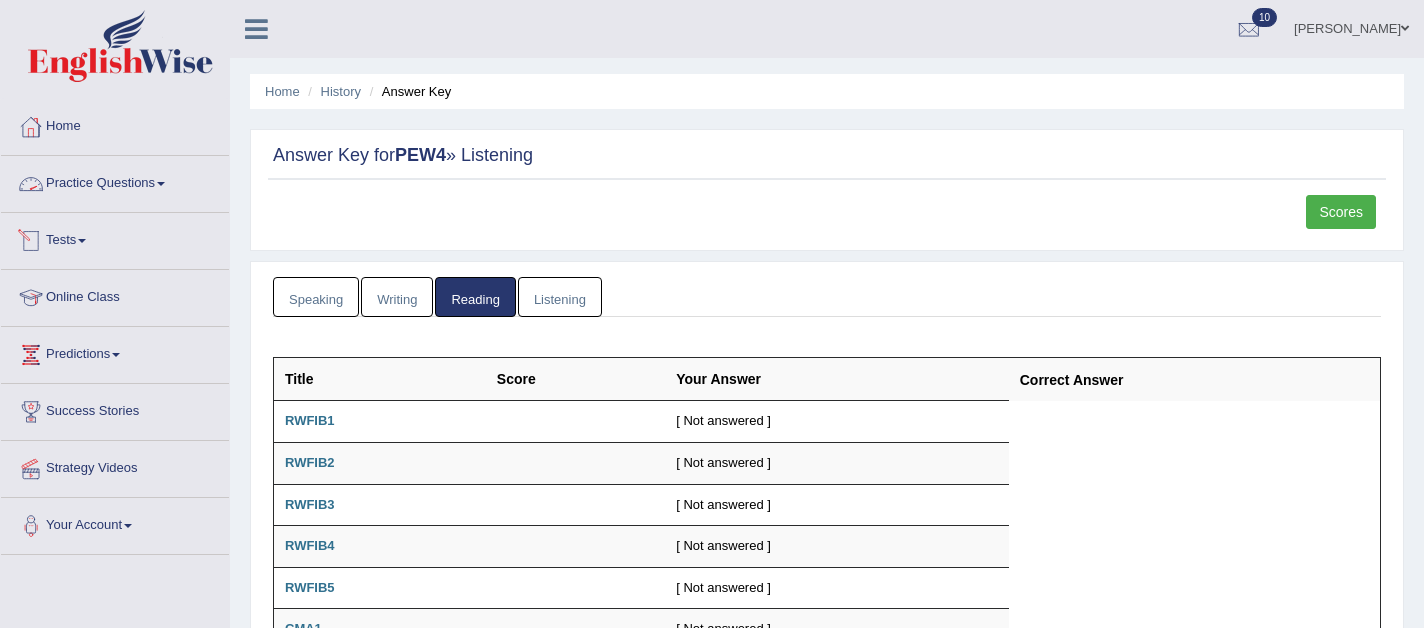 click on "Tests" at bounding box center (115, 238) 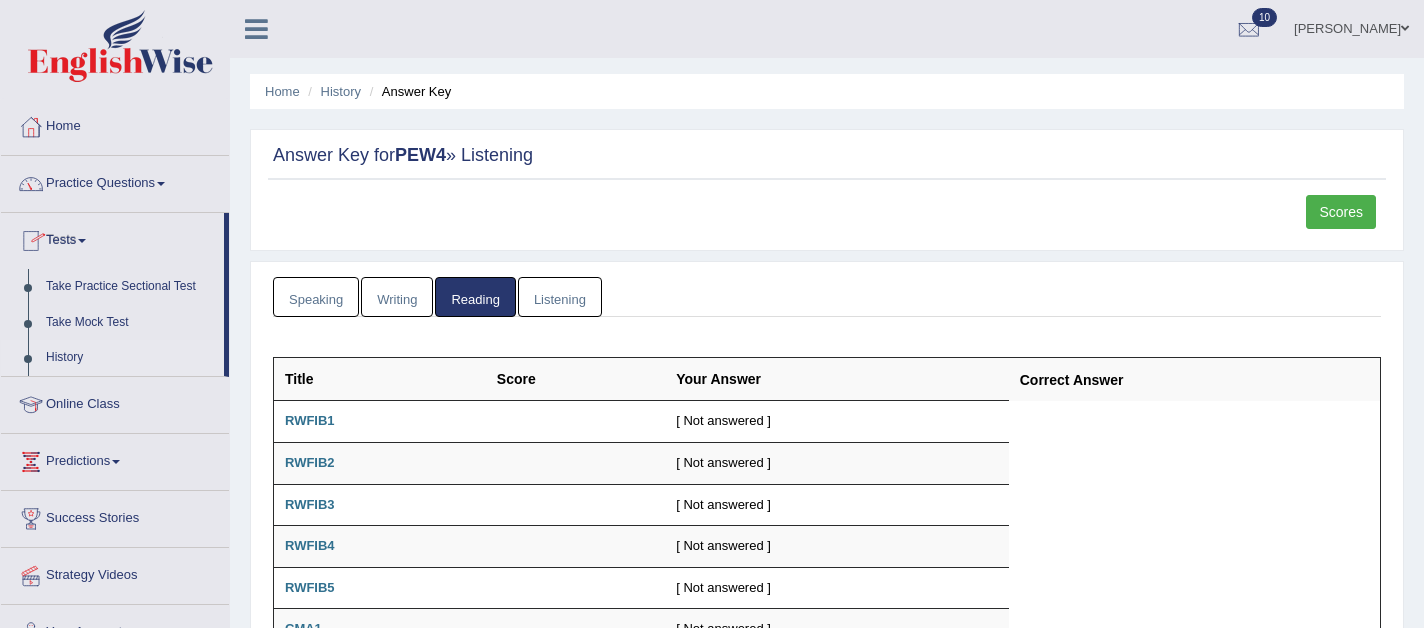 click on "History" at bounding box center (130, 358) 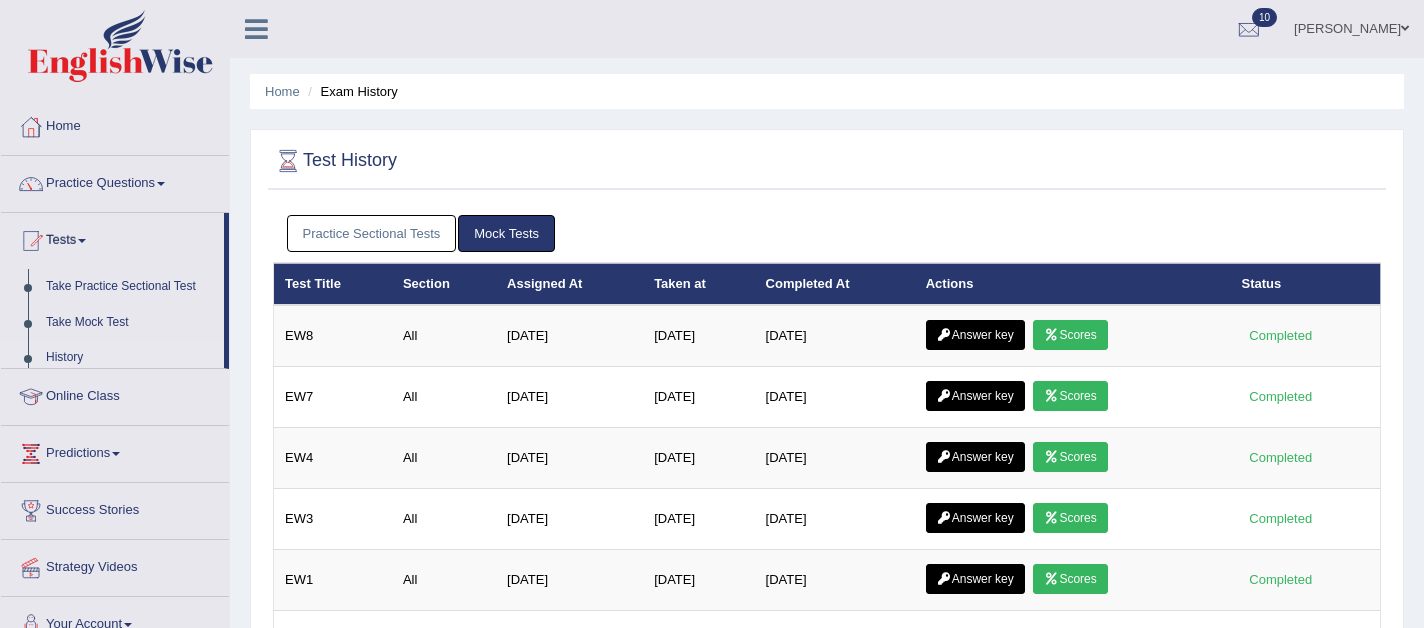 scroll, scrollTop: 0, scrollLeft: 0, axis: both 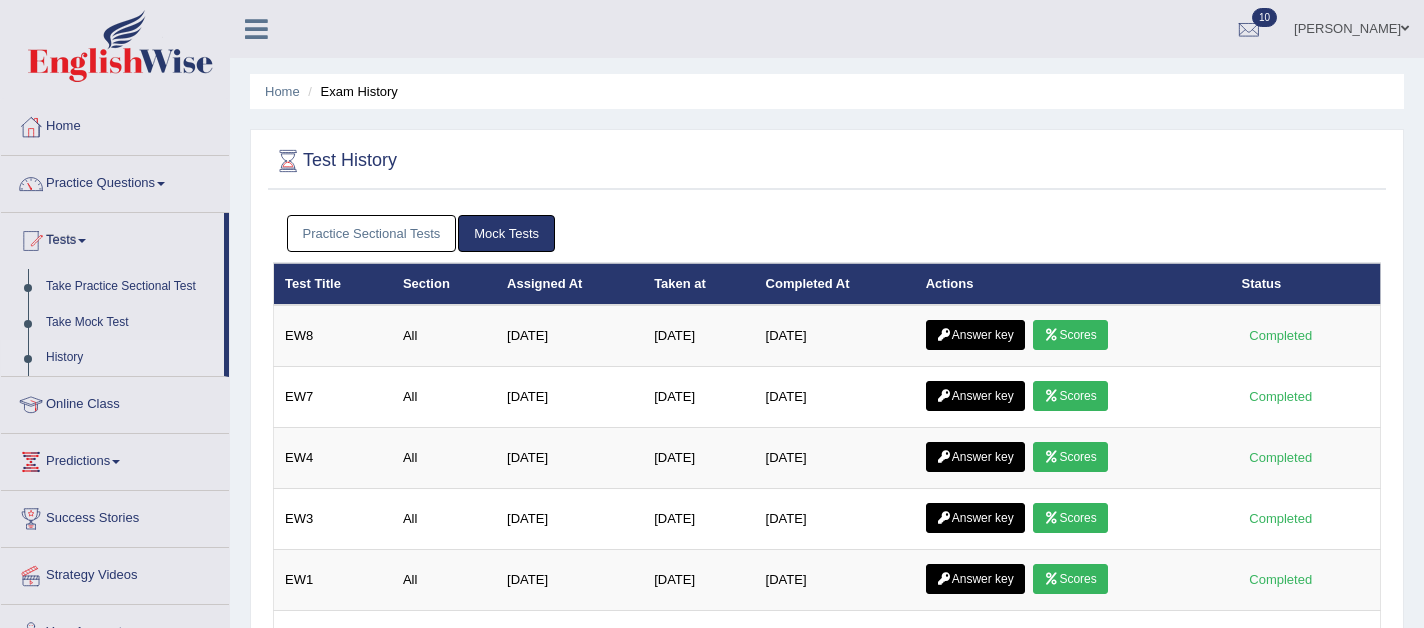 click on "Practice Sectional Tests" at bounding box center (372, 233) 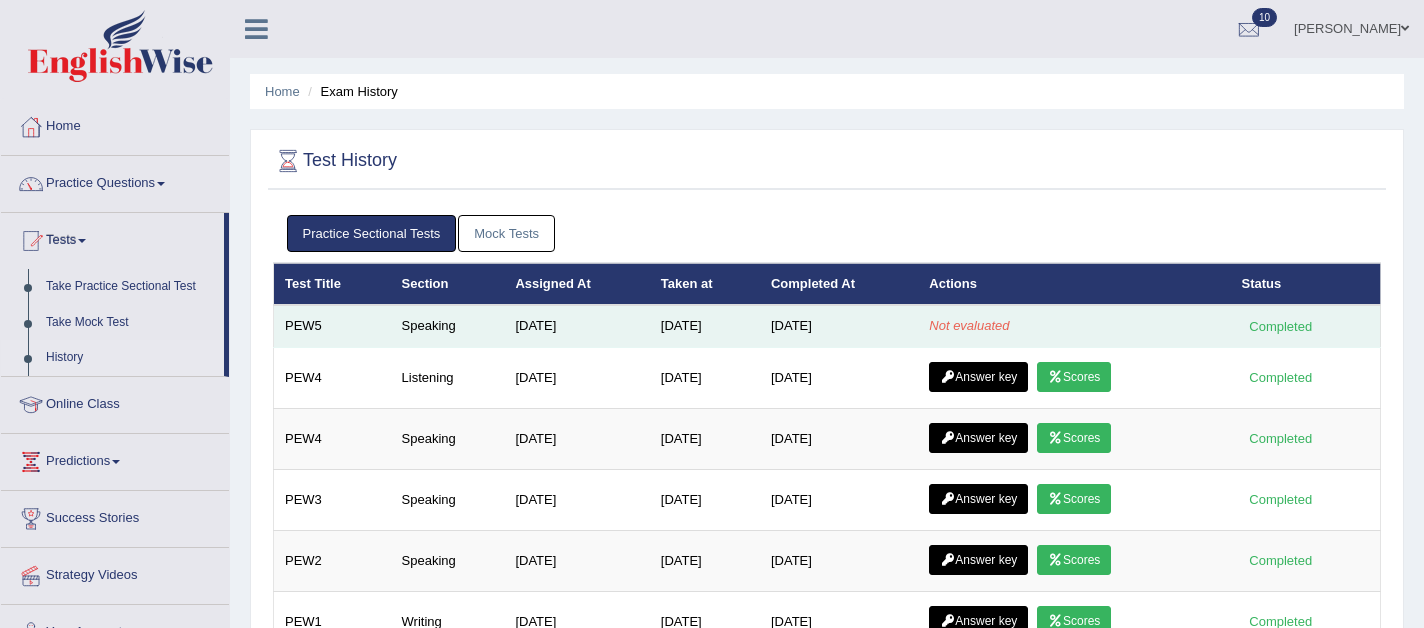 click on "Not evaluated" at bounding box center (969, 325) 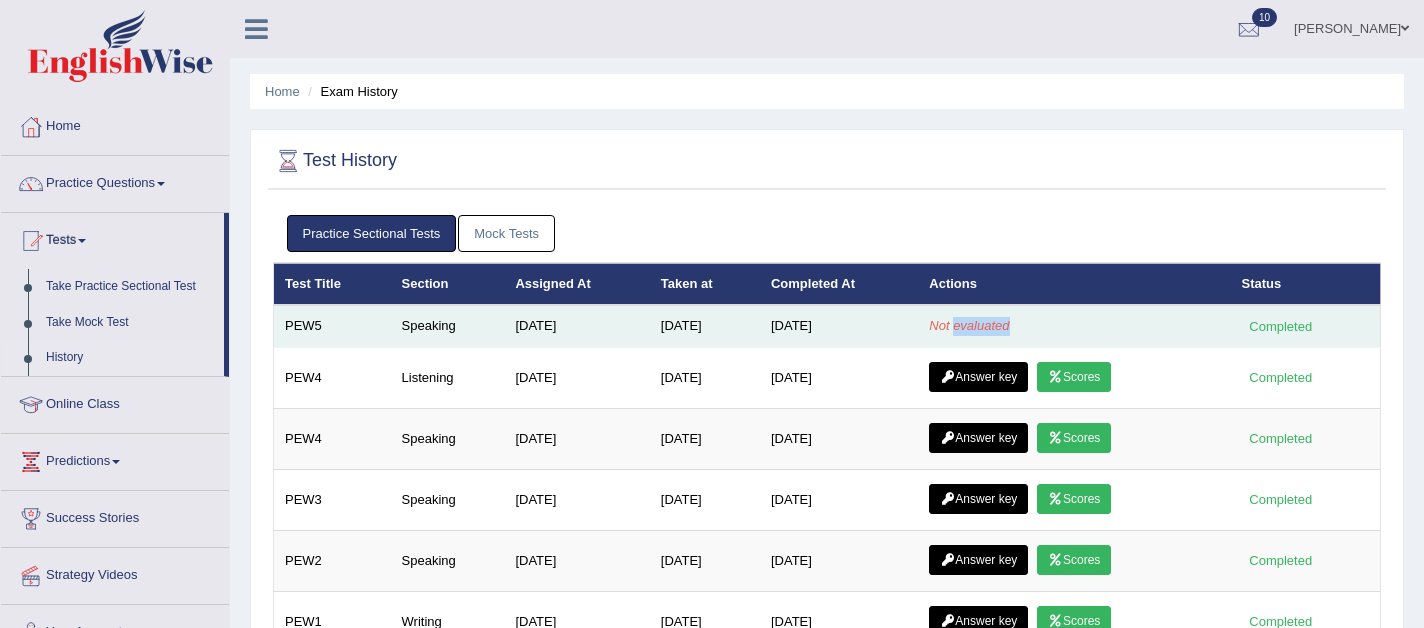 click on "Not evaluated" at bounding box center (969, 325) 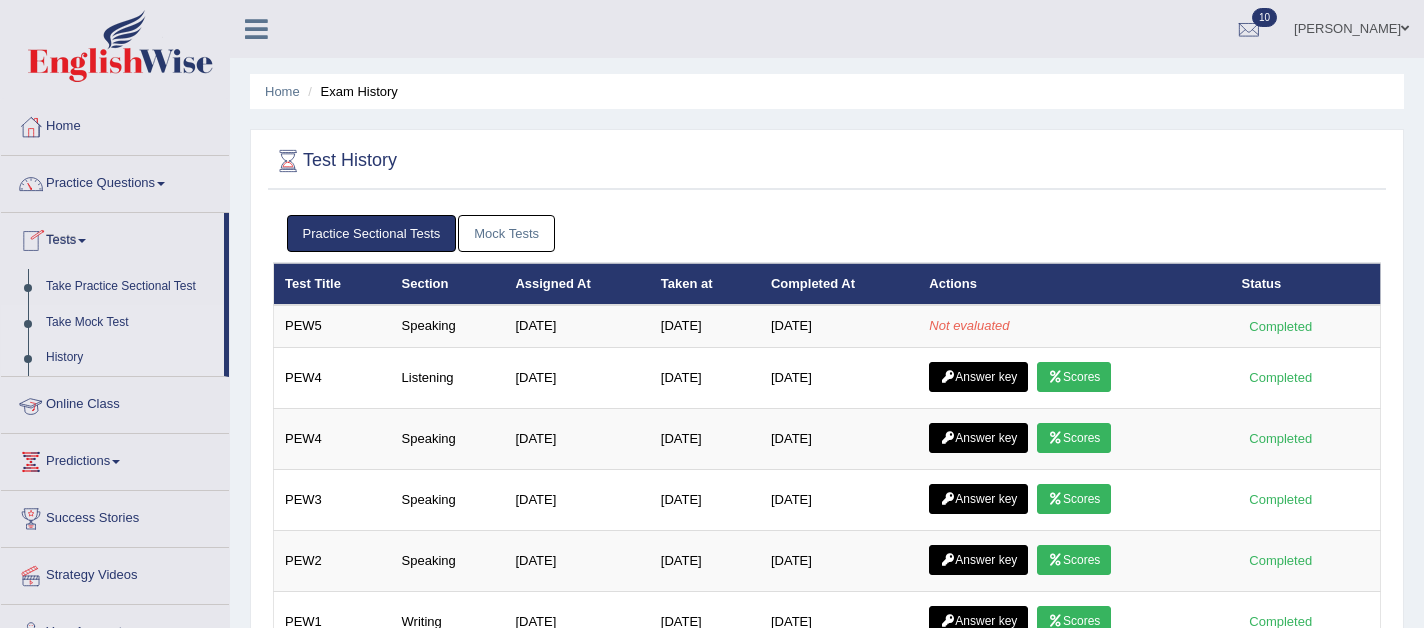 click on "Take Mock Test" at bounding box center (130, 323) 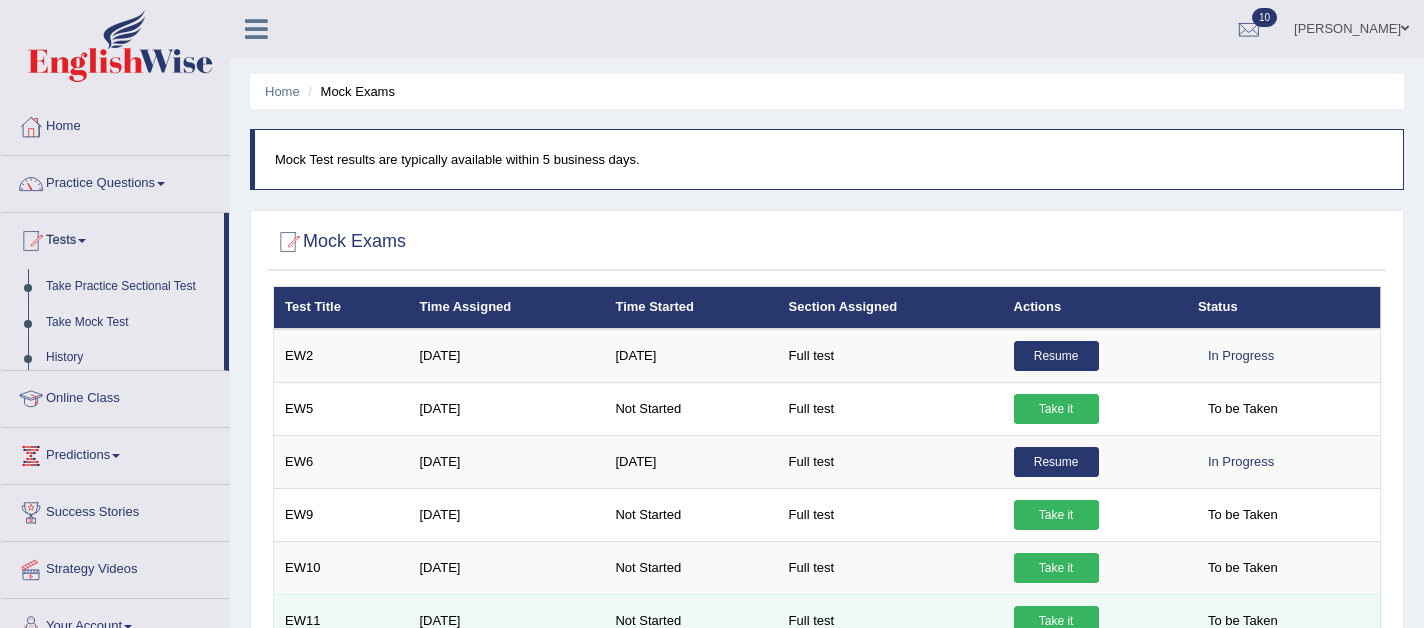 scroll, scrollTop: 0, scrollLeft: 0, axis: both 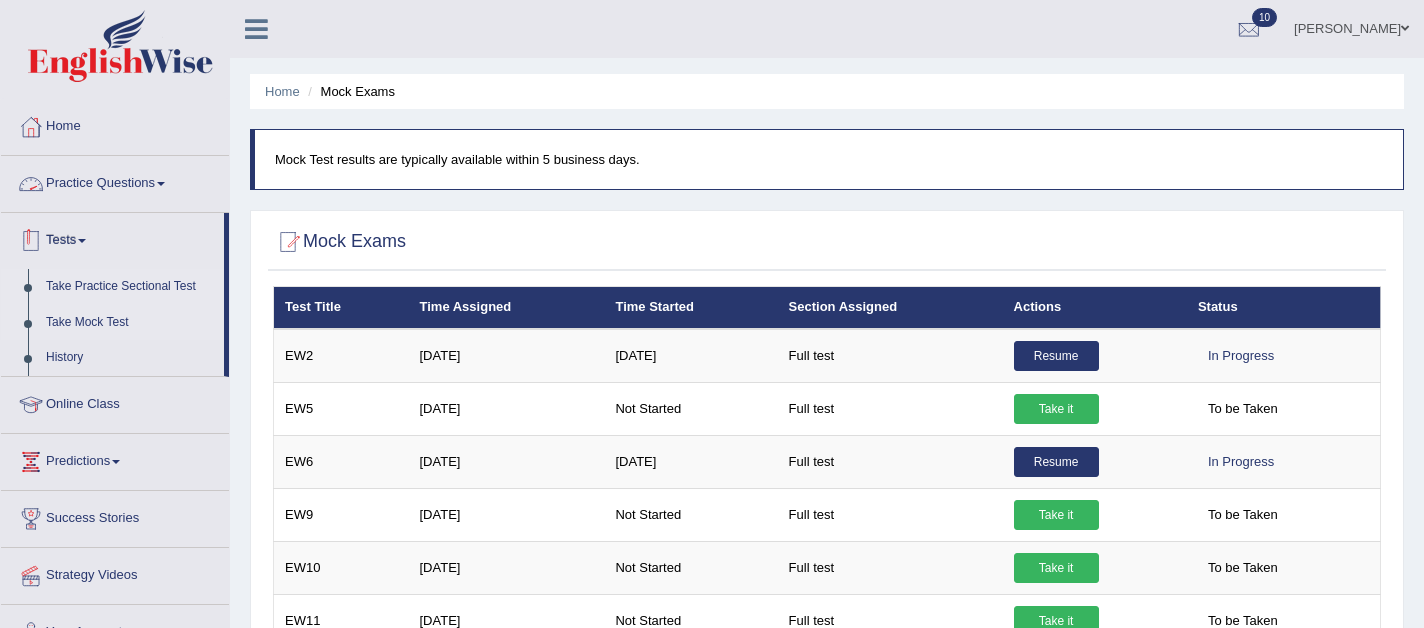 click on "Take Practice Sectional Test" at bounding box center (130, 287) 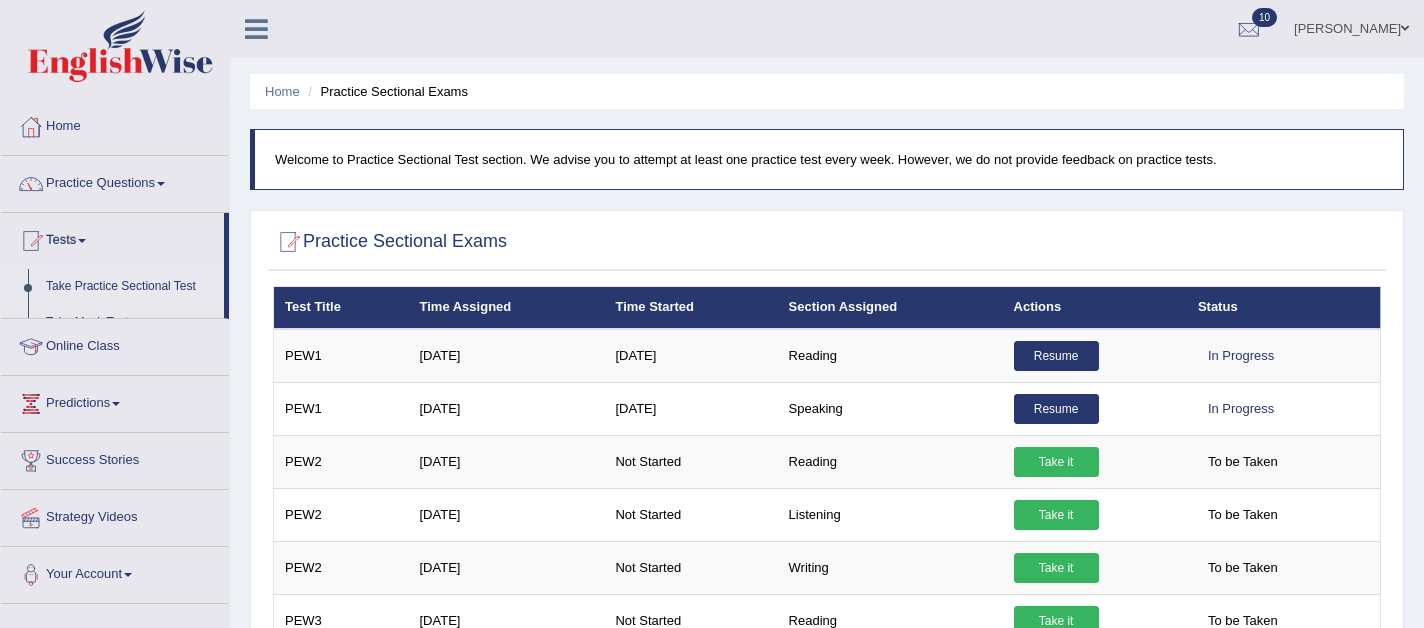 scroll, scrollTop: 0, scrollLeft: 0, axis: both 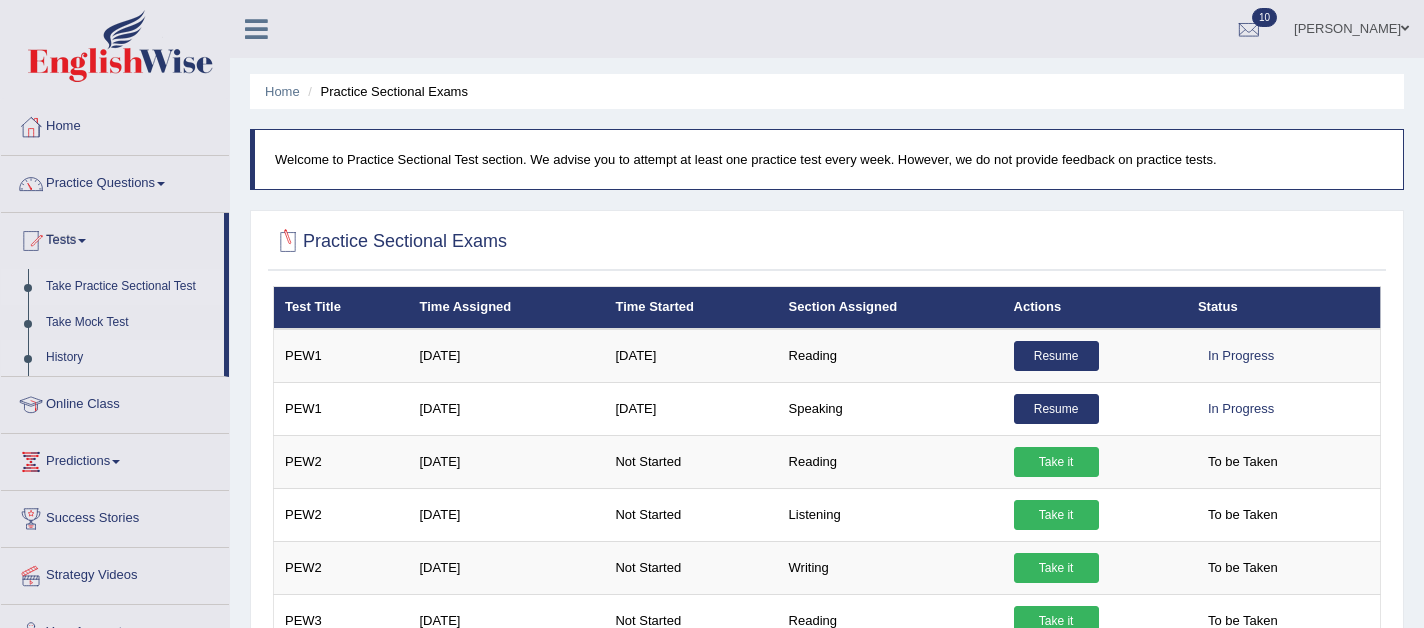 click on "History" at bounding box center [130, 358] 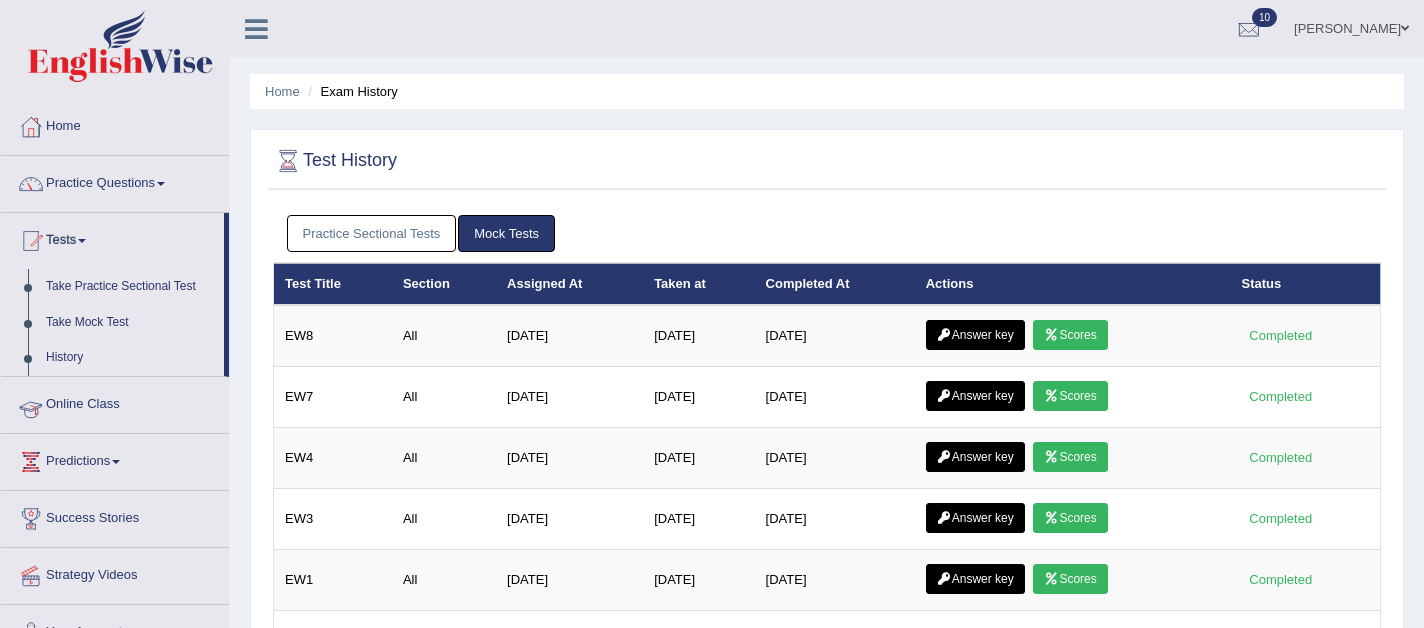 scroll, scrollTop: 0, scrollLeft: 0, axis: both 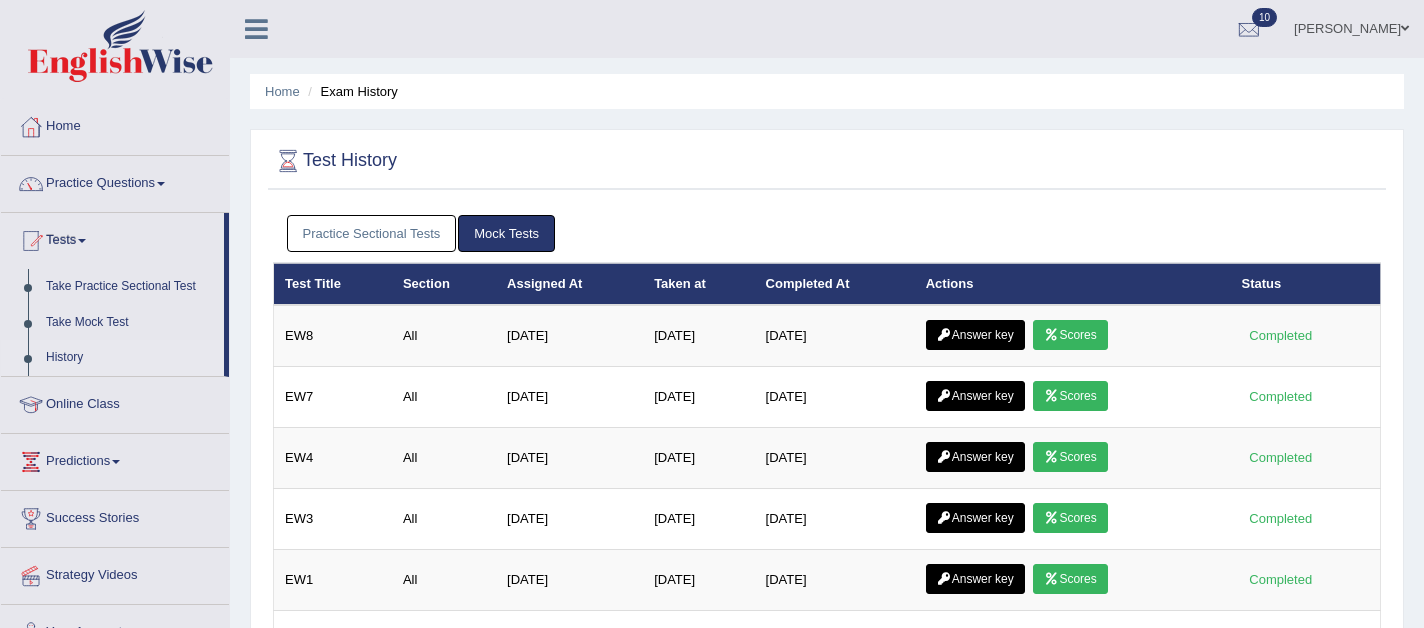 click on "Practice Sectional Tests" at bounding box center (372, 233) 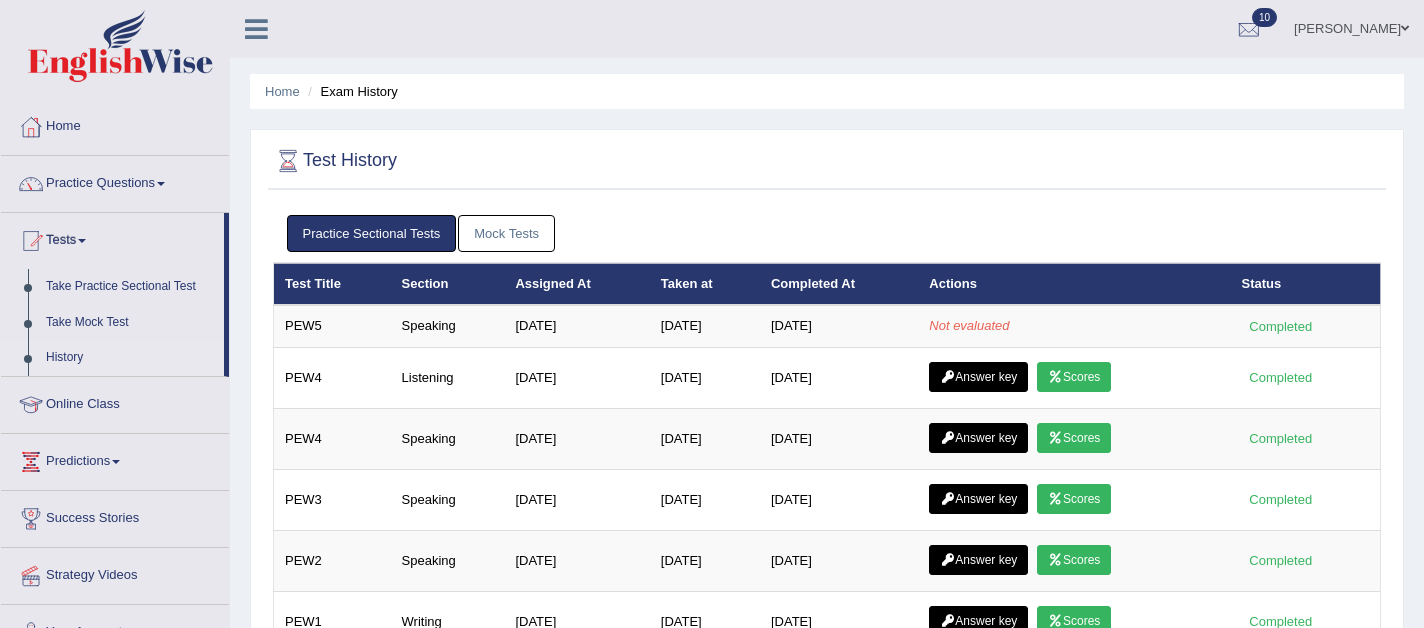click on "Practice Sectional Tests" at bounding box center (372, 233) 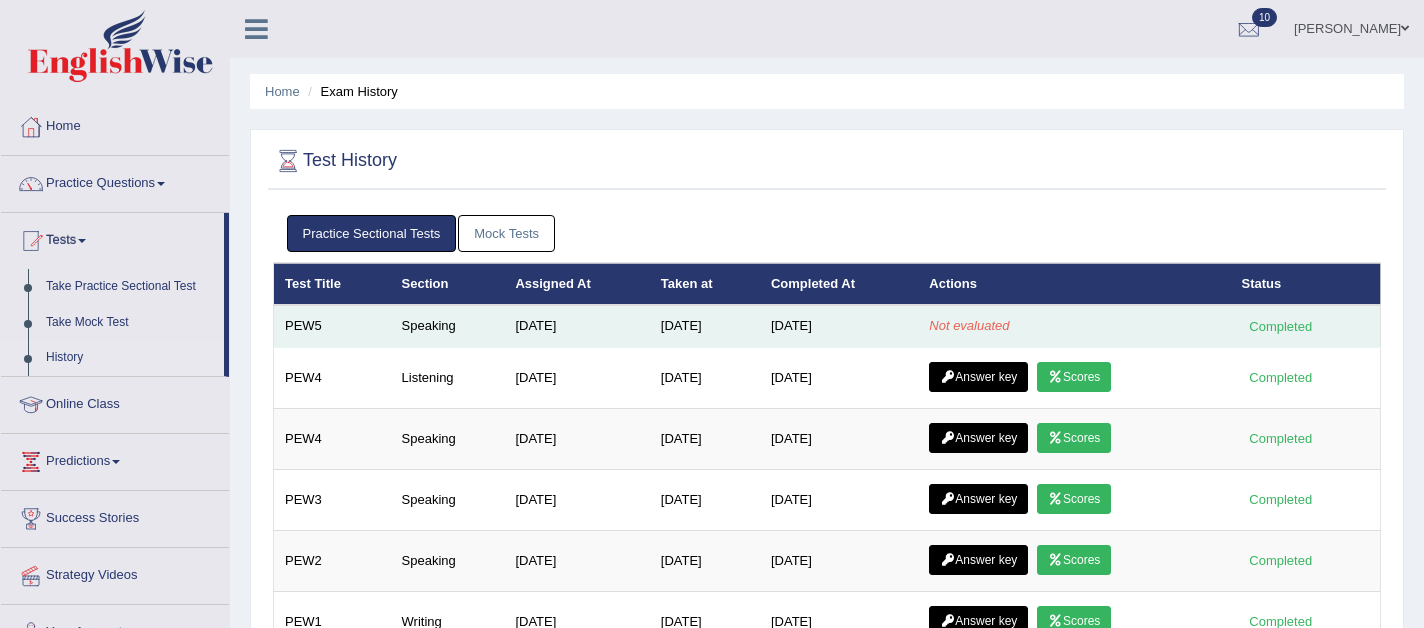 click on "Not evaluated" at bounding box center (1074, 326) 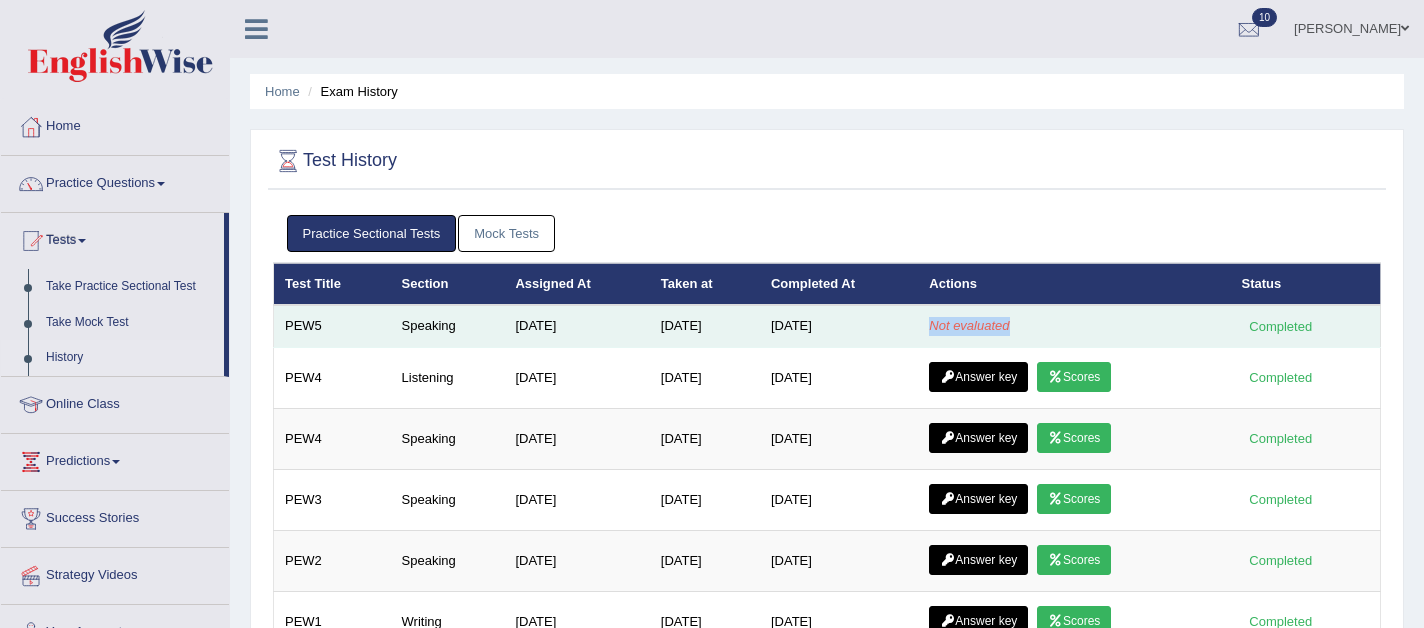 click on "Not evaluated" at bounding box center [1074, 326] 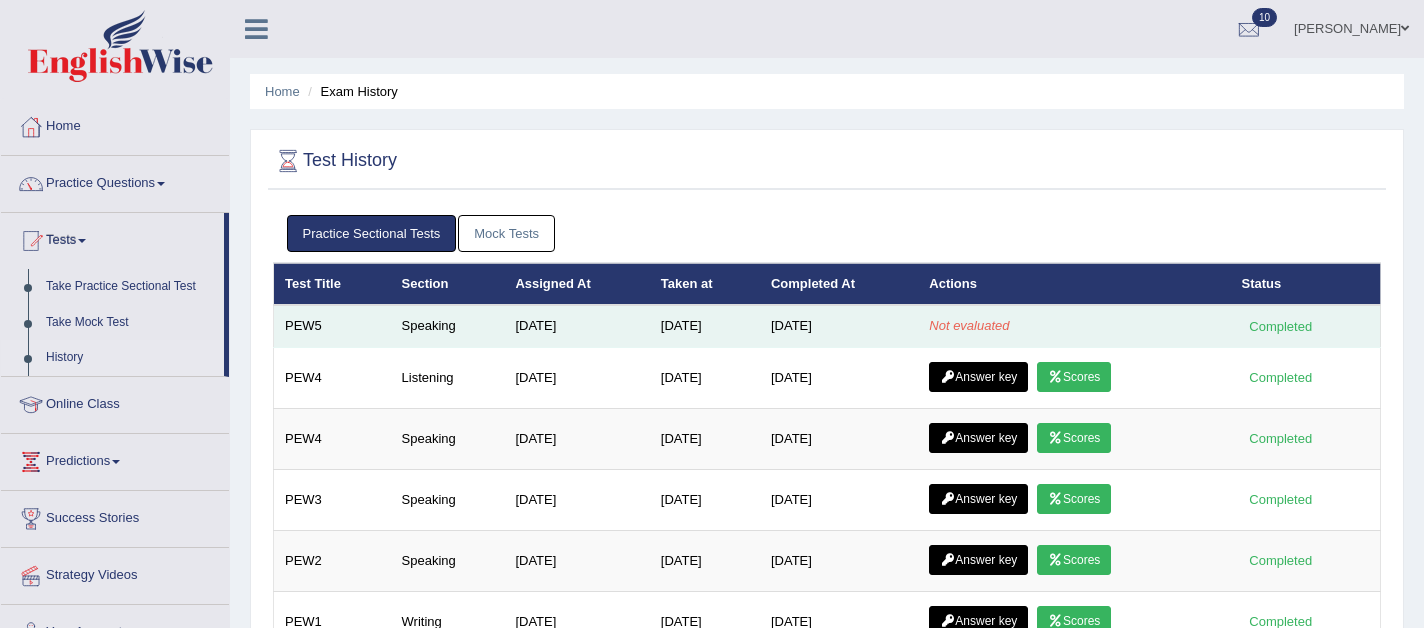 click on "Not evaluated" at bounding box center (1074, 326) 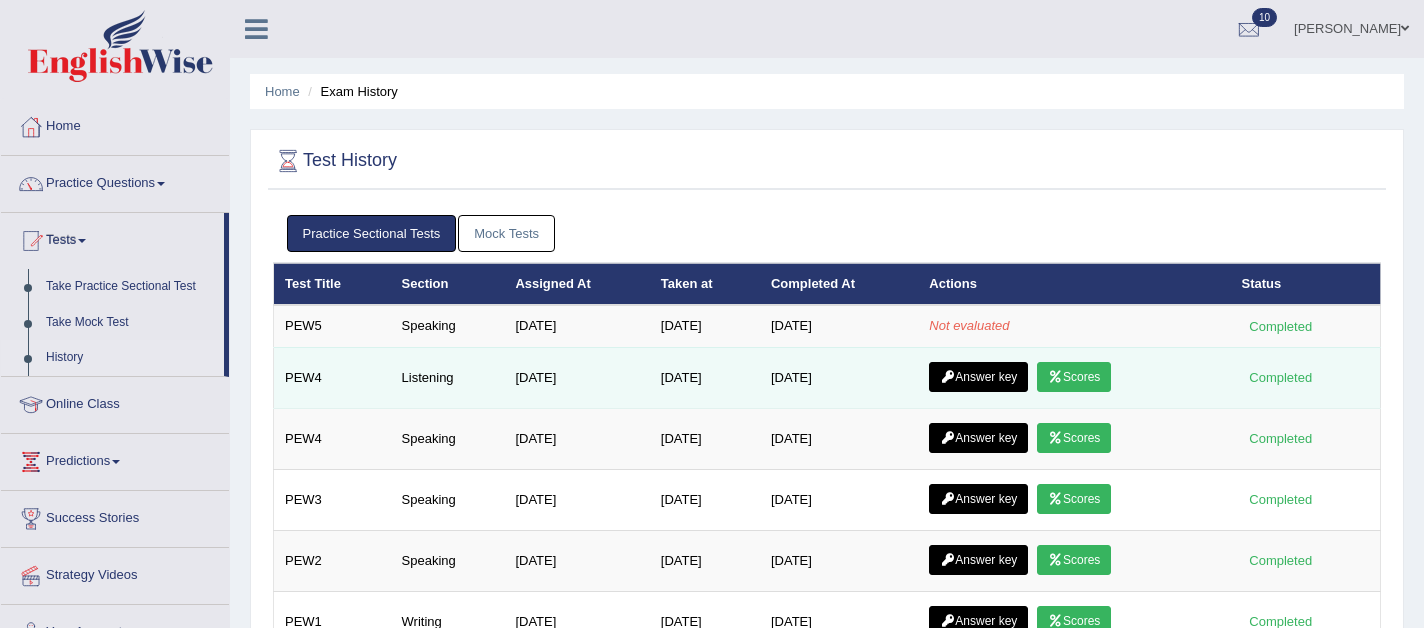 click on "Answer key" at bounding box center (978, 377) 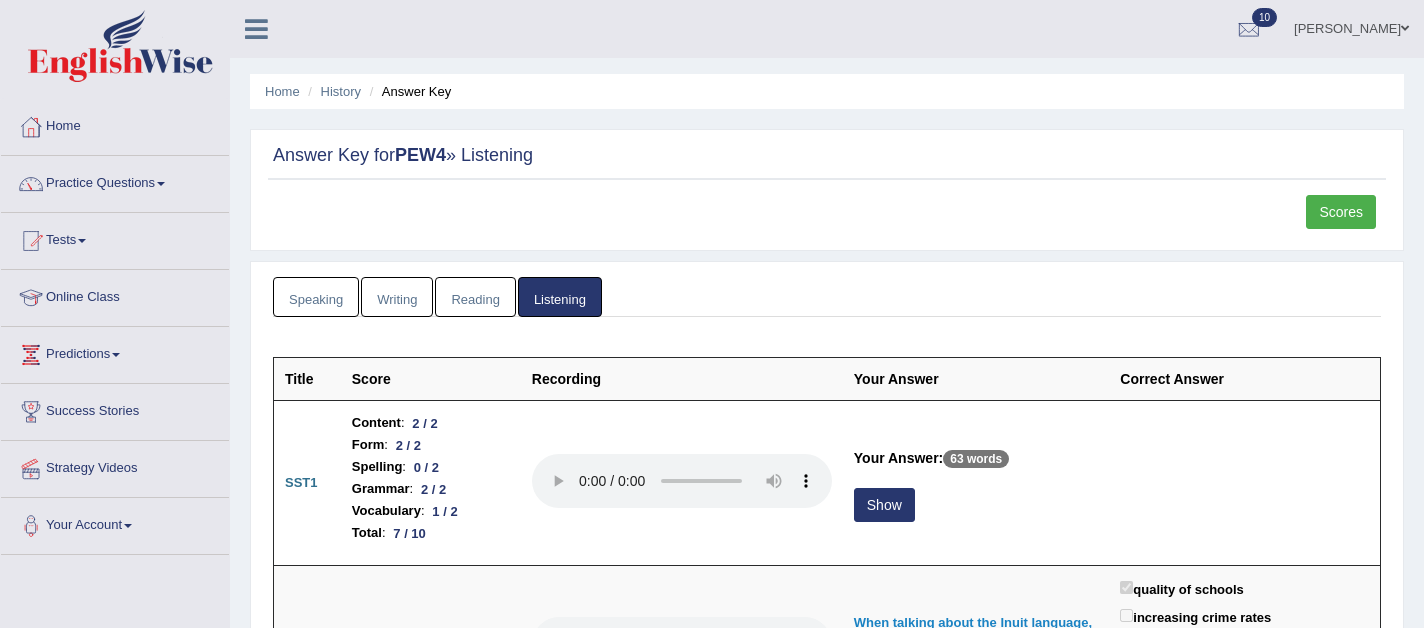 scroll, scrollTop: 0, scrollLeft: 0, axis: both 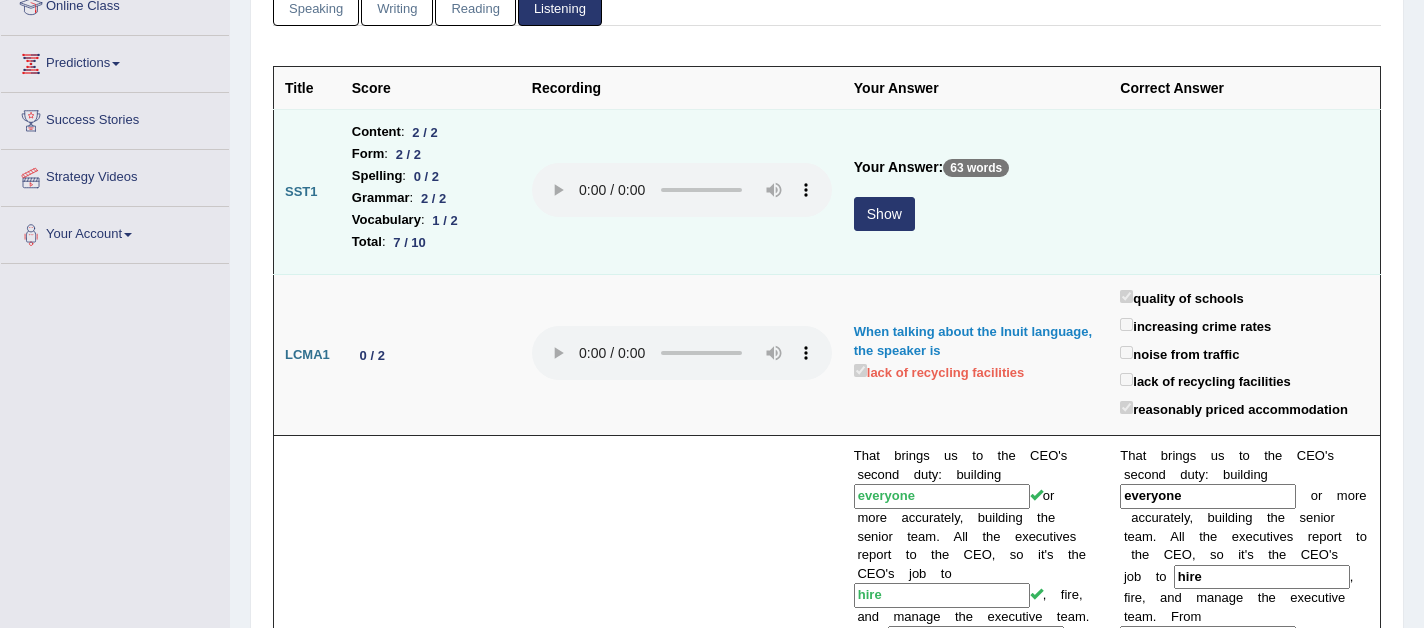 click on "Show" at bounding box center (884, 214) 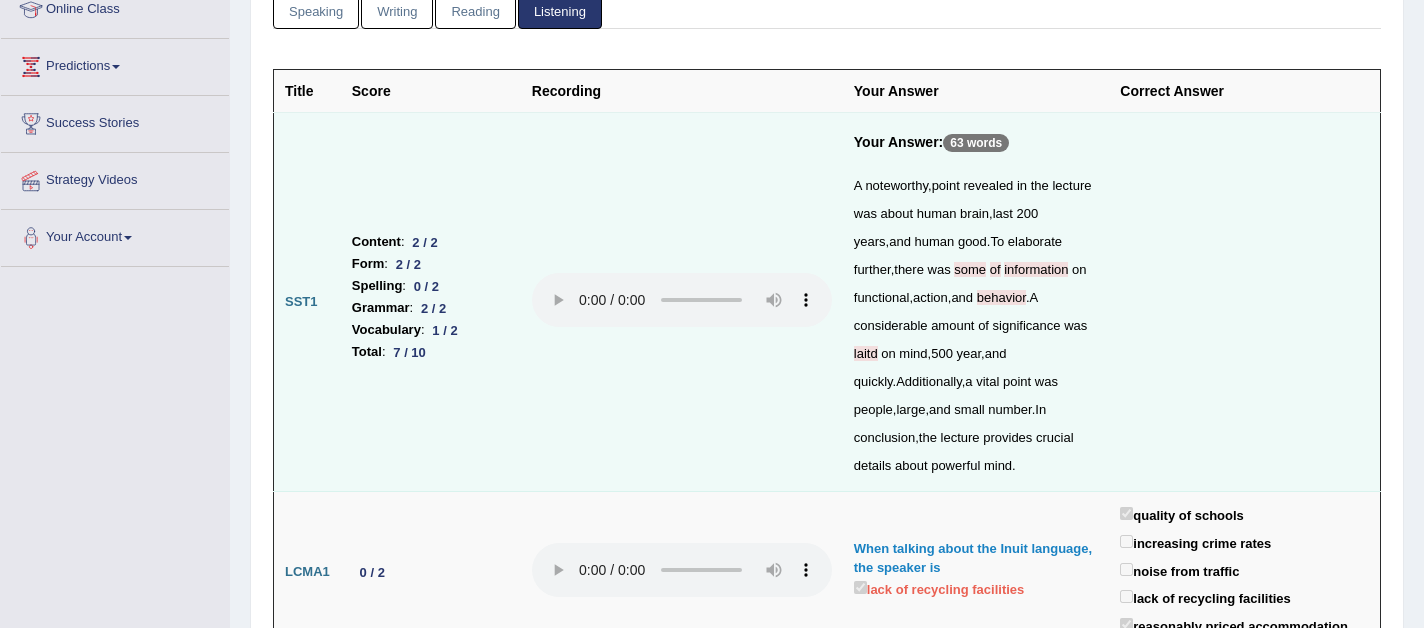 scroll, scrollTop: 0, scrollLeft: 0, axis: both 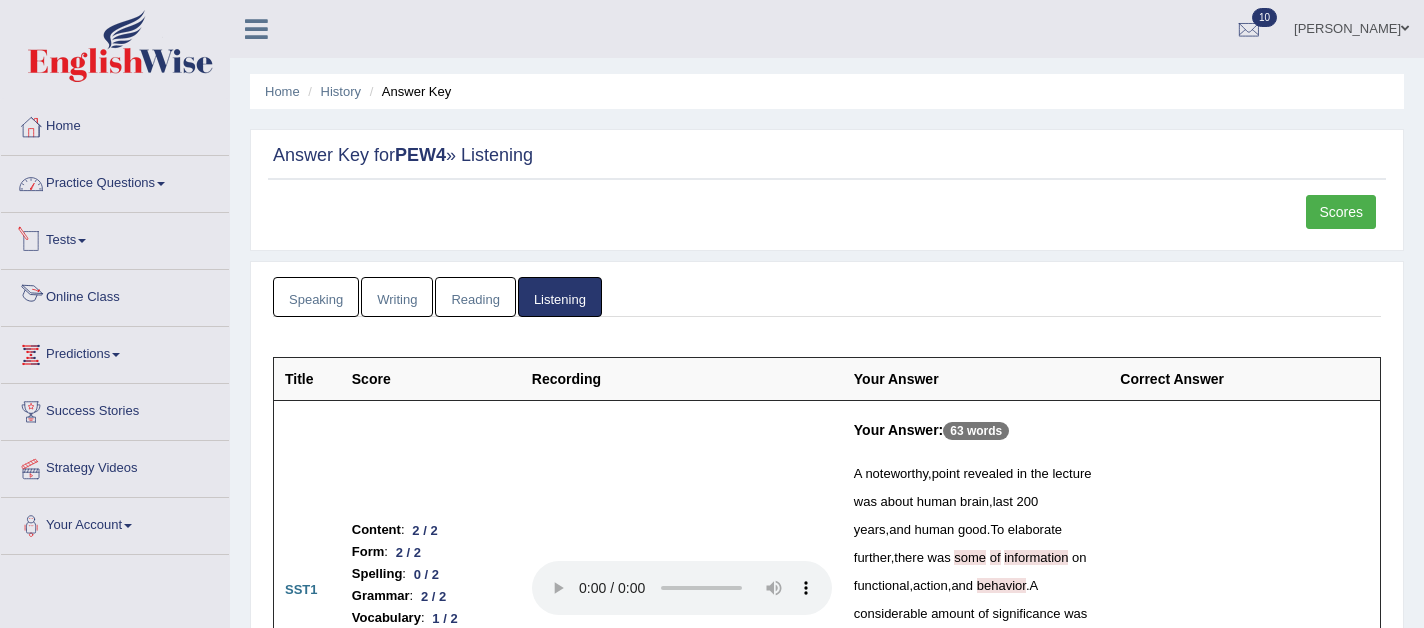 click at bounding box center [161, 184] 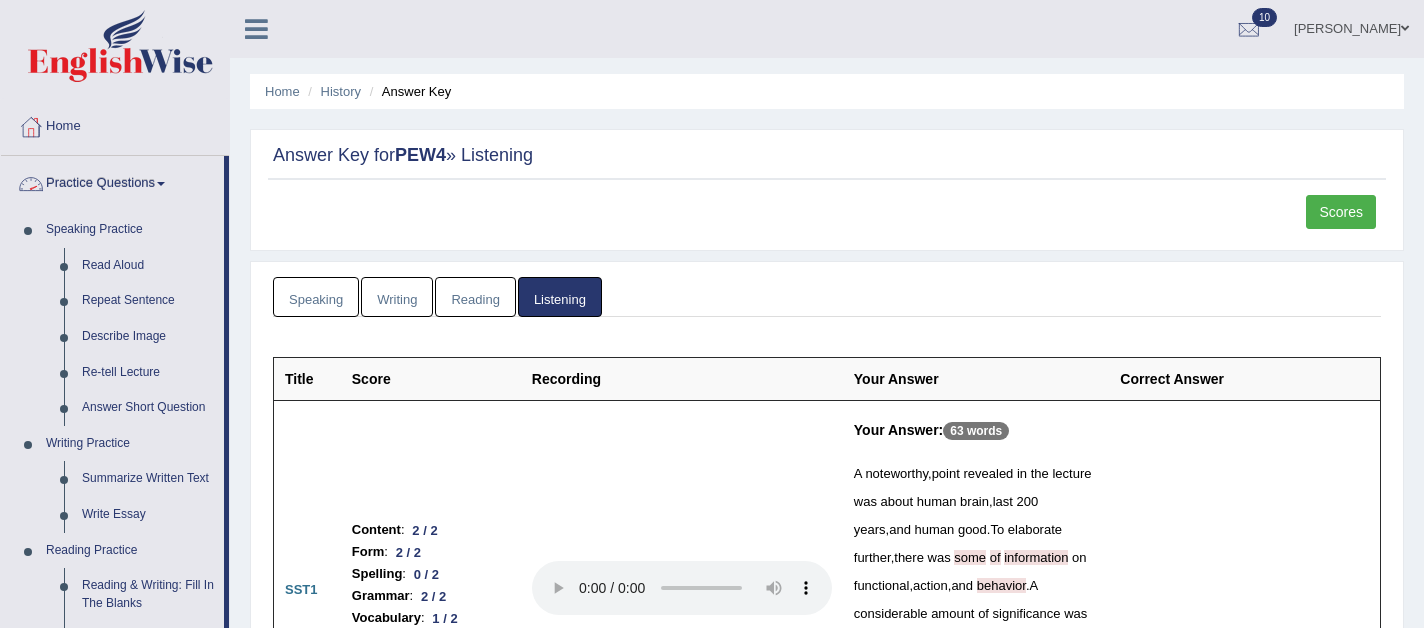 click on "Practice Questions" at bounding box center [112, 181] 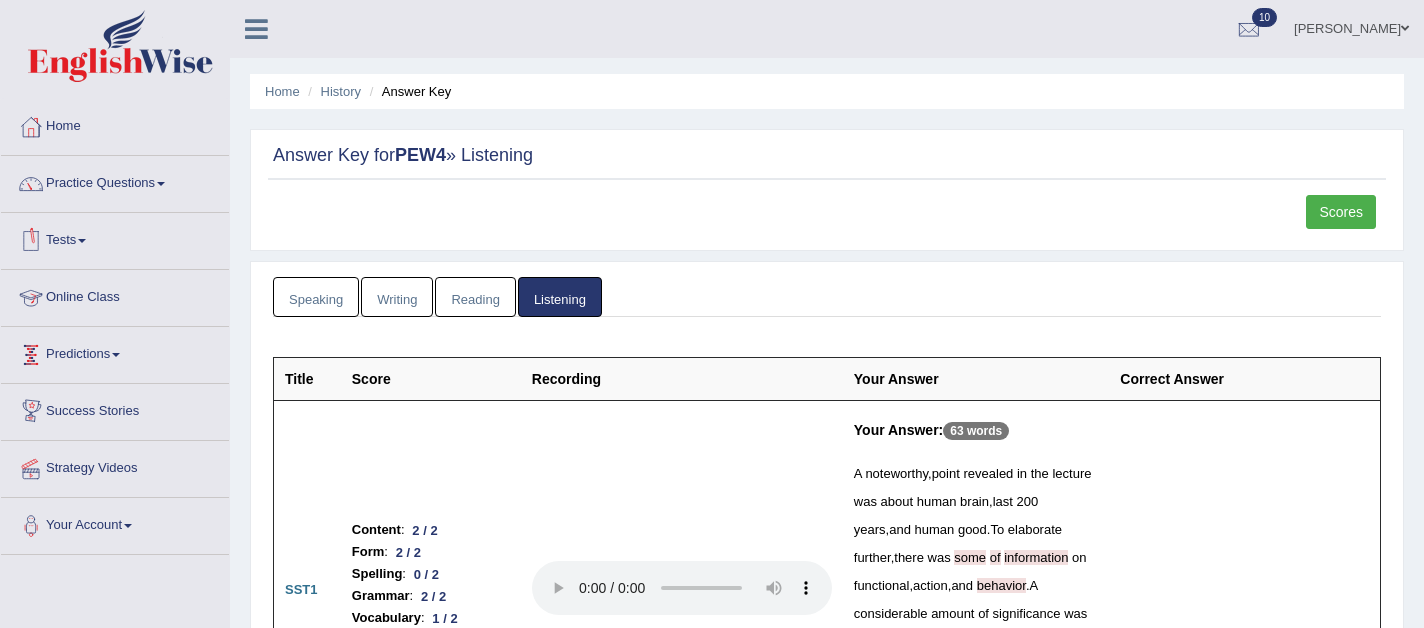 click on "Tests" at bounding box center (115, 238) 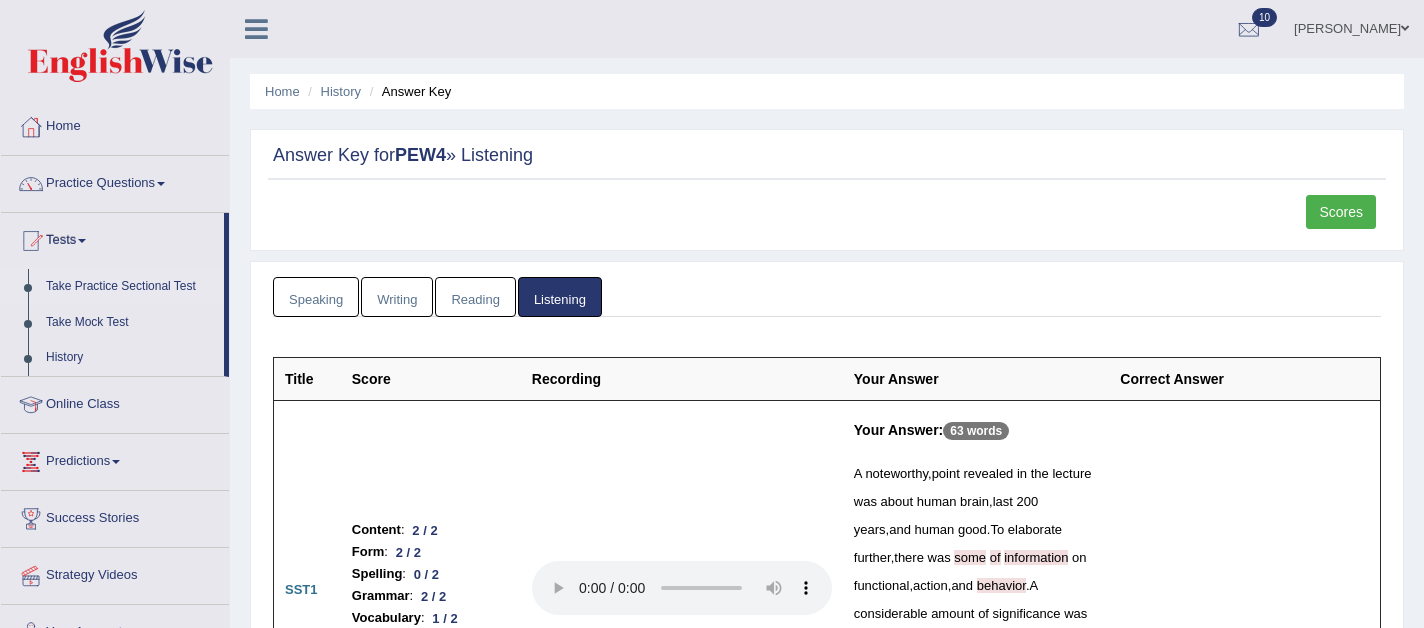click on "Take Practice Sectional Test" at bounding box center [130, 287] 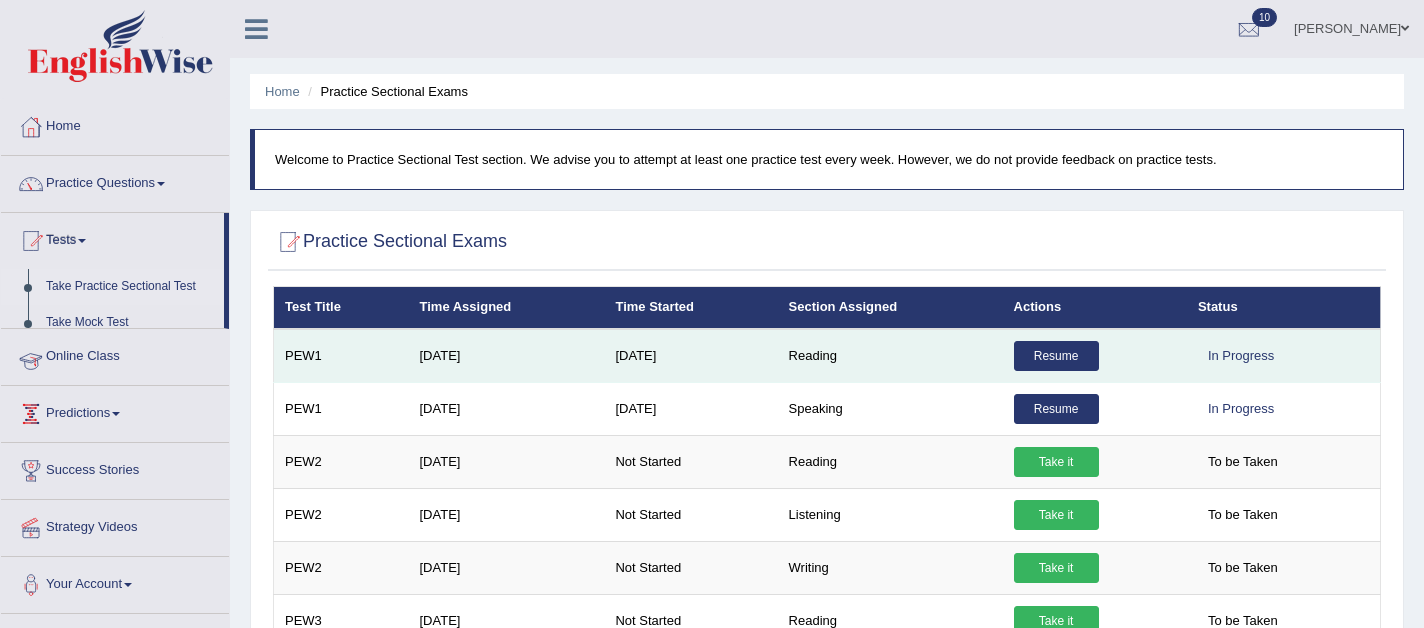 scroll, scrollTop: 0, scrollLeft: 0, axis: both 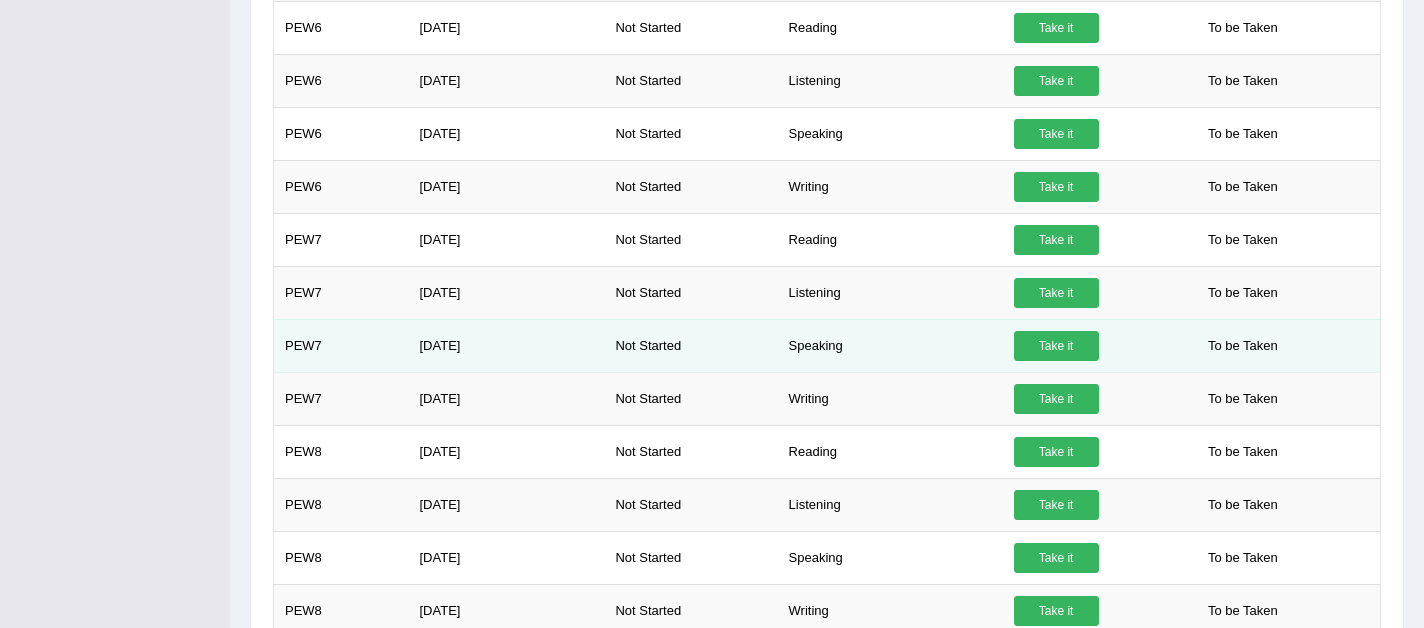 click on "Take it" at bounding box center [1056, 346] 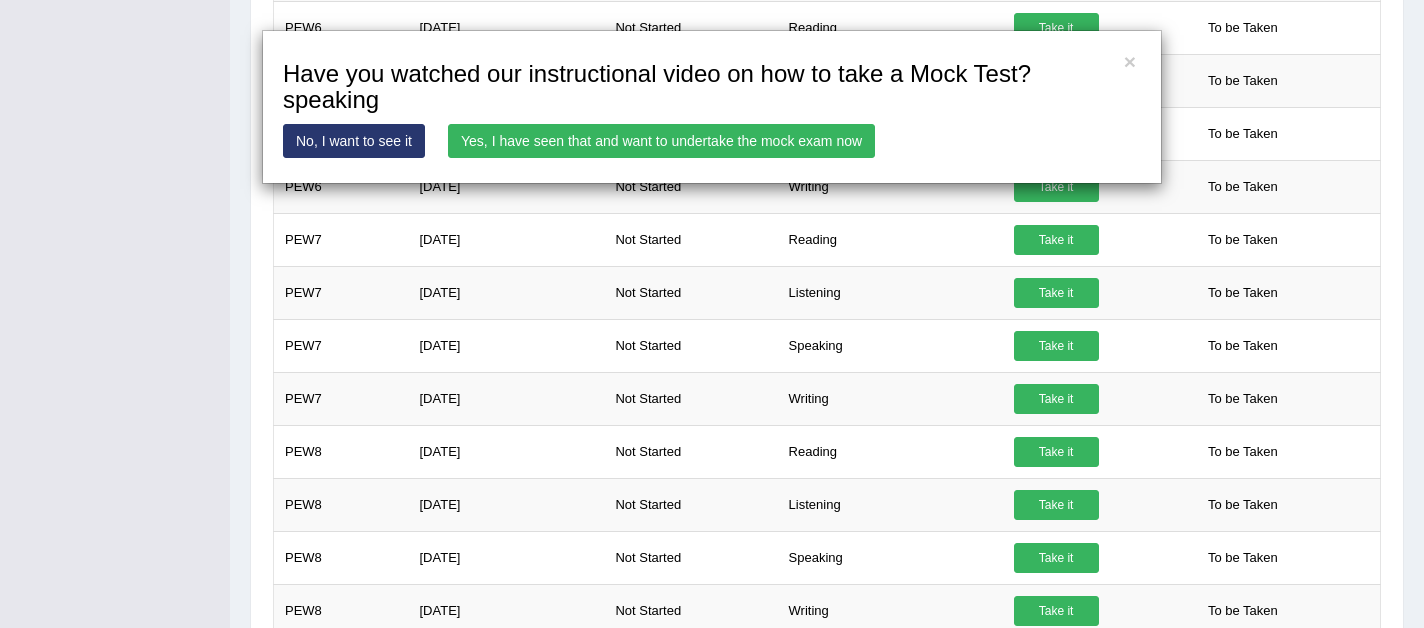 click on "Yes, I have seen that and want to undertake the mock exam now" at bounding box center [661, 141] 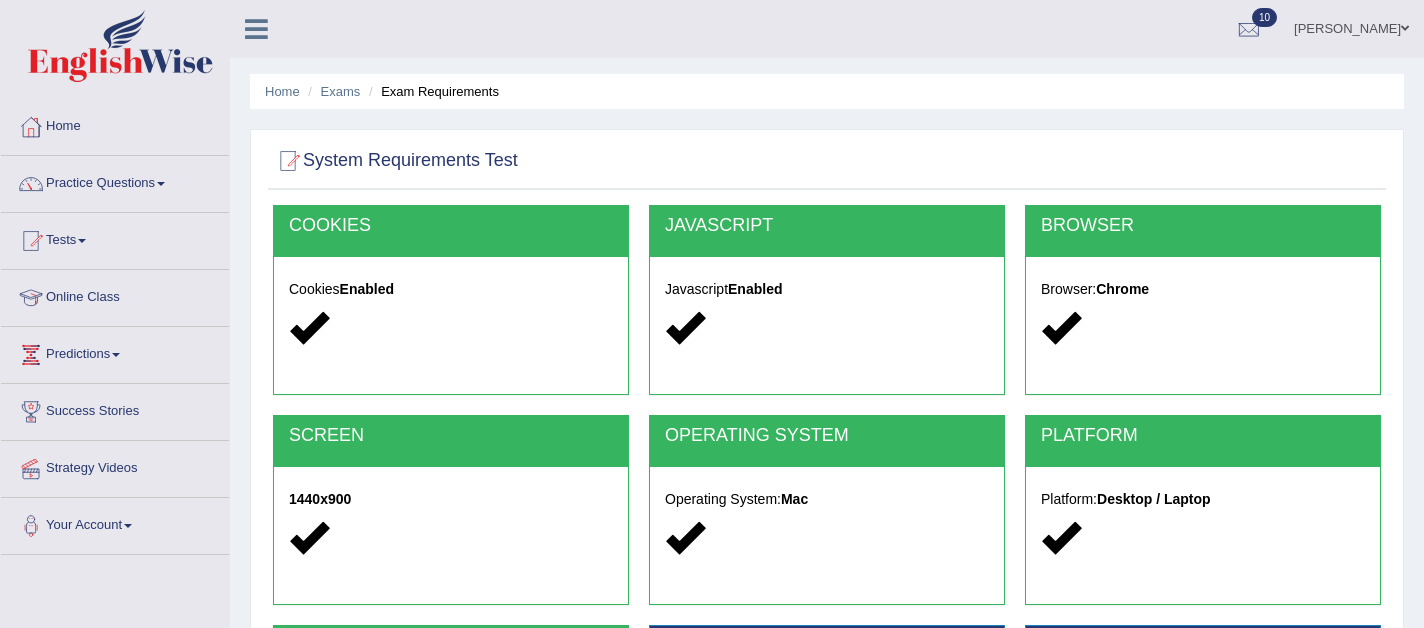 scroll, scrollTop: 0, scrollLeft: 0, axis: both 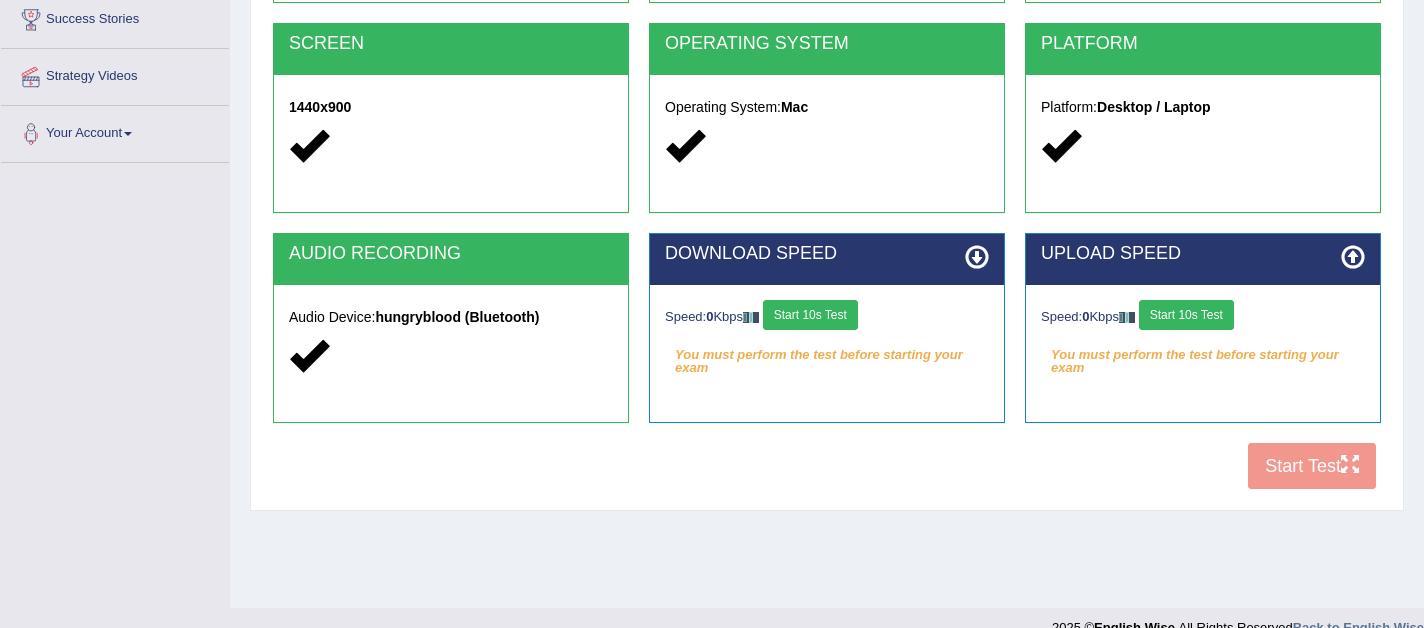 click on "Start 10s Test" at bounding box center [810, 315] 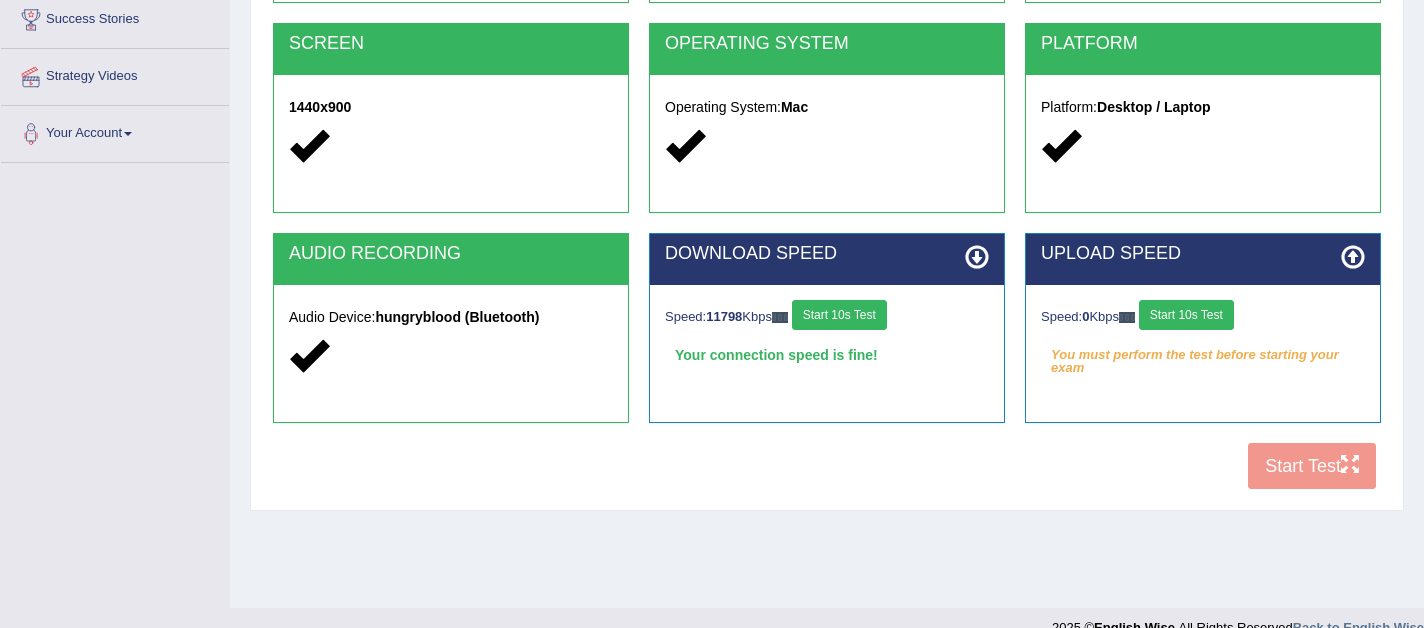 click on "Start 10s Test" at bounding box center (1186, 315) 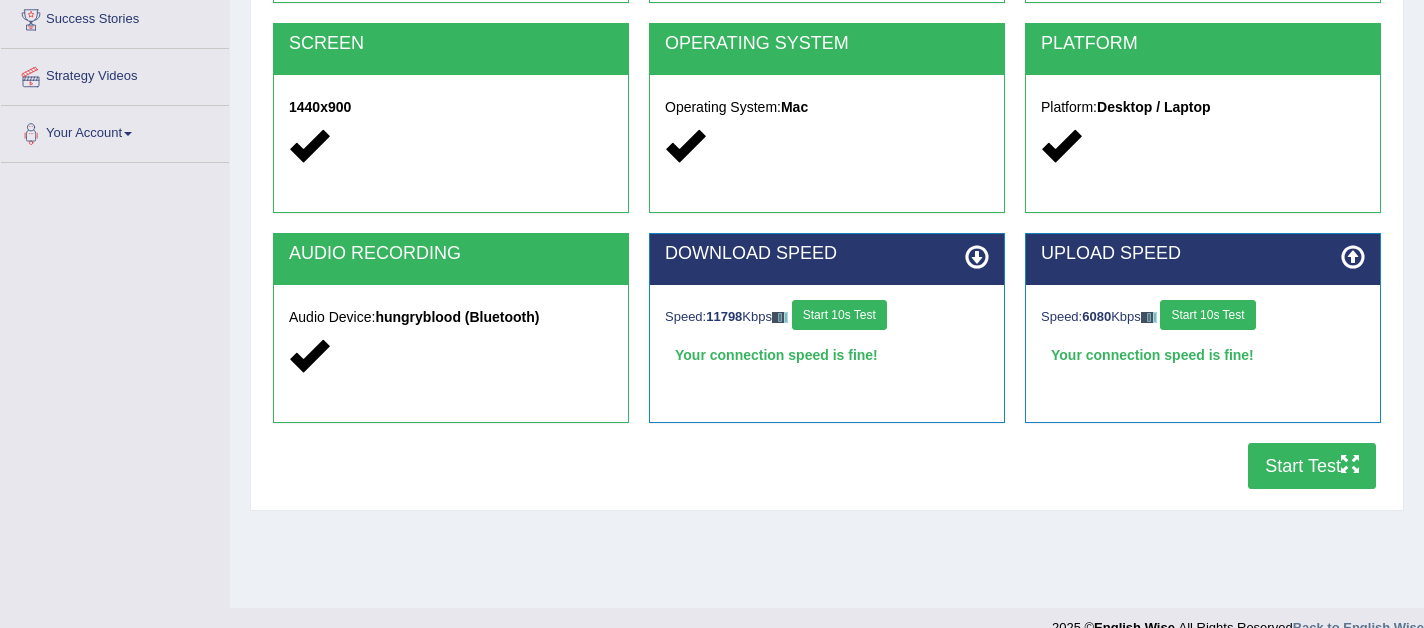 click on "Start Test" at bounding box center (1312, 466) 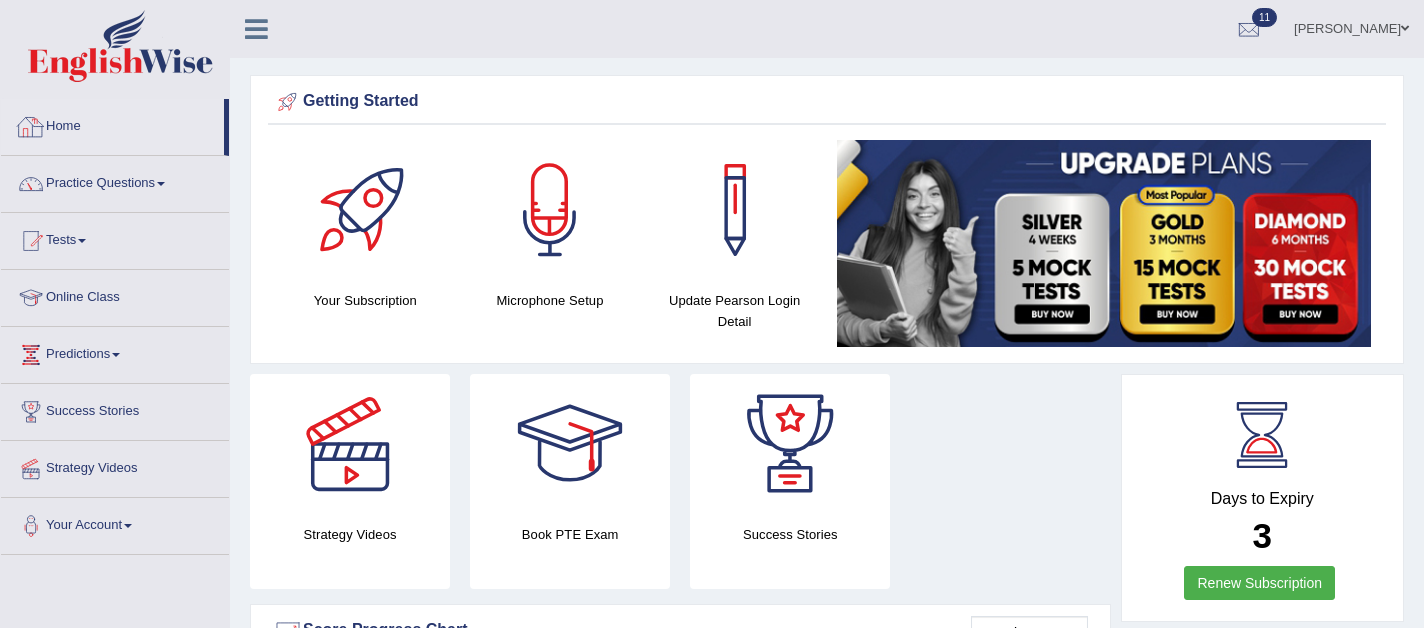 scroll, scrollTop: 0, scrollLeft: 0, axis: both 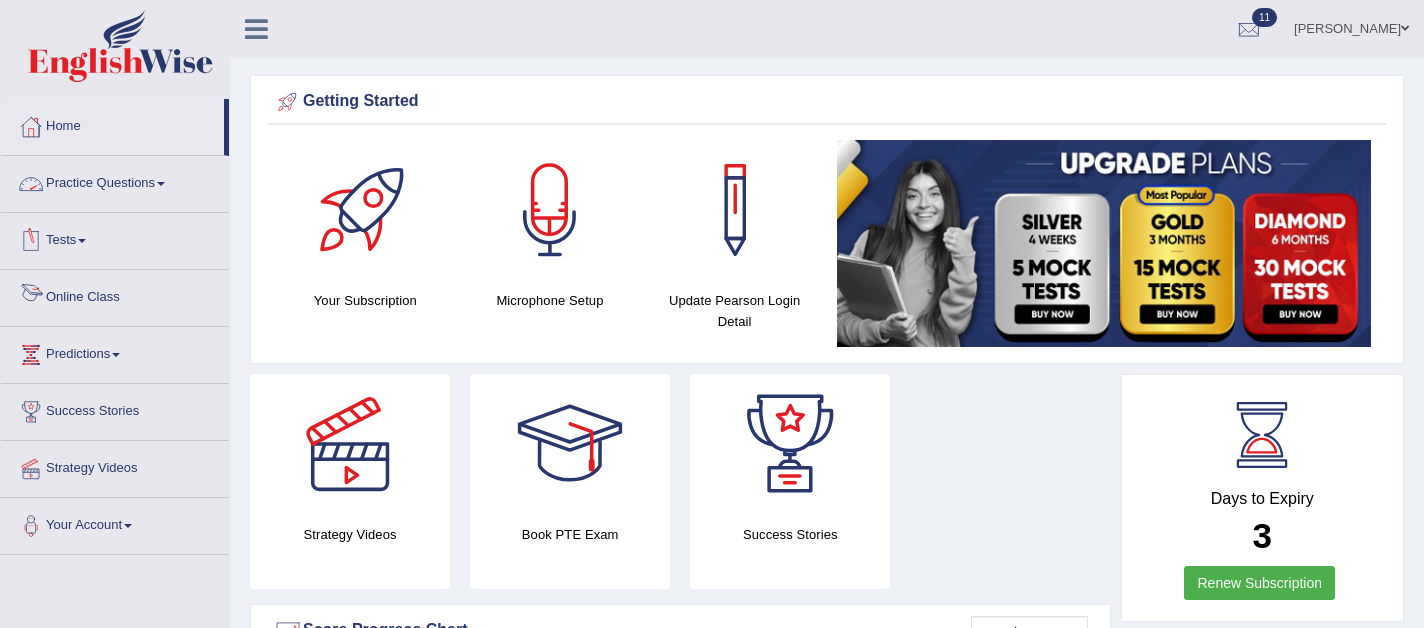 click at bounding box center (82, 241) 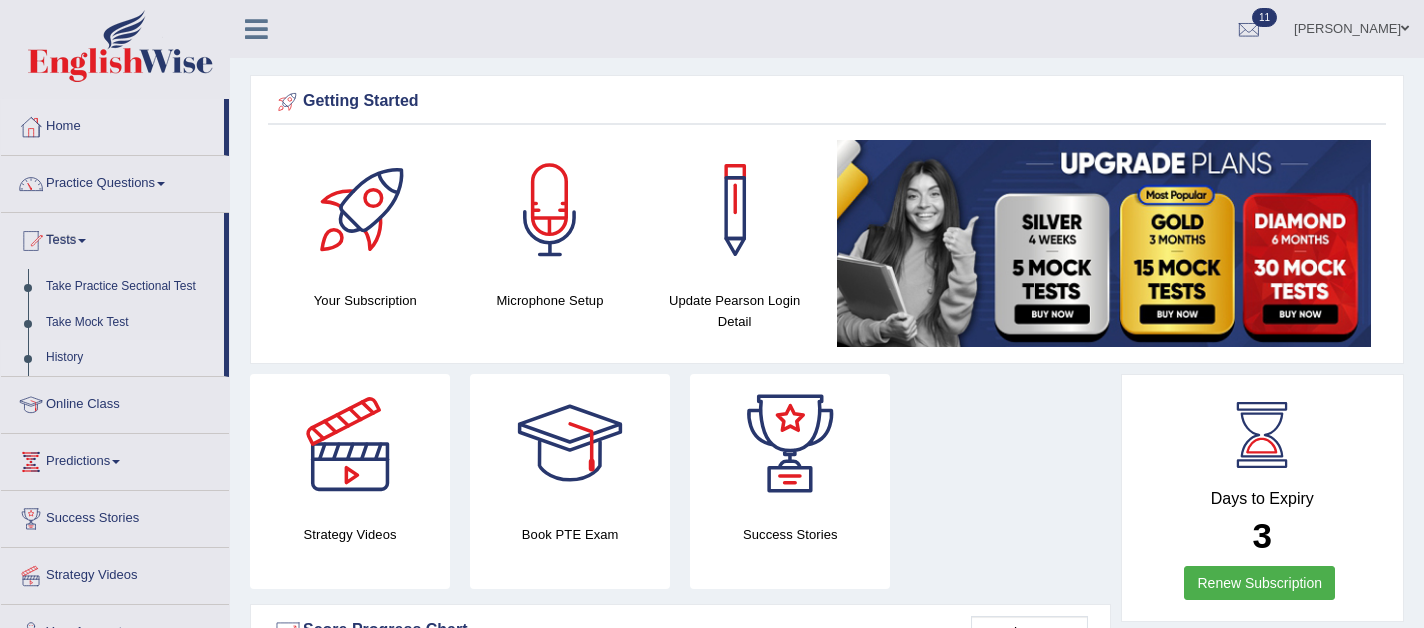 click on "History" at bounding box center [130, 358] 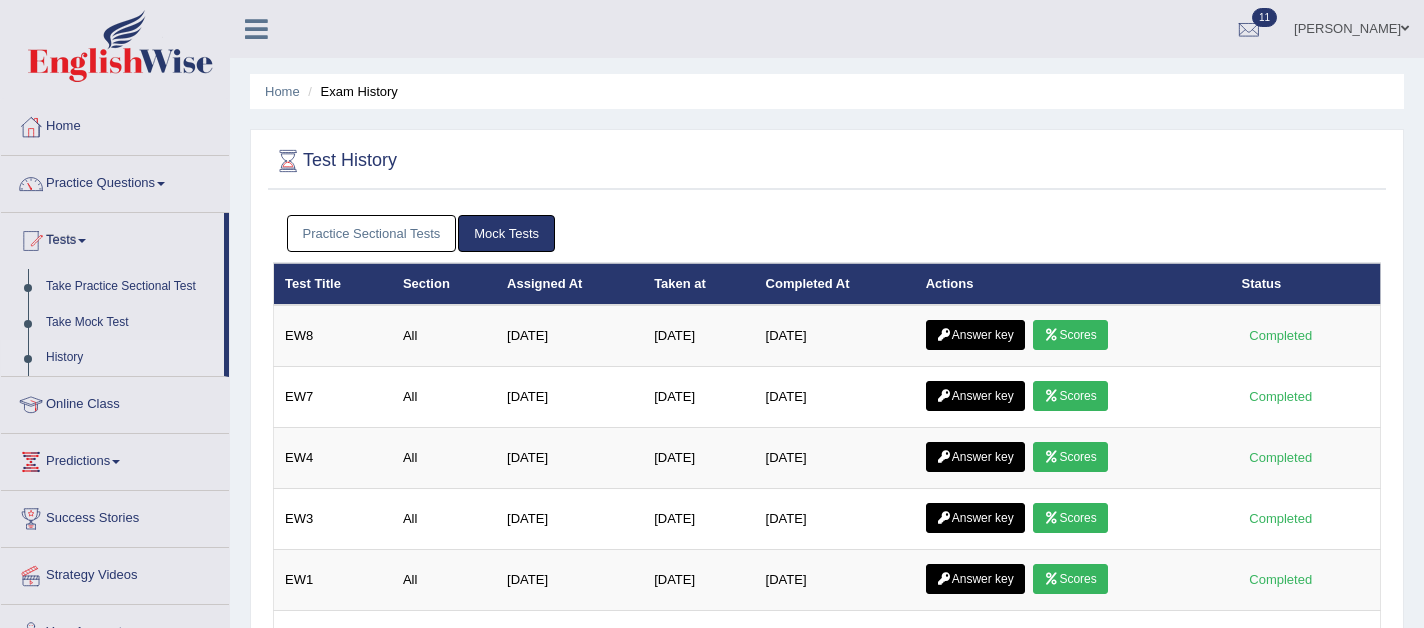 scroll, scrollTop: 0, scrollLeft: 0, axis: both 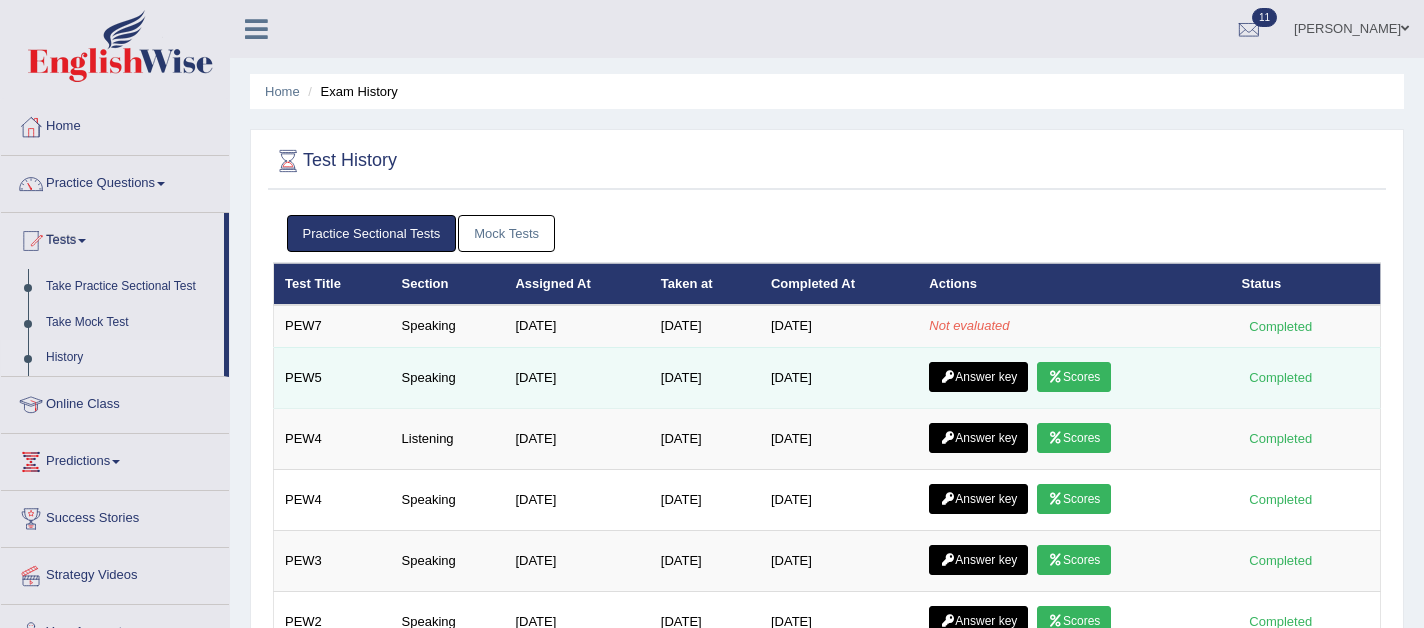 click on "Scores" at bounding box center (1074, 377) 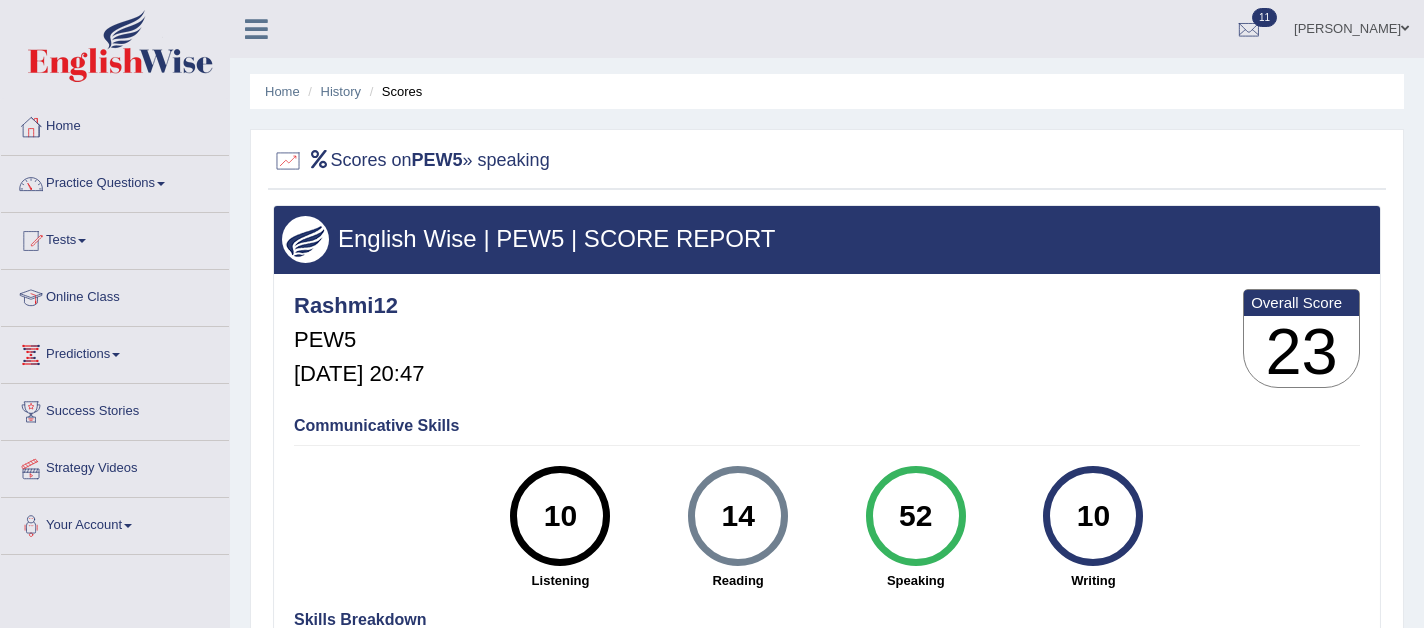 scroll, scrollTop: 0, scrollLeft: 0, axis: both 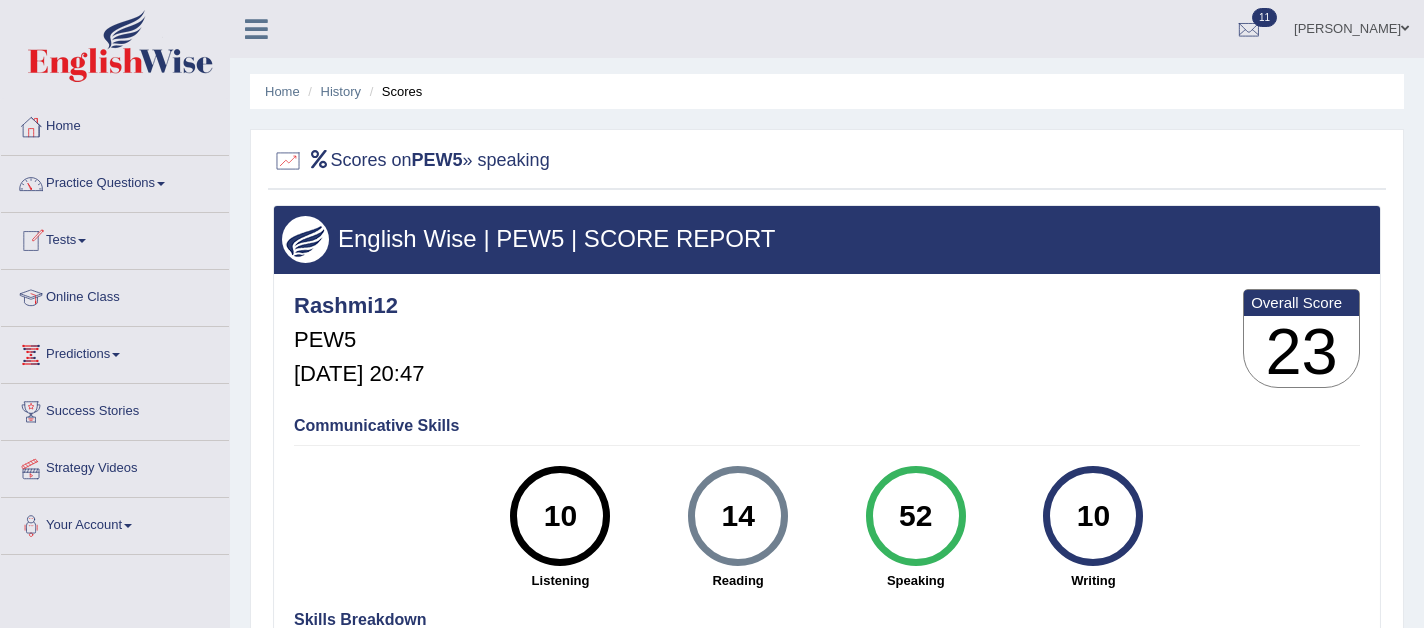 click on "Tests" at bounding box center (115, 238) 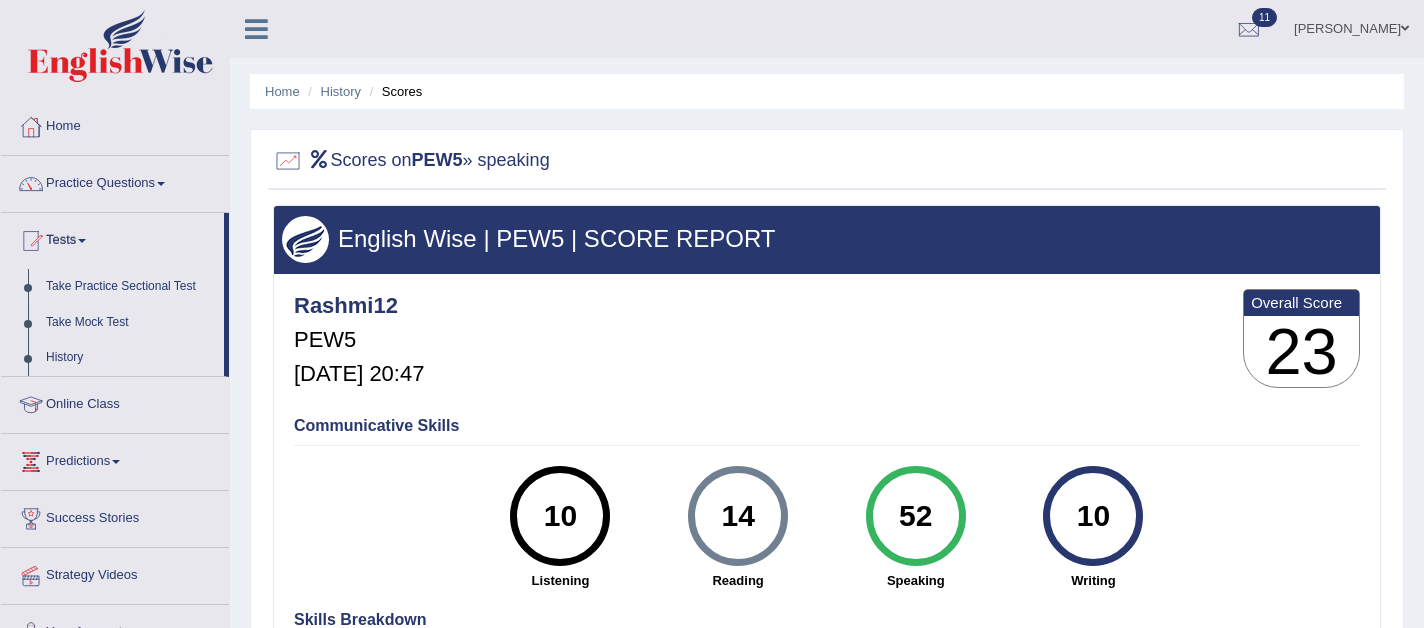 click on "Take Practice Sectional Test" at bounding box center [130, 287] 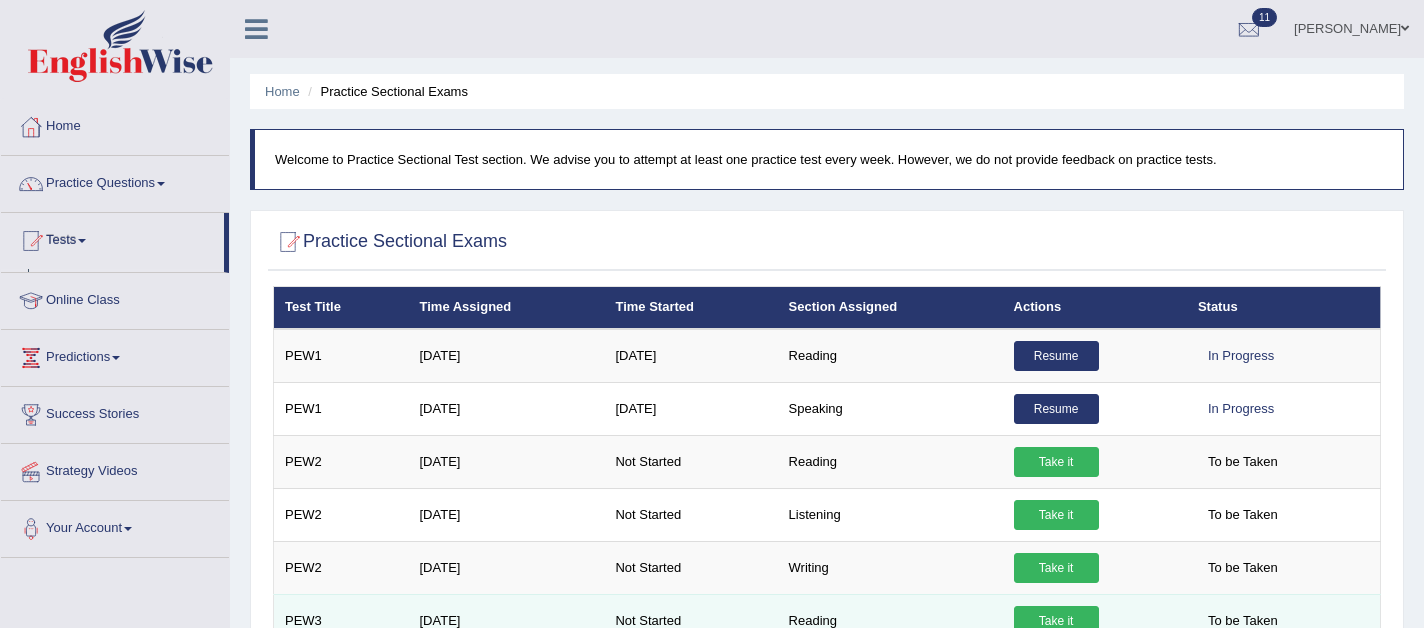 scroll, scrollTop: 0, scrollLeft: 0, axis: both 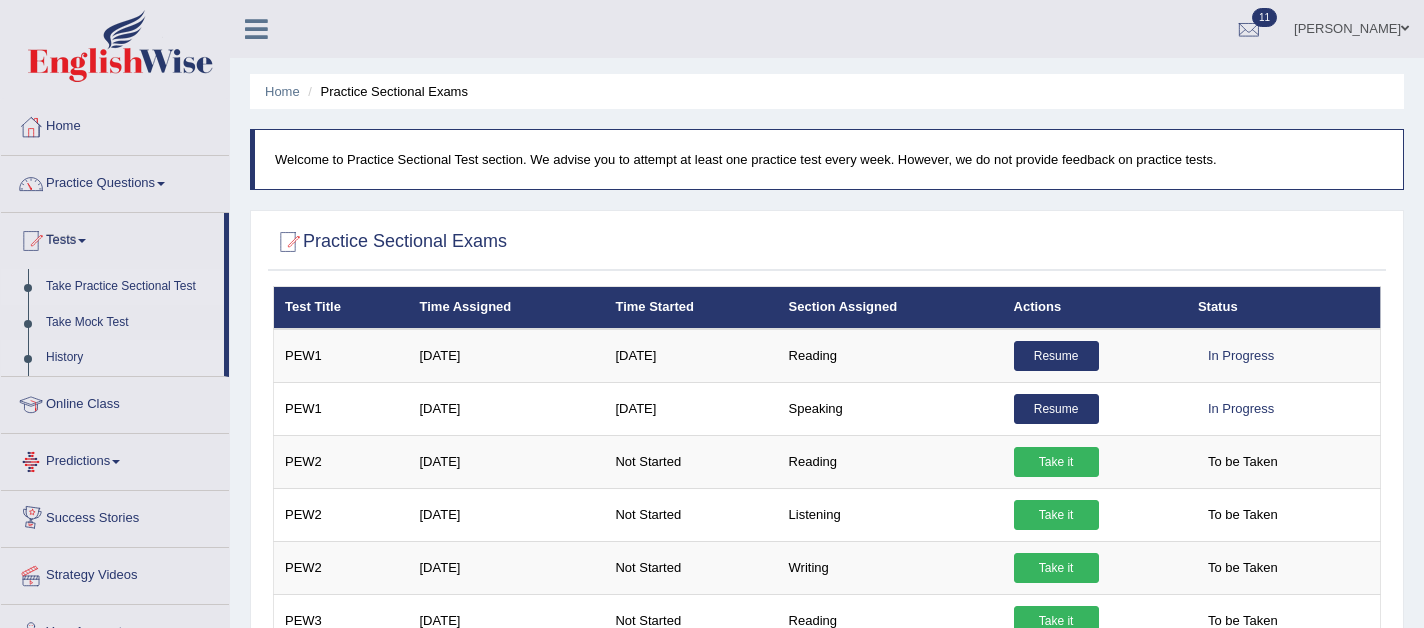 click on "History" at bounding box center (130, 358) 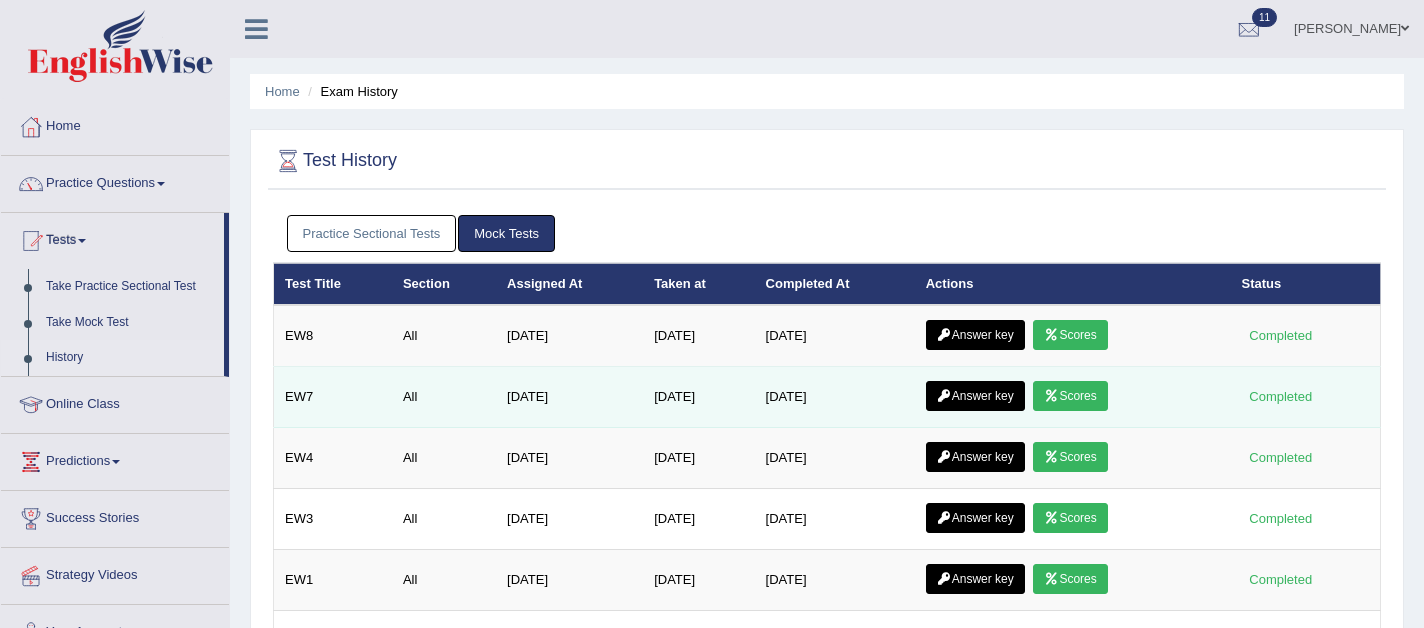 scroll, scrollTop: 0, scrollLeft: 0, axis: both 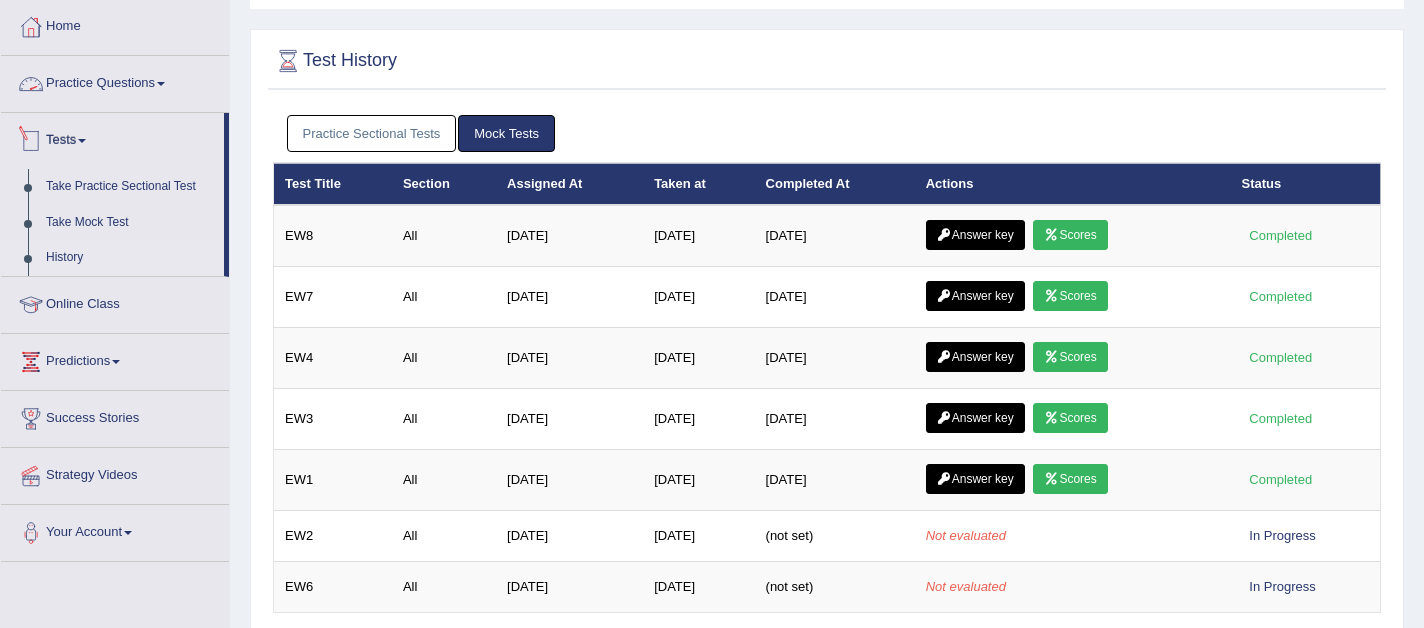 click on "Practice Sectional Tests" at bounding box center [372, 133] 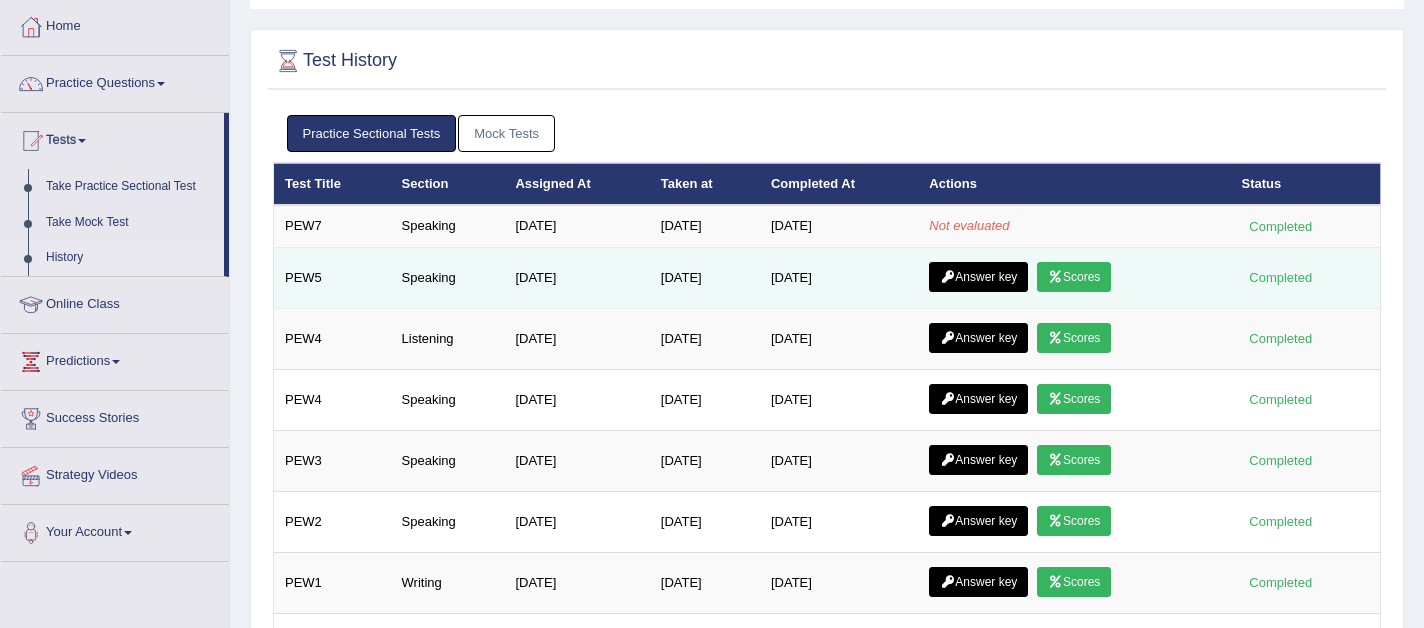 click on "Answer key" at bounding box center (978, 277) 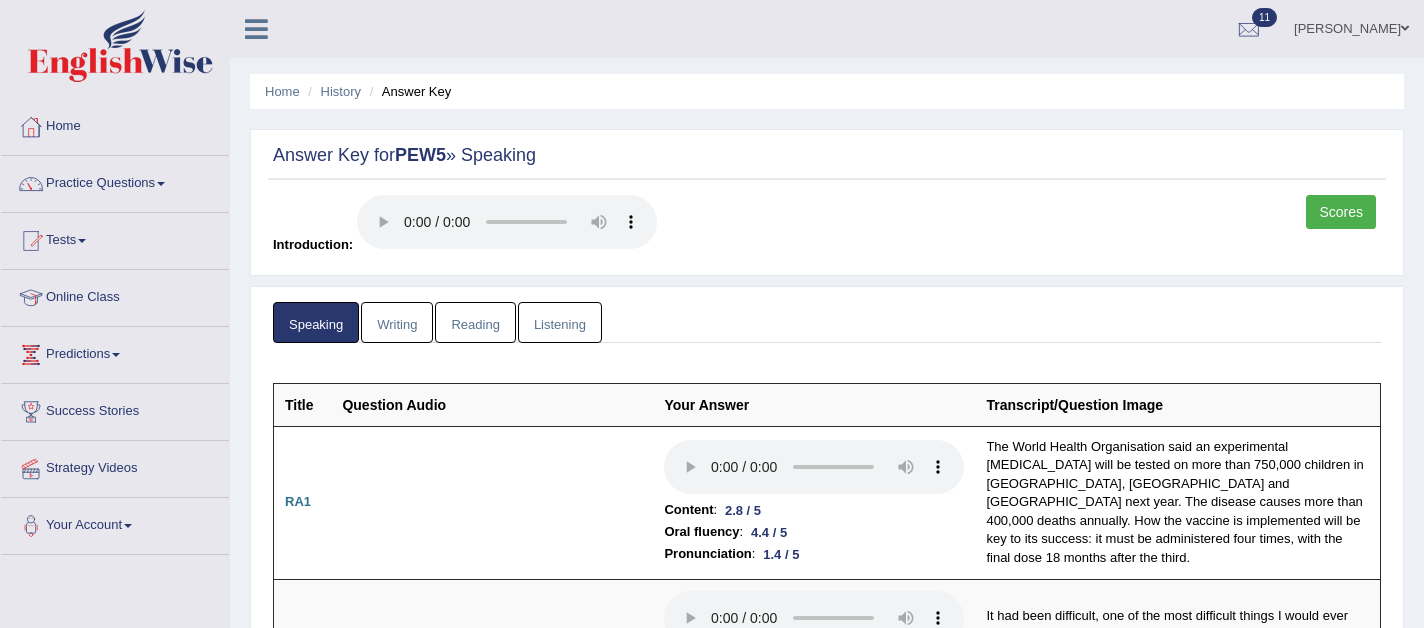 scroll, scrollTop: 0, scrollLeft: 0, axis: both 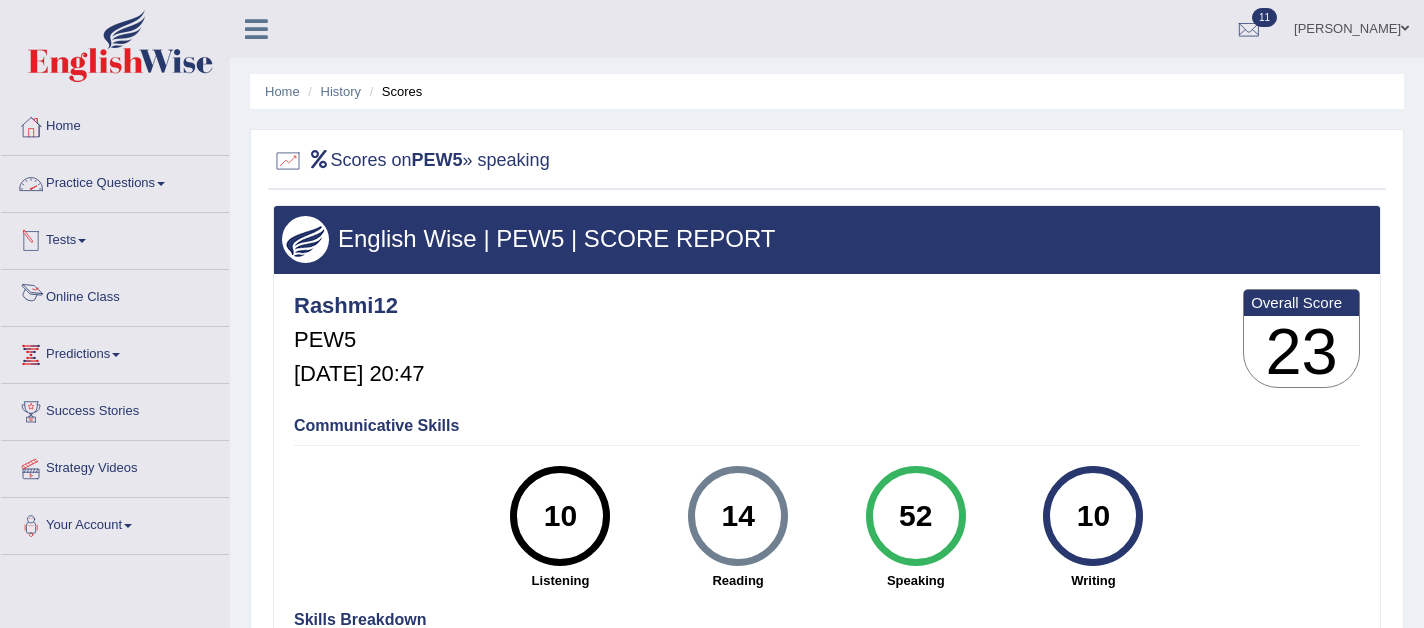 click on "Tests" at bounding box center (115, 238) 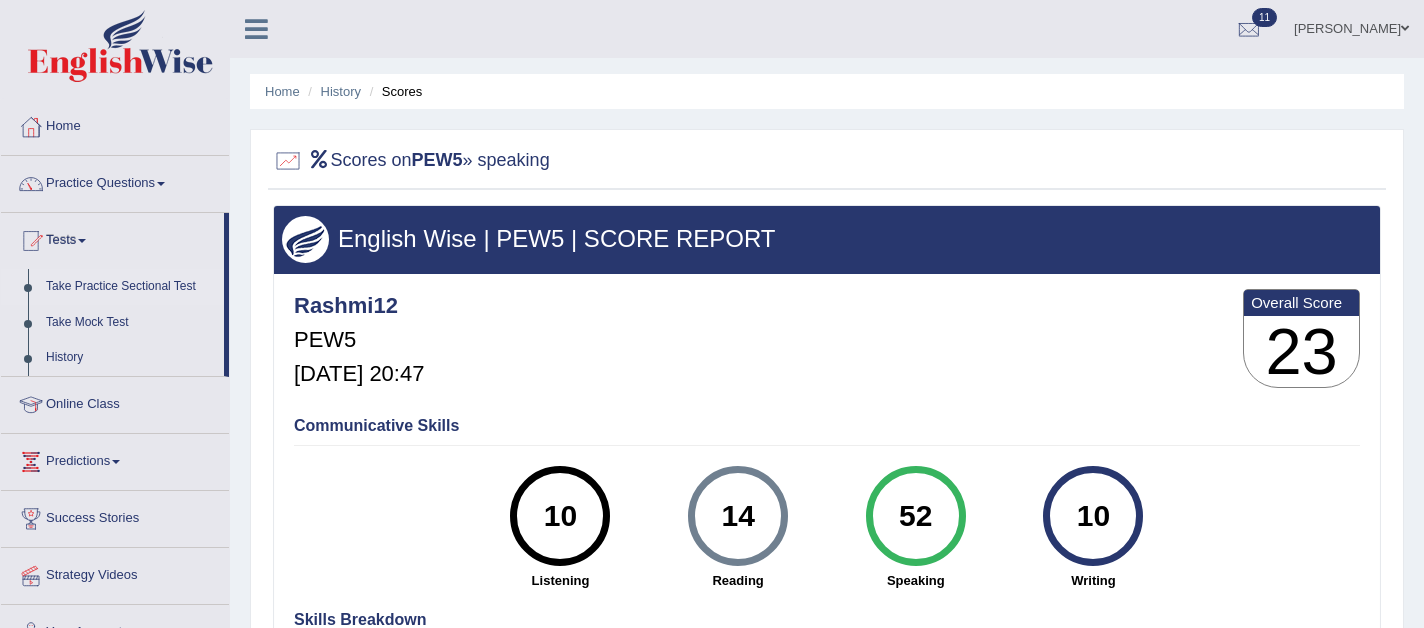 click on "Take Practice Sectional Test" at bounding box center (130, 287) 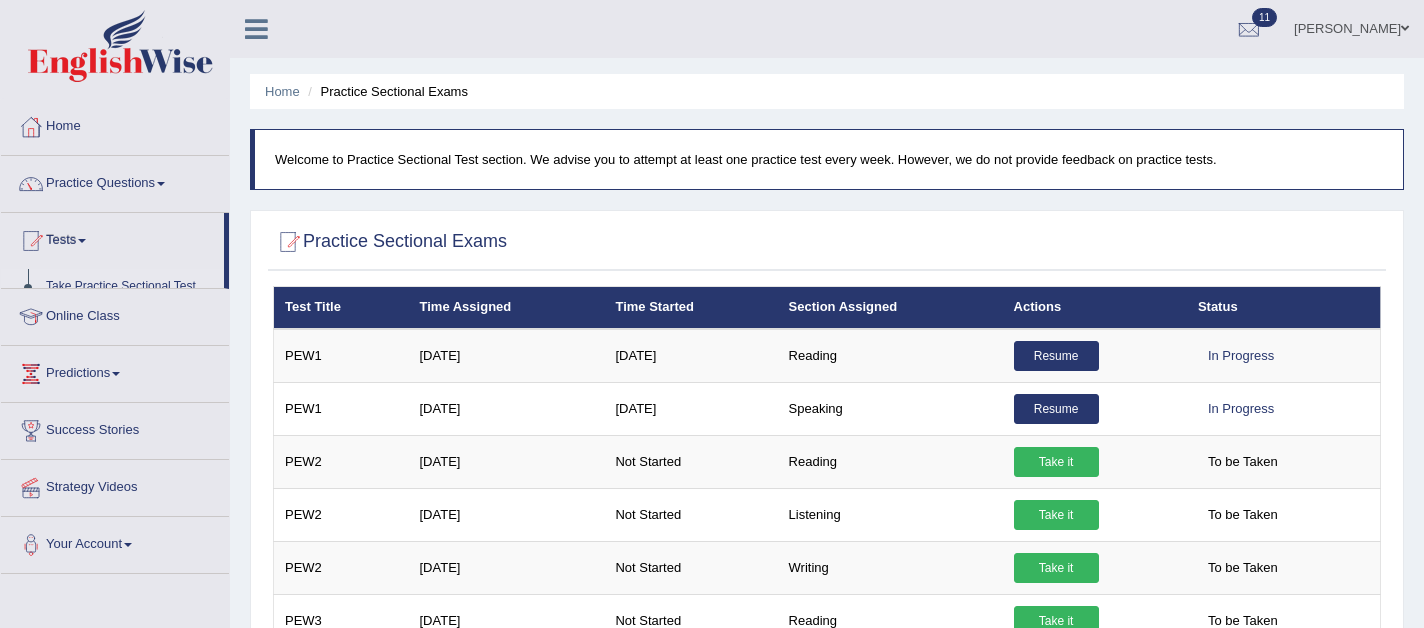 scroll, scrollTop: 0, scrollLeft: 0, axis: both 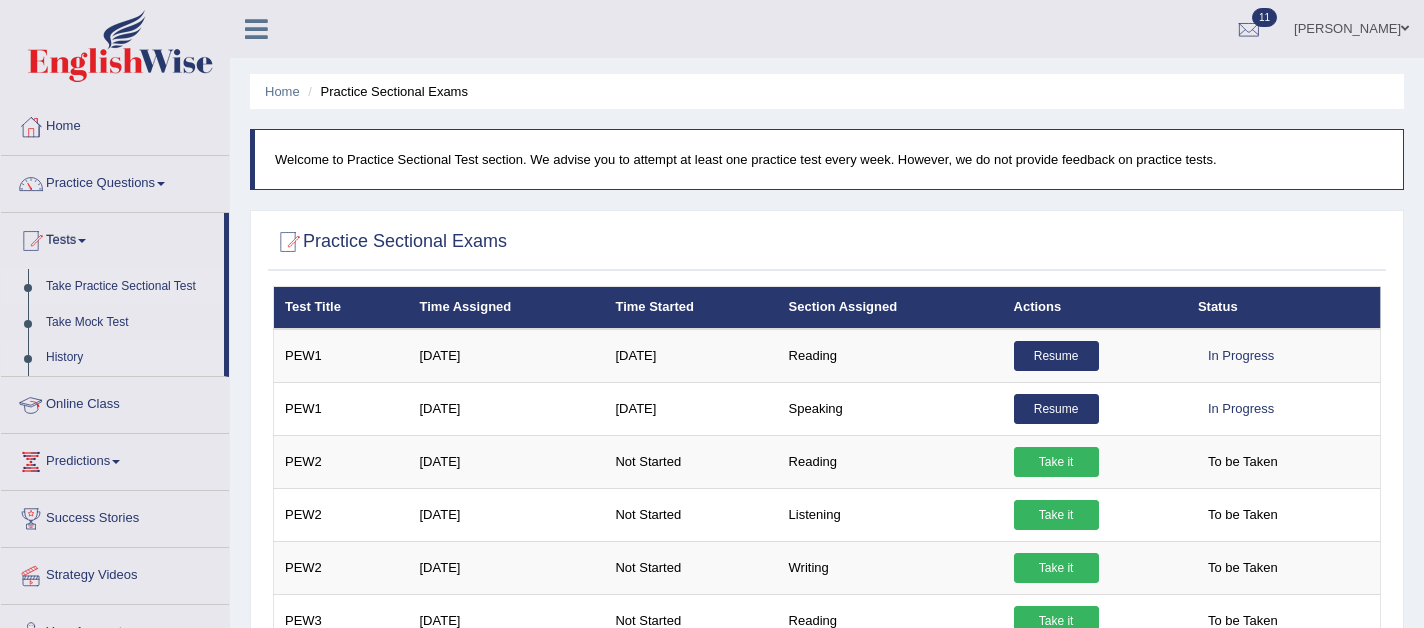 click on "History" at bounding box center (130, 358) 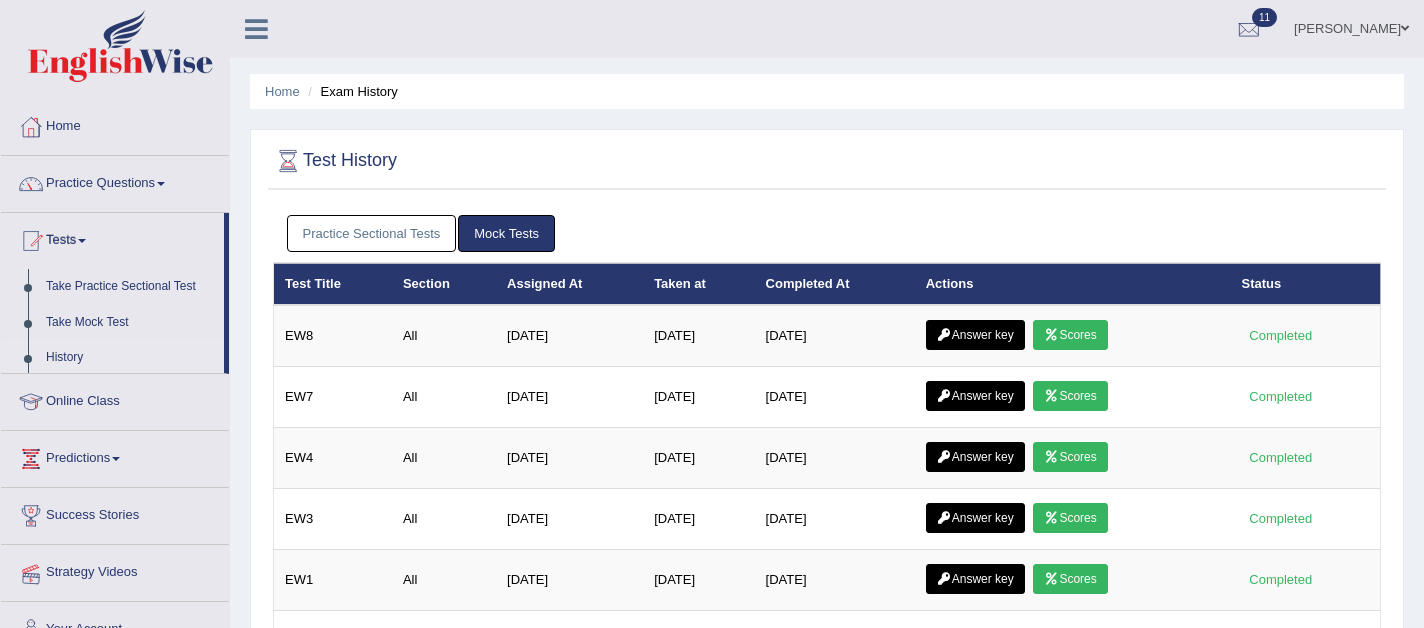 scroll, scrollTop: 0, scrollLeft: 0, axis: both 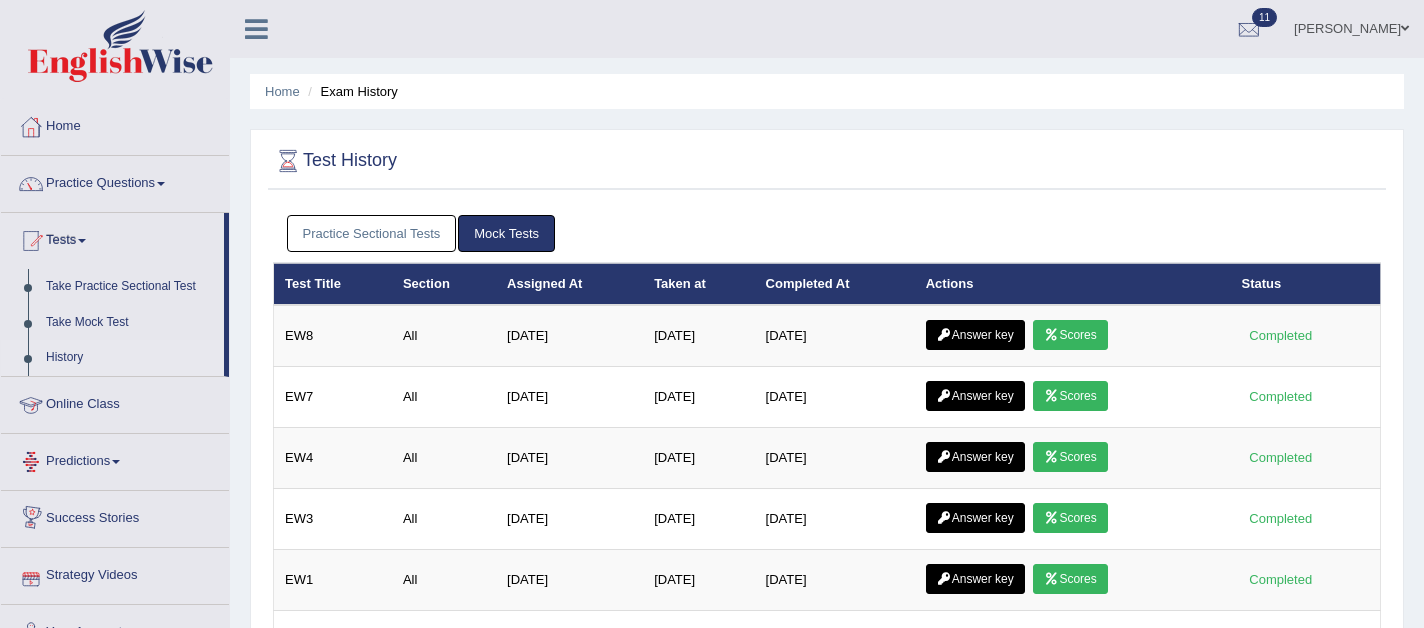 click on "History" at bounding box center [130, 358] 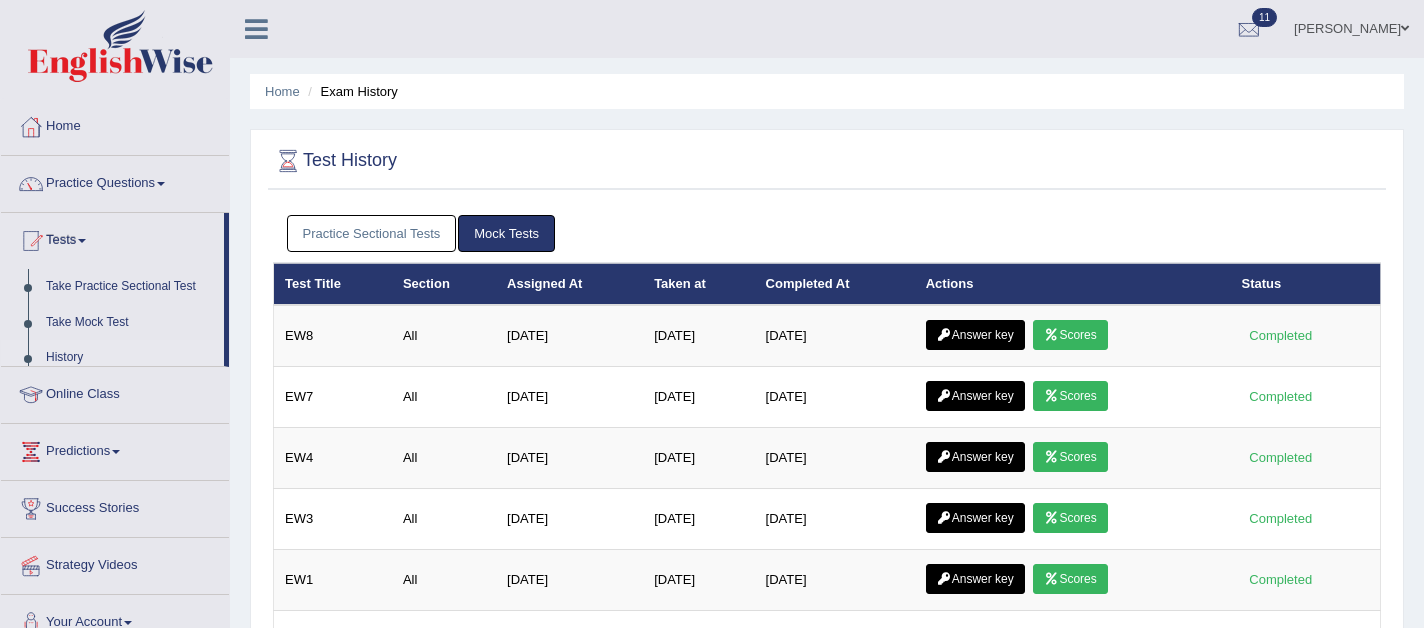 scroll, scrollTop: 0, scrollLeft: 0, axis: both 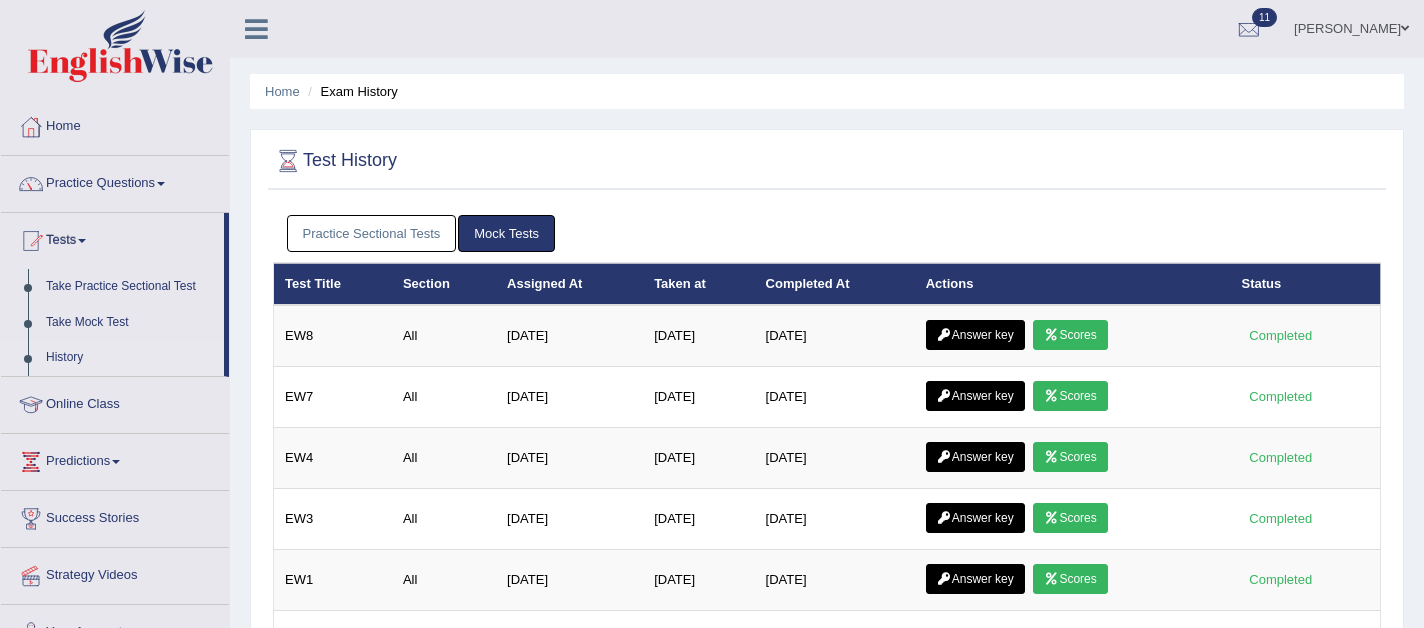 click on "Practice Sectional Tests" at bounding box center [372, 233] 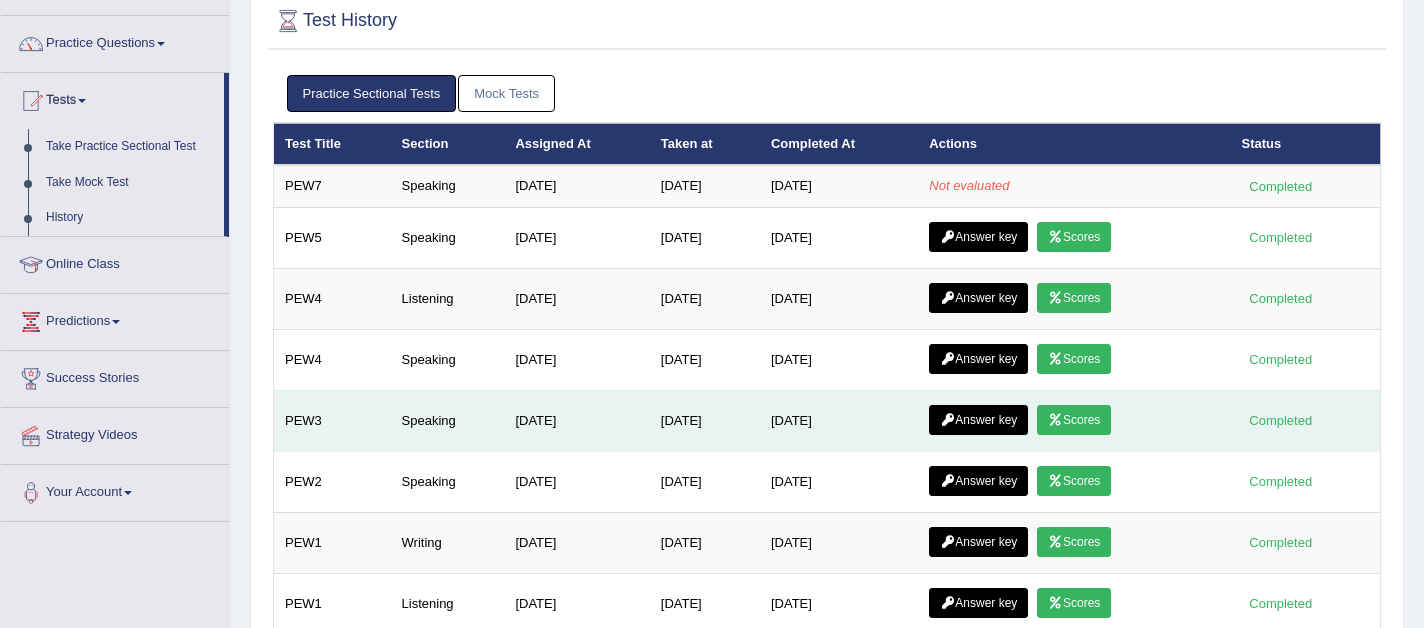 scroll, scrollTop: 142, scrollLeft: 0, axis: vertical 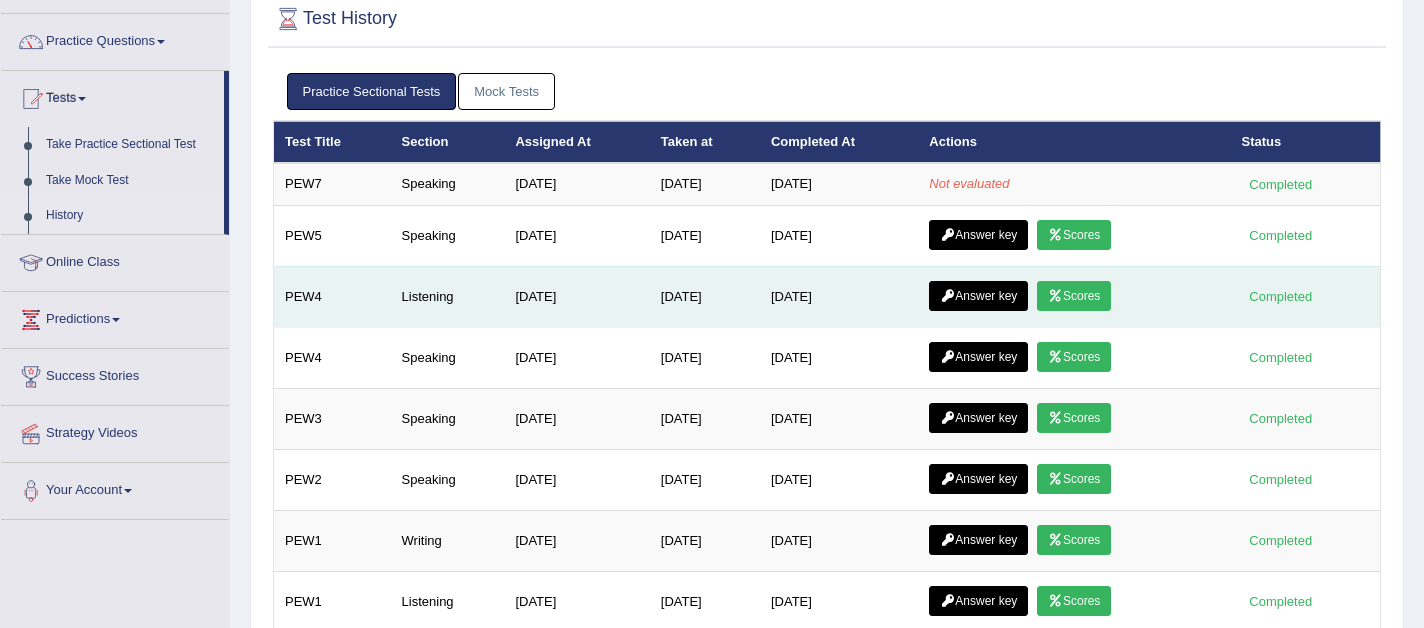 click on "Scores" at bounding box center [1074, 296] 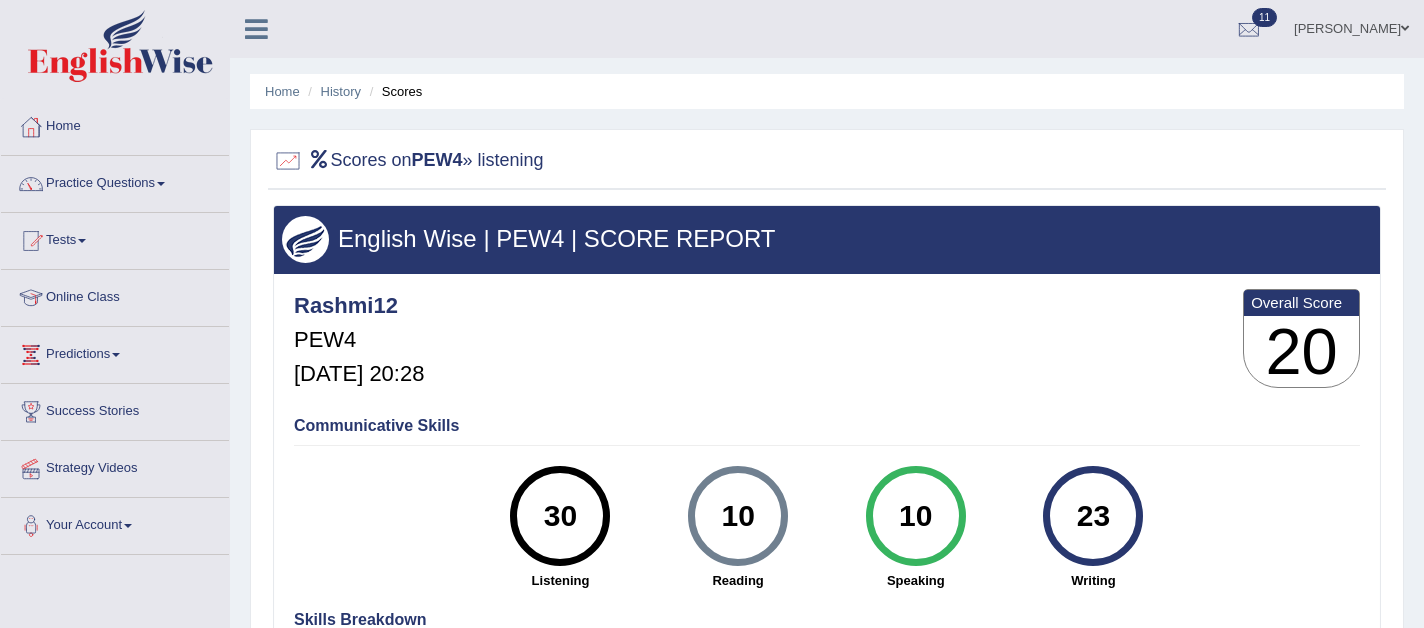 scroll, scrollTop: 0, scrollLeft: 0, axis: both 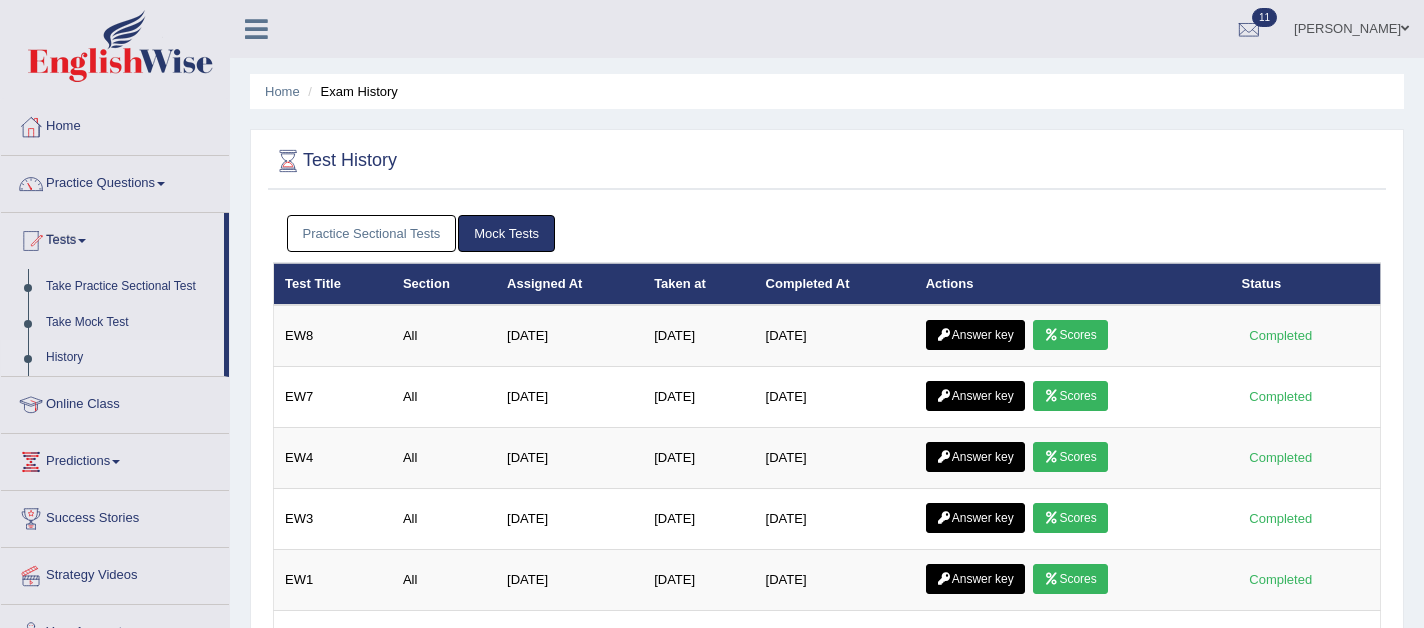click on "Practice Sectional Tests" at bounding box center [372, 233] 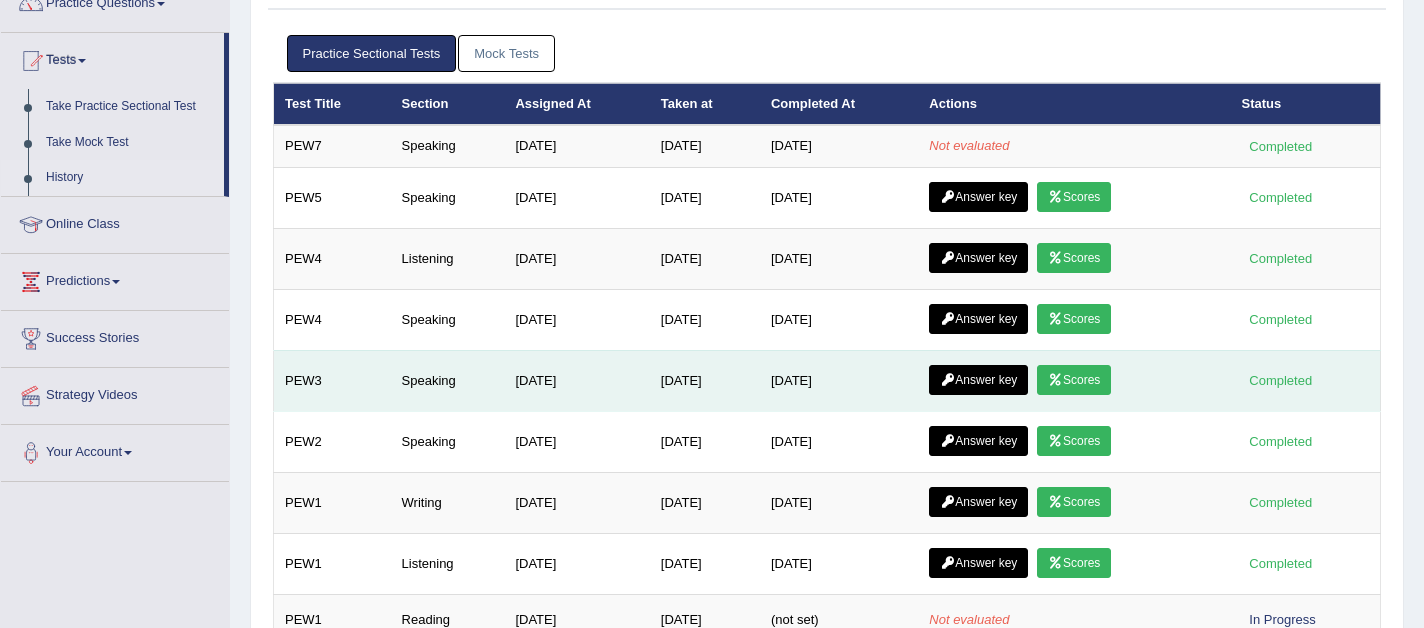 scroll, scrollTop: 175, scrollLeft: 0, axis: vertical 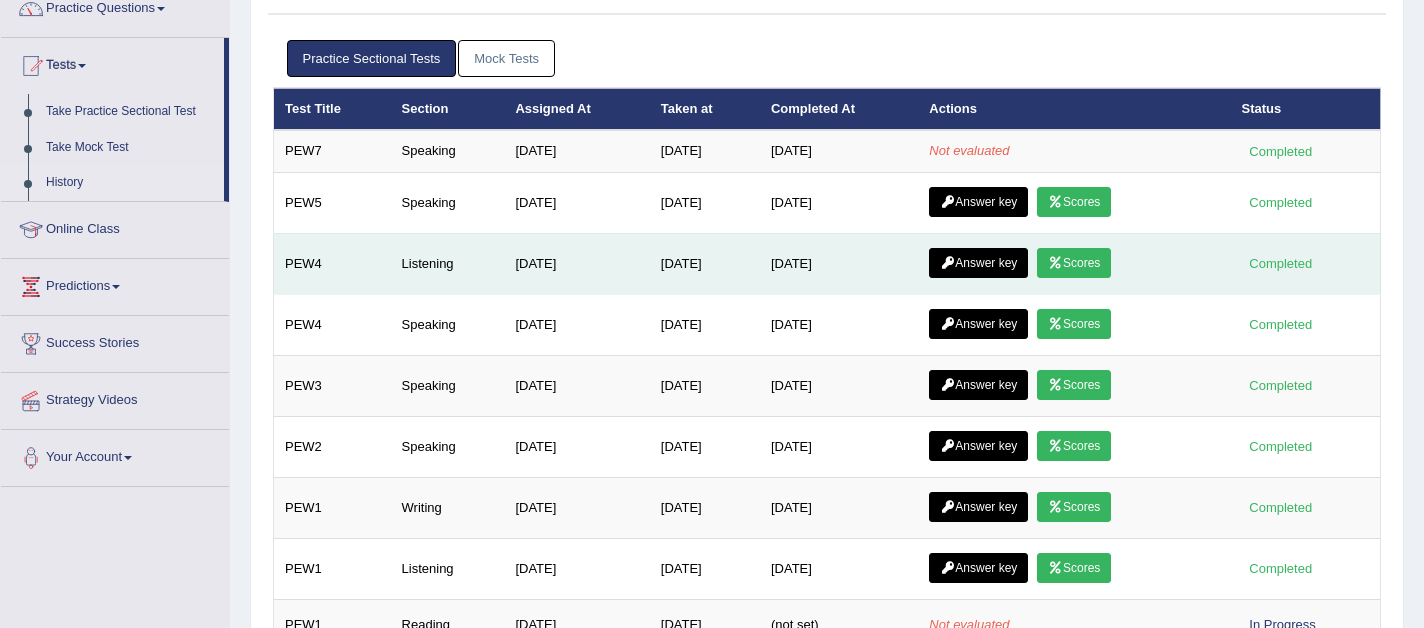 click on "Answer key" at bounding box center (978, 263) 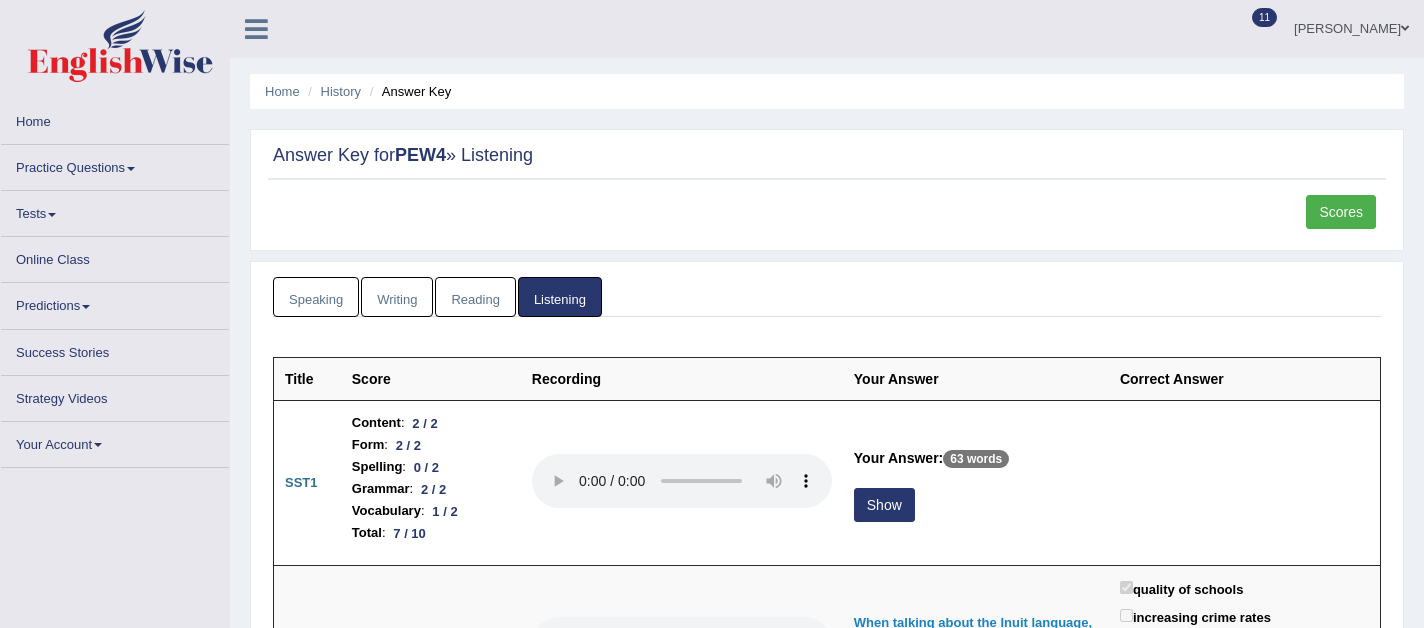 scroll, scrollTop: 0, scrollLeft: 0, axis: both 